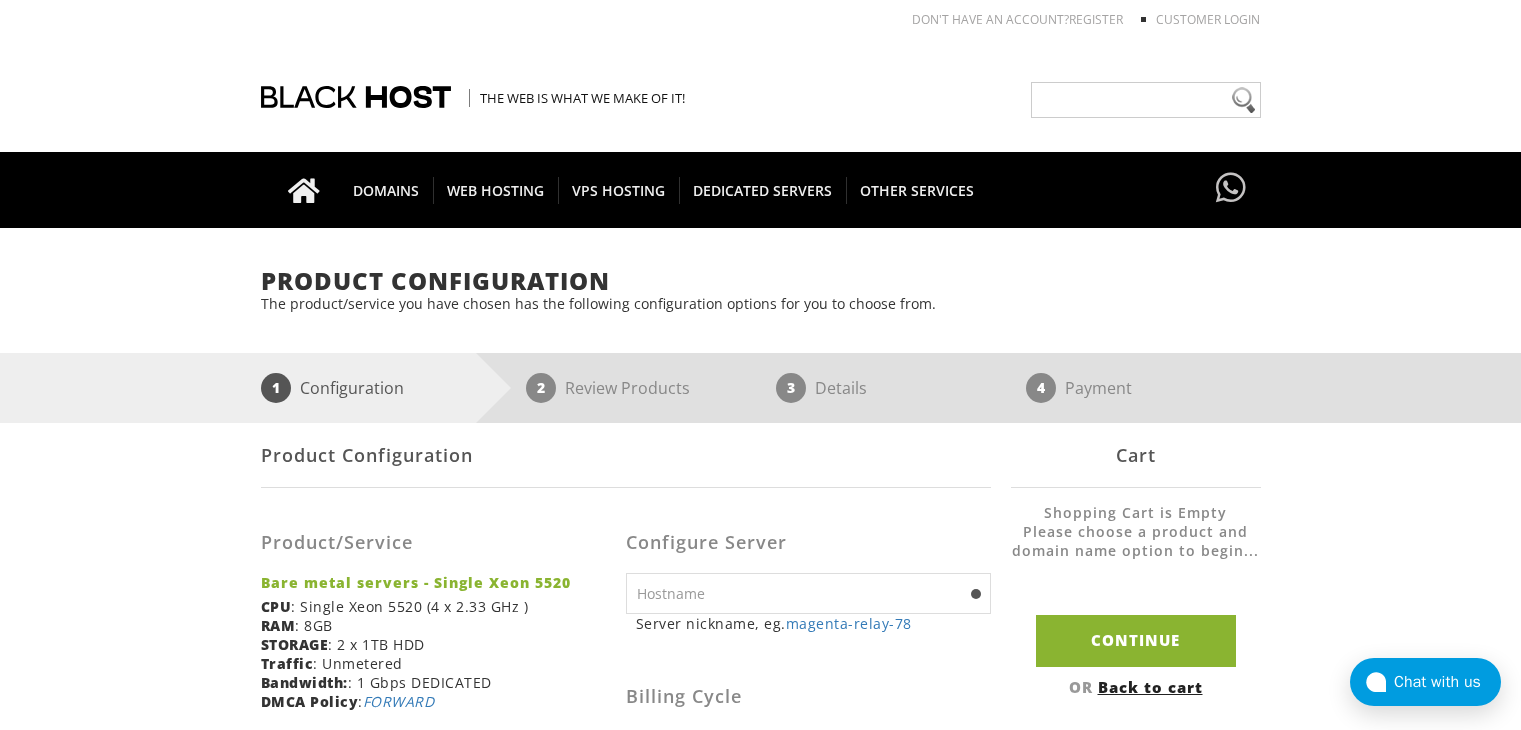 scroll, scrollTop: 471, scrollLeft: 0, axis: vertical 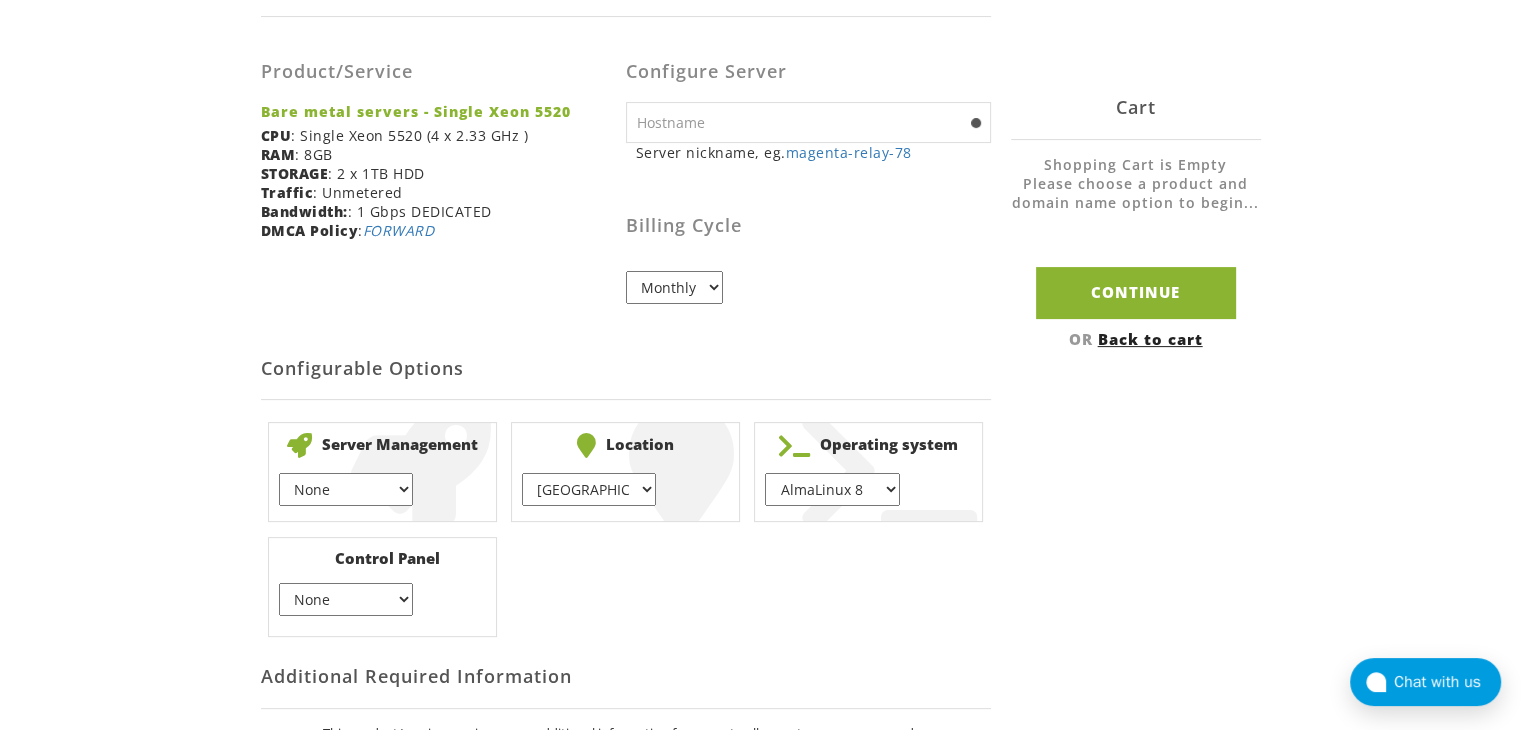 select on "1170" 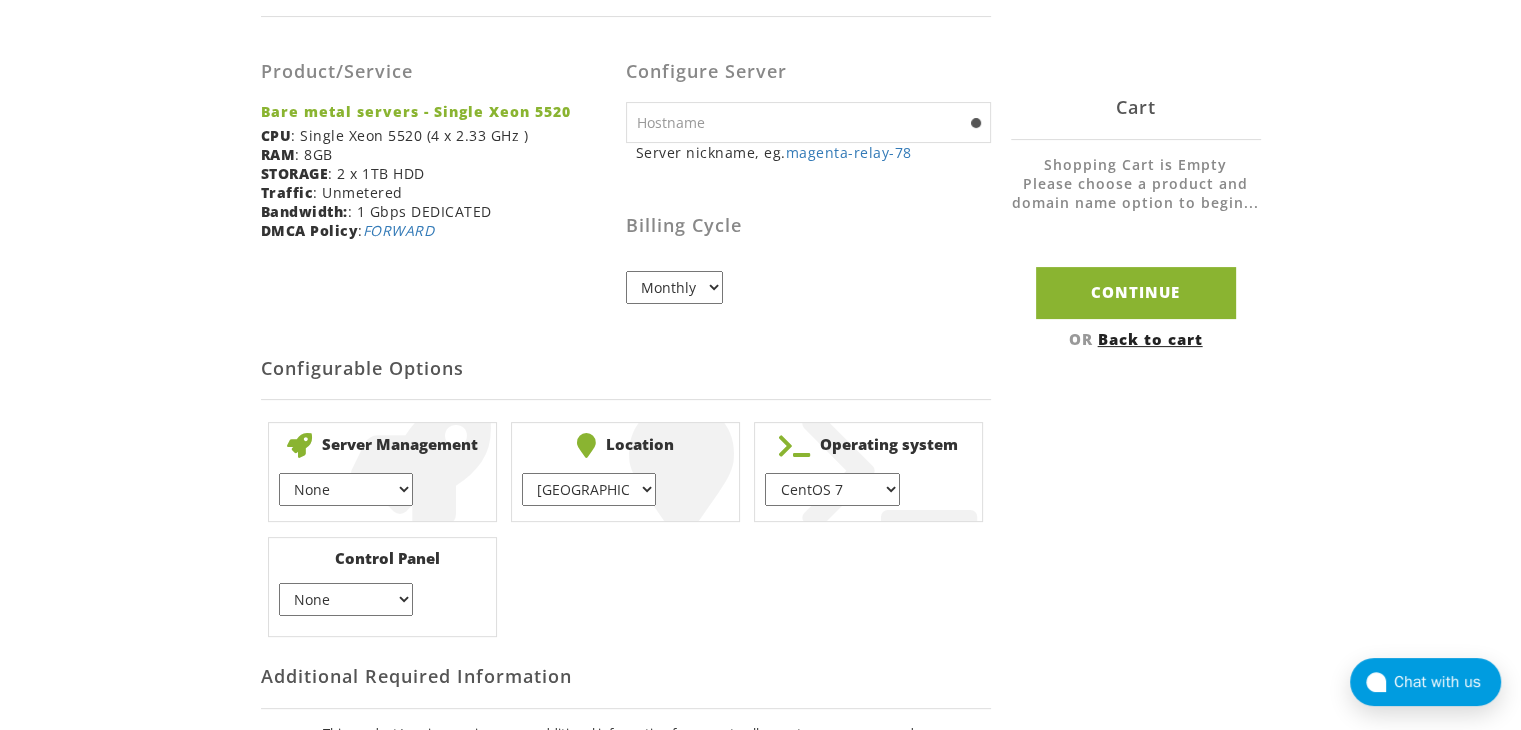 click on "AlmaLinux 8
}
AlmaLinux 9
}
AlmaLinux 10
}
Rocky Linux 8
}
Rocky Linux 9
}
CentOS 7
}
CentOS 8 Stream
}
CentOS 9 Stream
}
CentOS 10 Stream
}
Fedora 40 (Server)
}
Debian 10
}
Debian 11
}
Debian 12
}
Ubuntu 20.04
}
Ubuntu 22.04 Ubuntu 24.04 Alpine Linux 3.13.x" at bounding box center [832, 489] 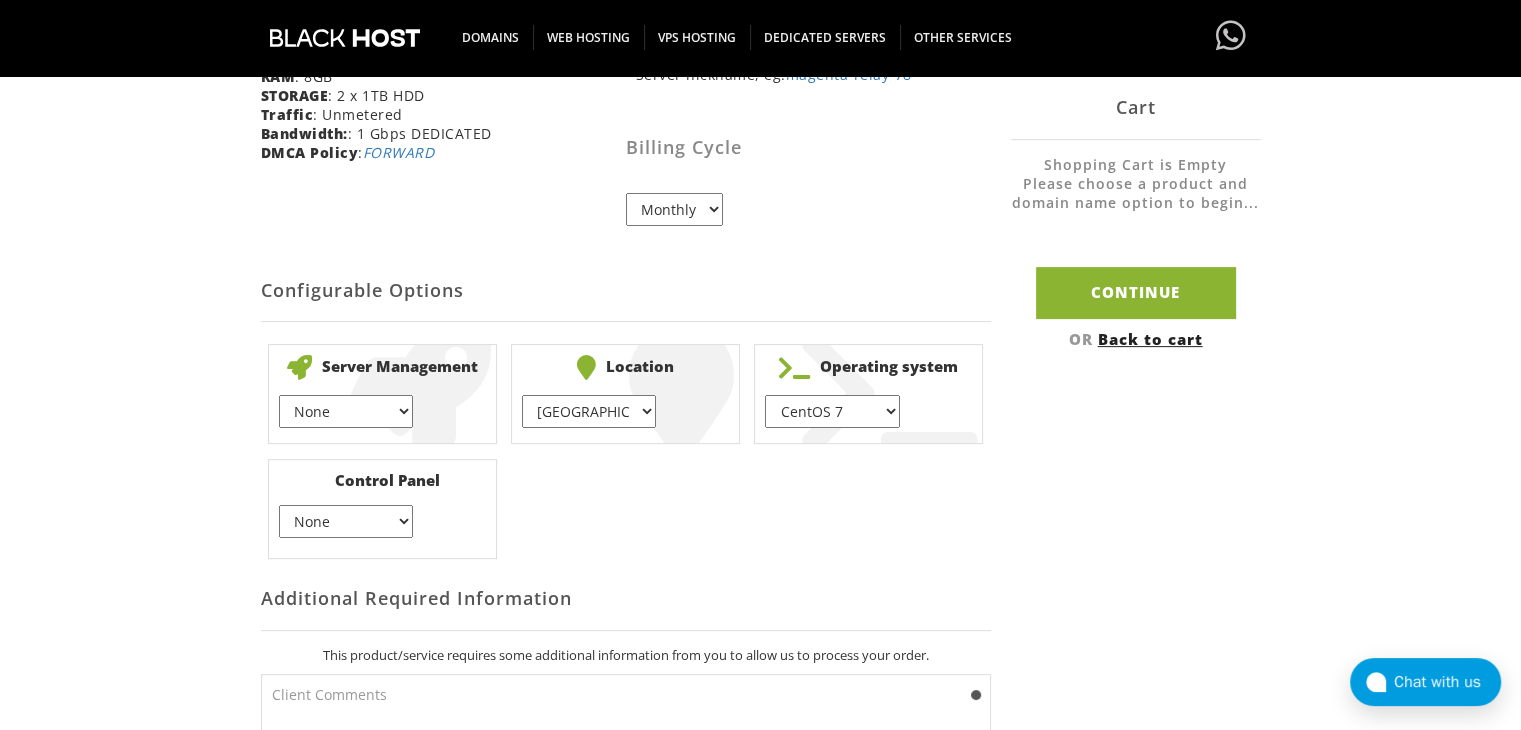 scroll, scrollTop: 548, scrollLeft: 0, axis: vertical 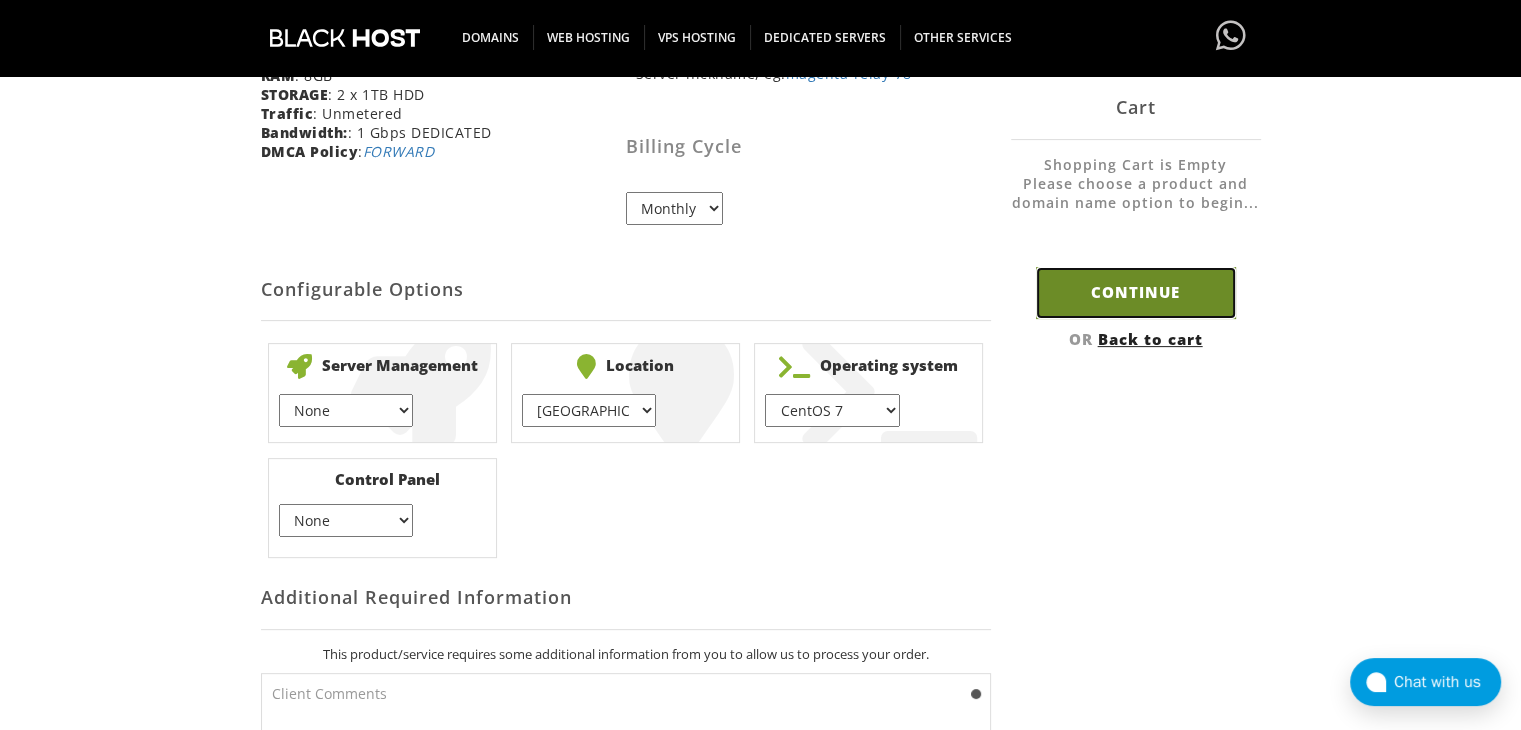click on "Continue" at bounding box center (1136, 292) 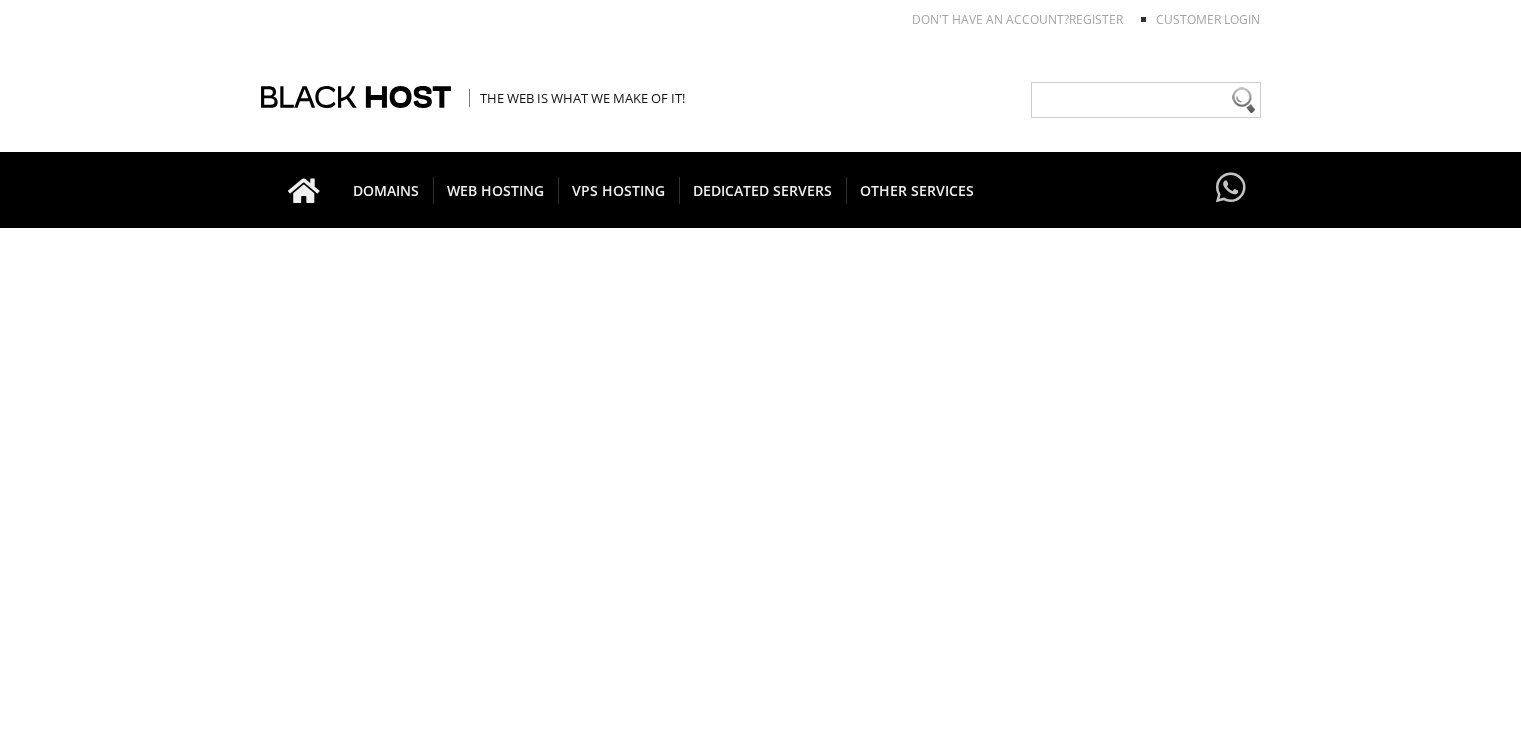 scroll, scrollTop: 0, scrollLeft: 0, axis: both 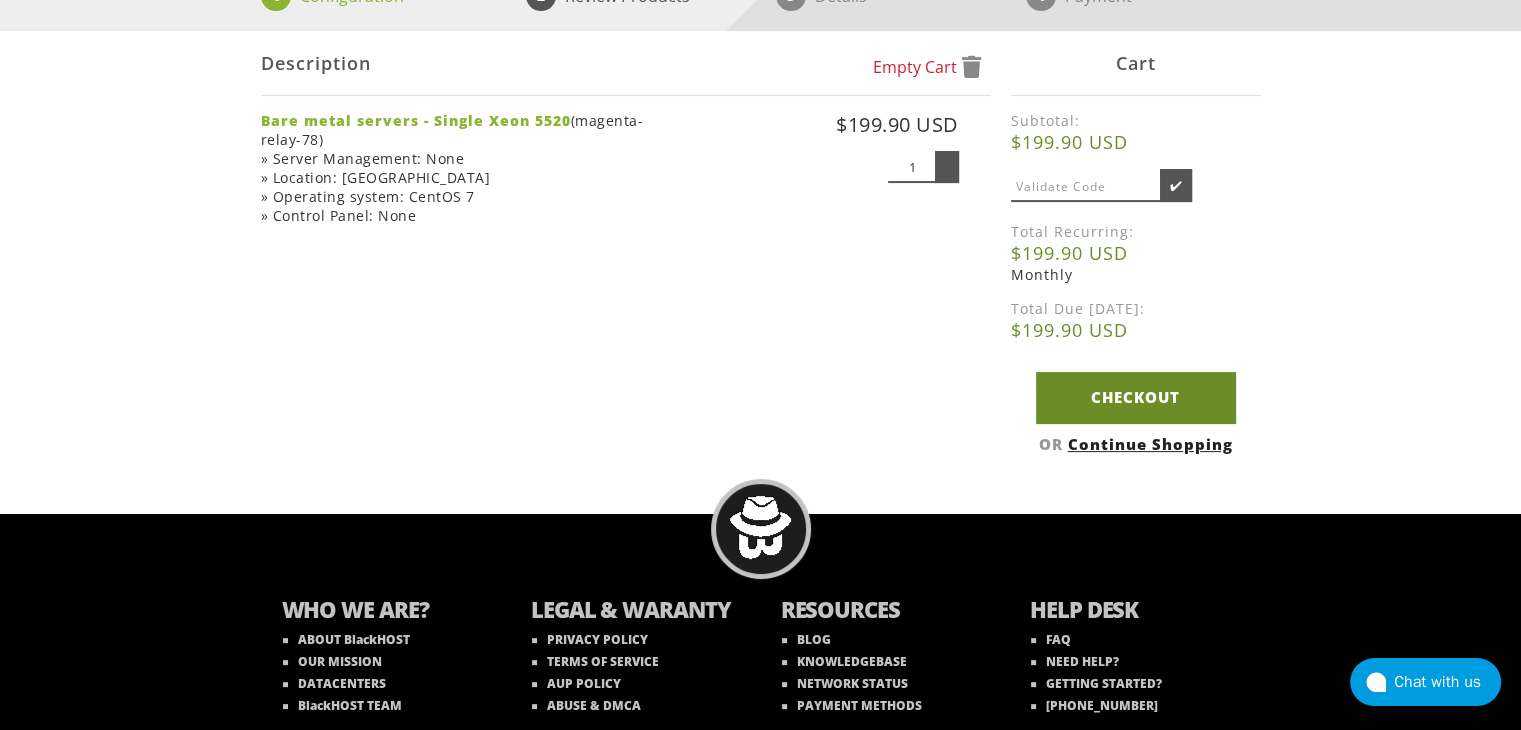 click on "Checkout" at bounding box center (1136, 397) 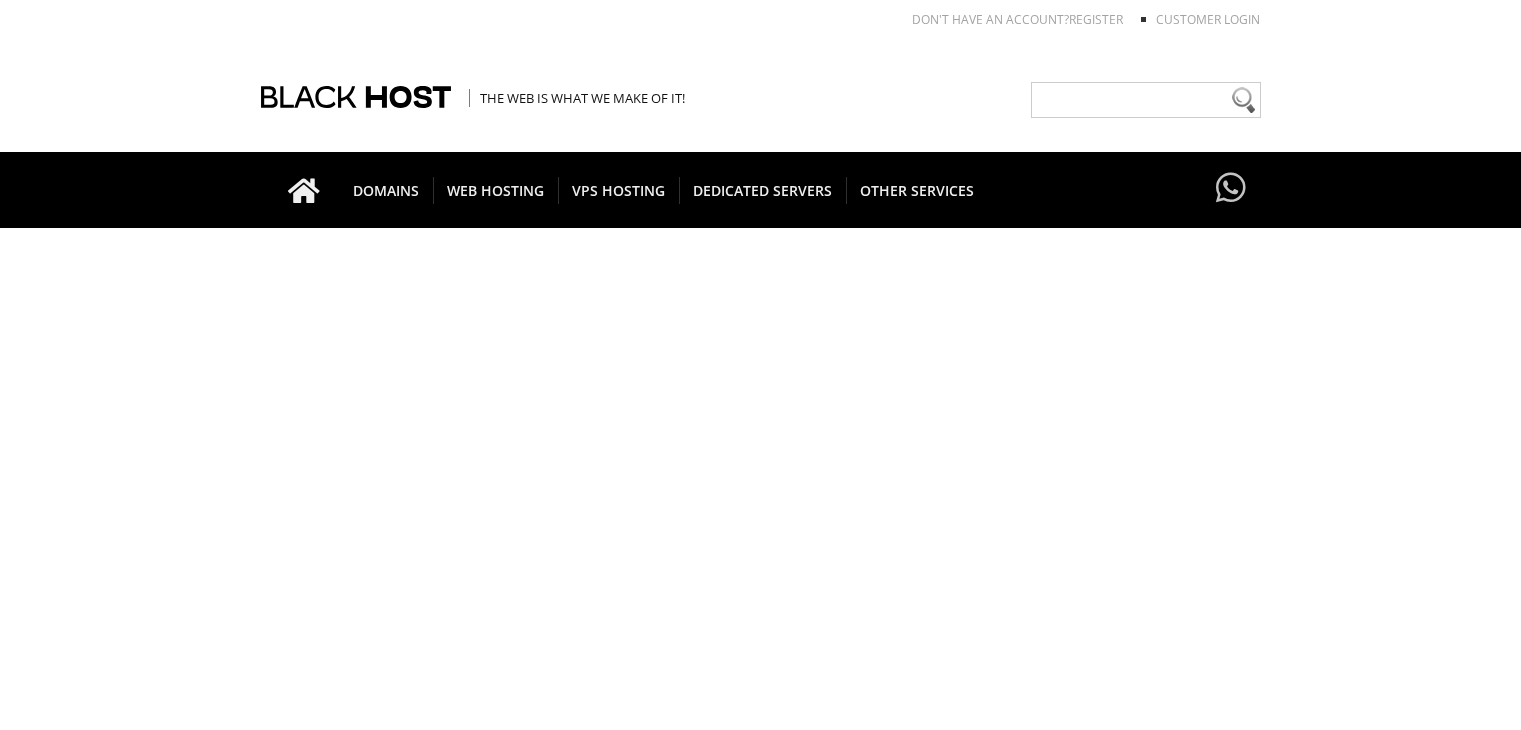 scroll, scrollTop: 0, scrollLeft: 0, axis: both 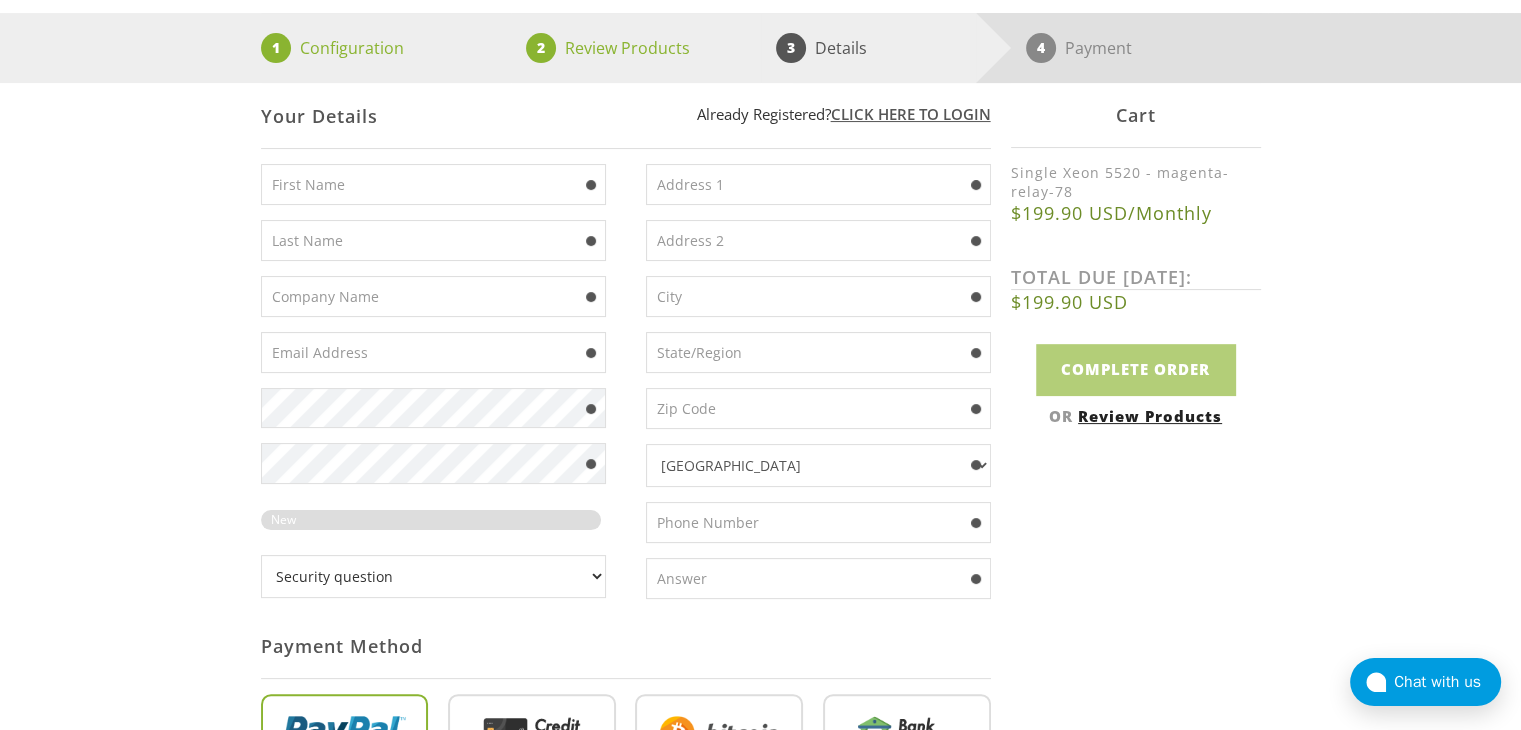 click at bounding box center [433, 184] 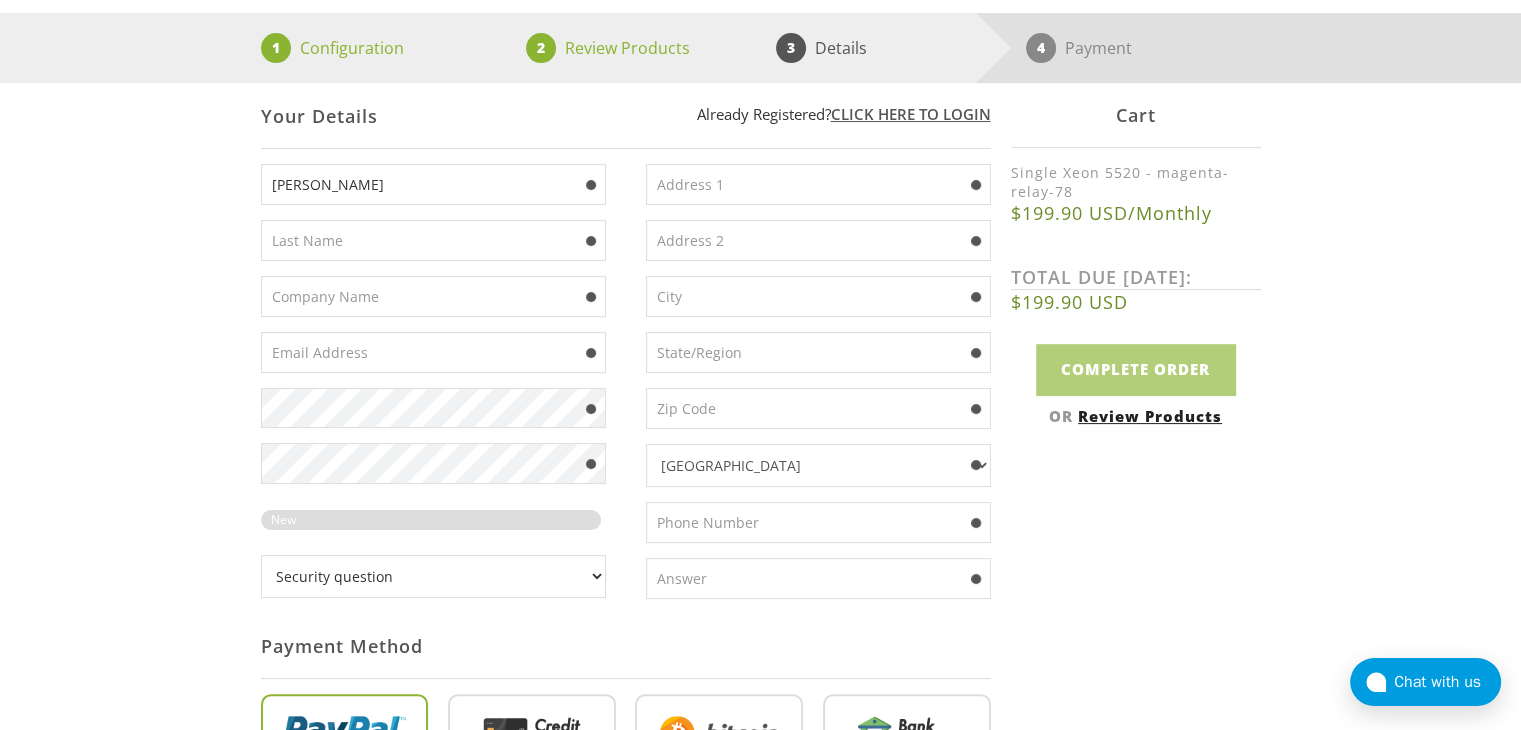 type on "google belloul" 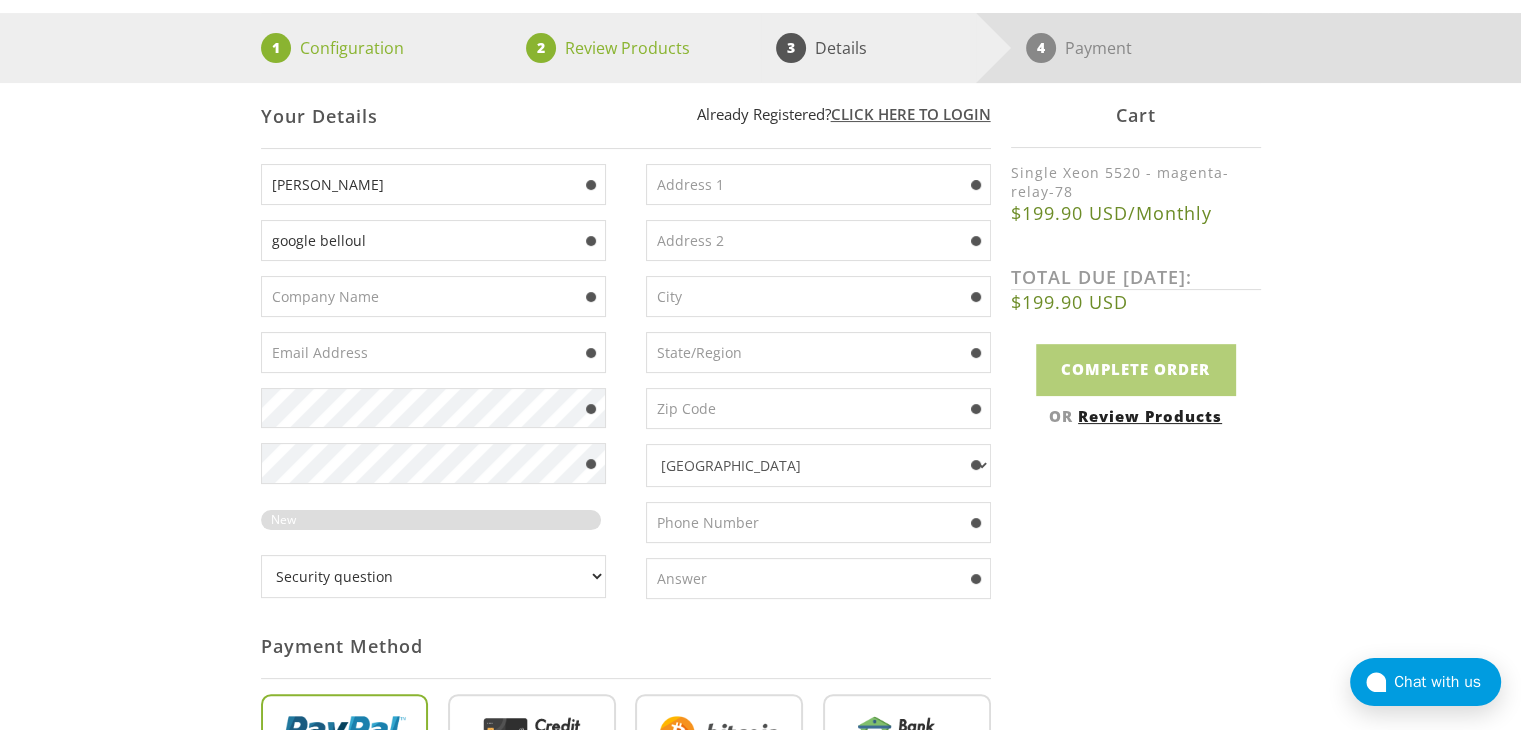 type on "[EMAIL_ADDRESS][DOMAIN_NAME]" 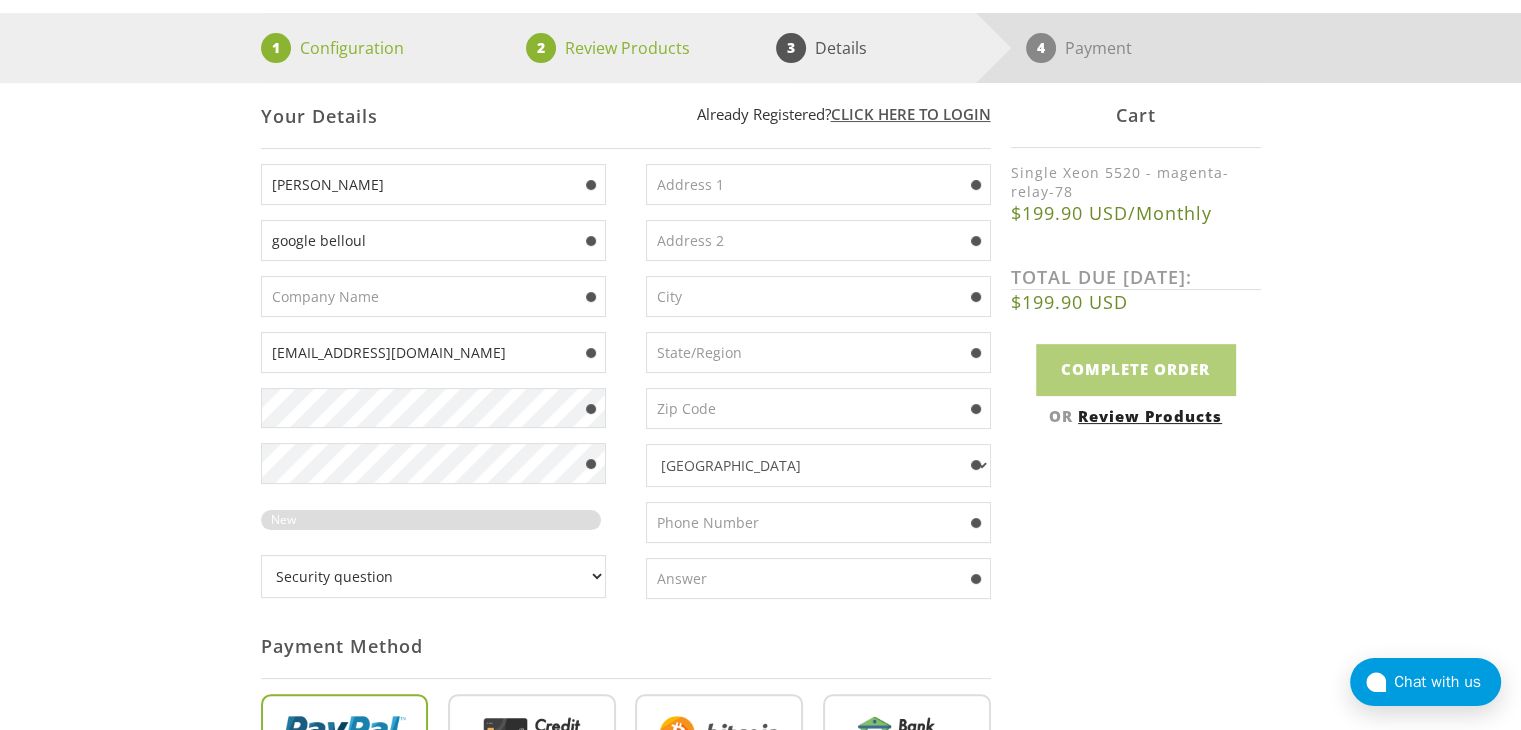 type on "[STREET_ADDRESS]" 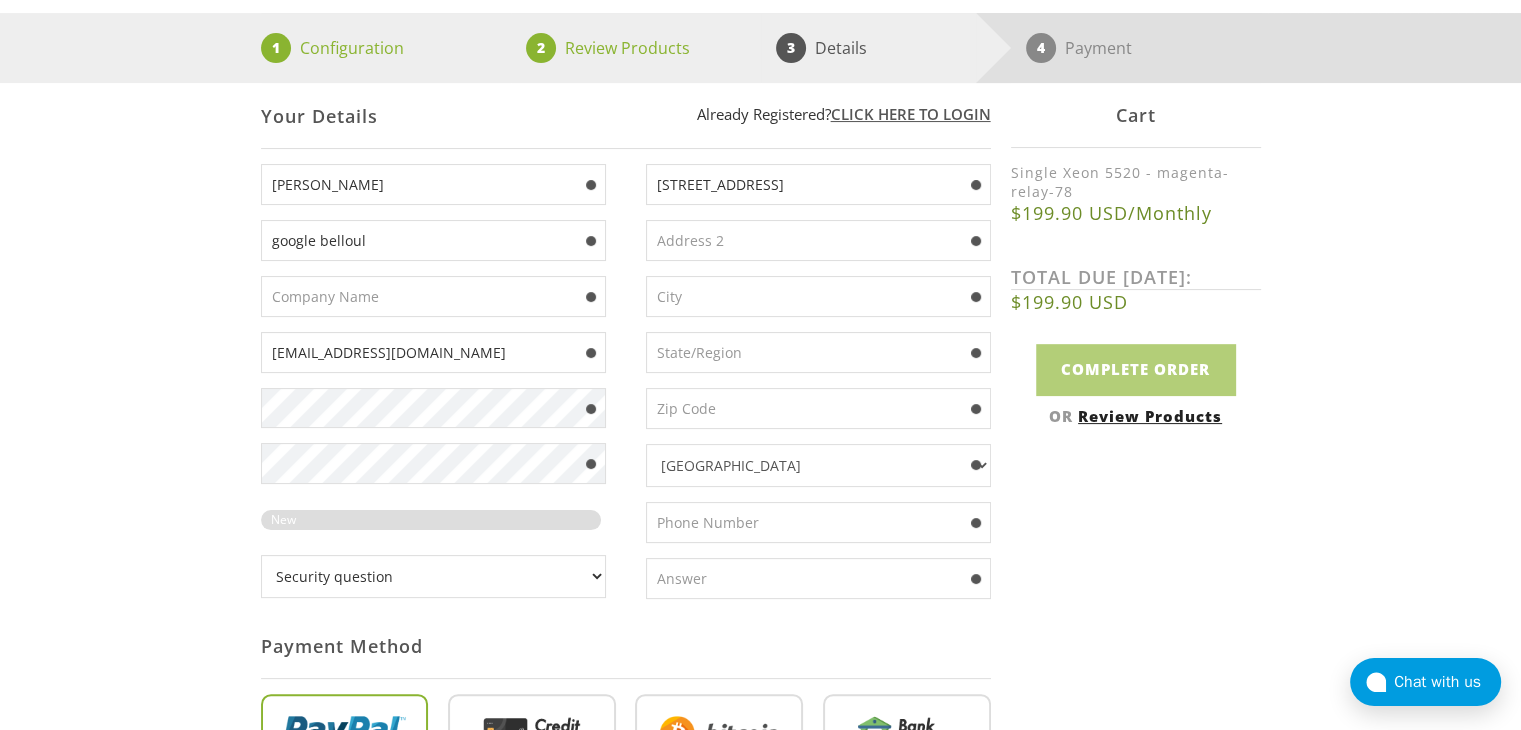 type on "[GEOGRAPHIC_DATA]" 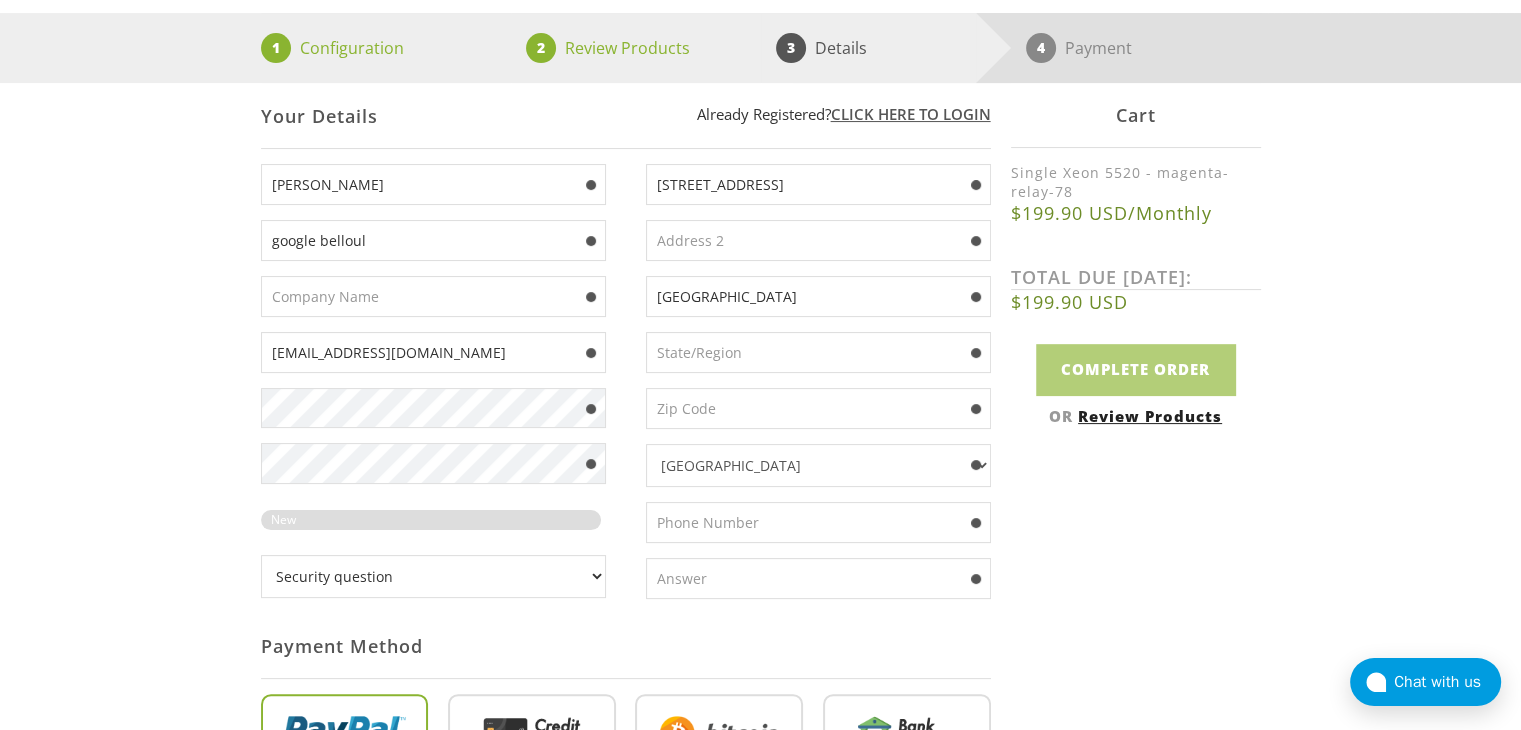 type on "[US_STATE]" 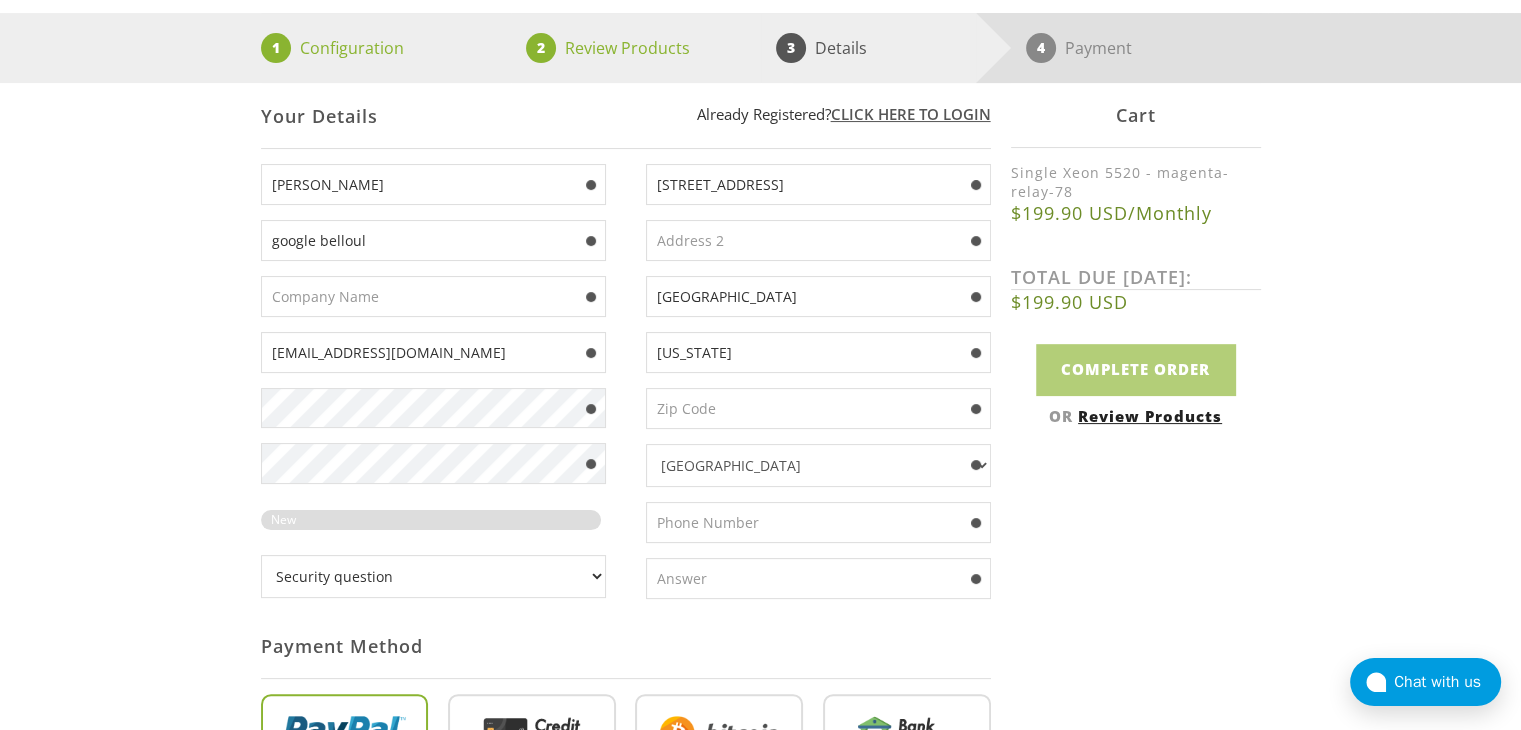 type on "38652" 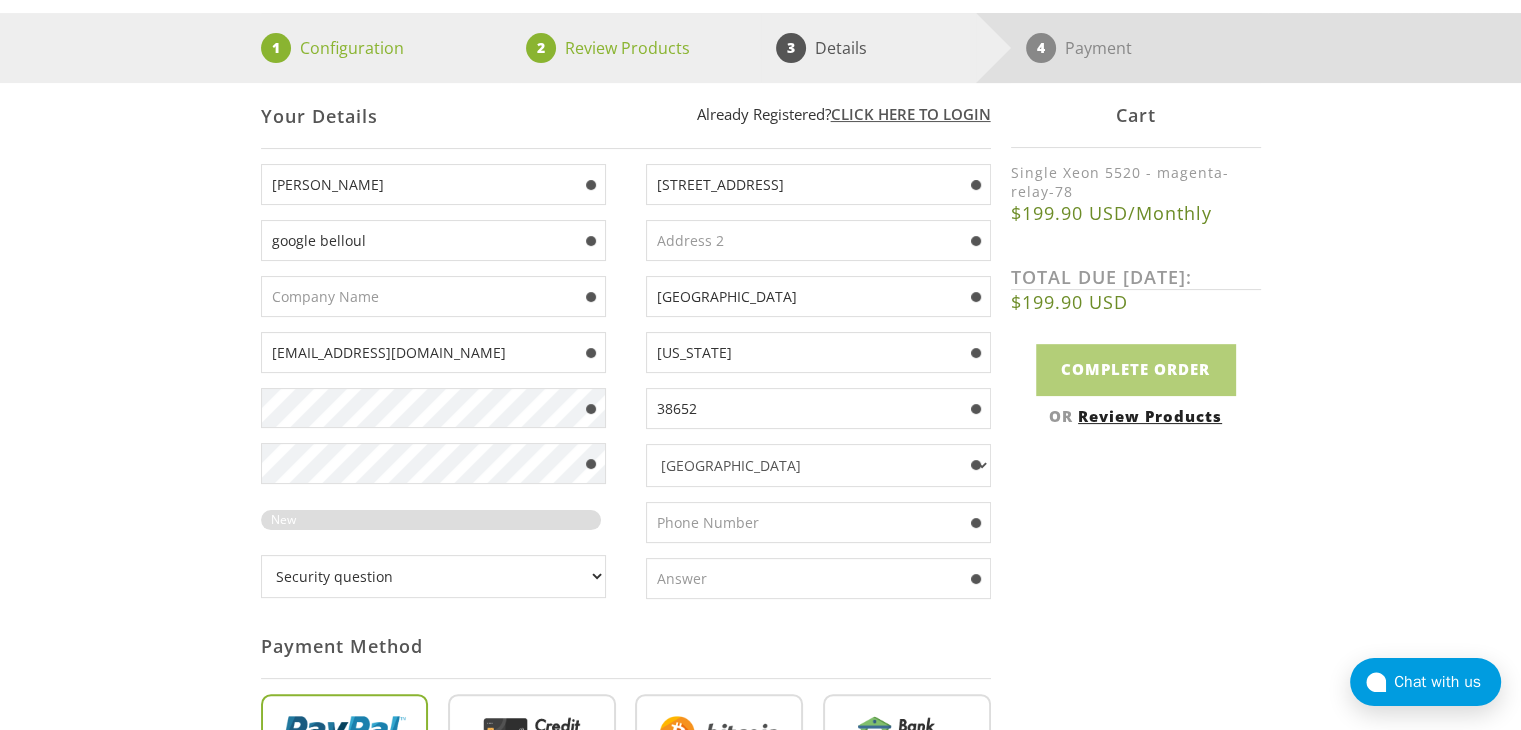 type on "6625389112" 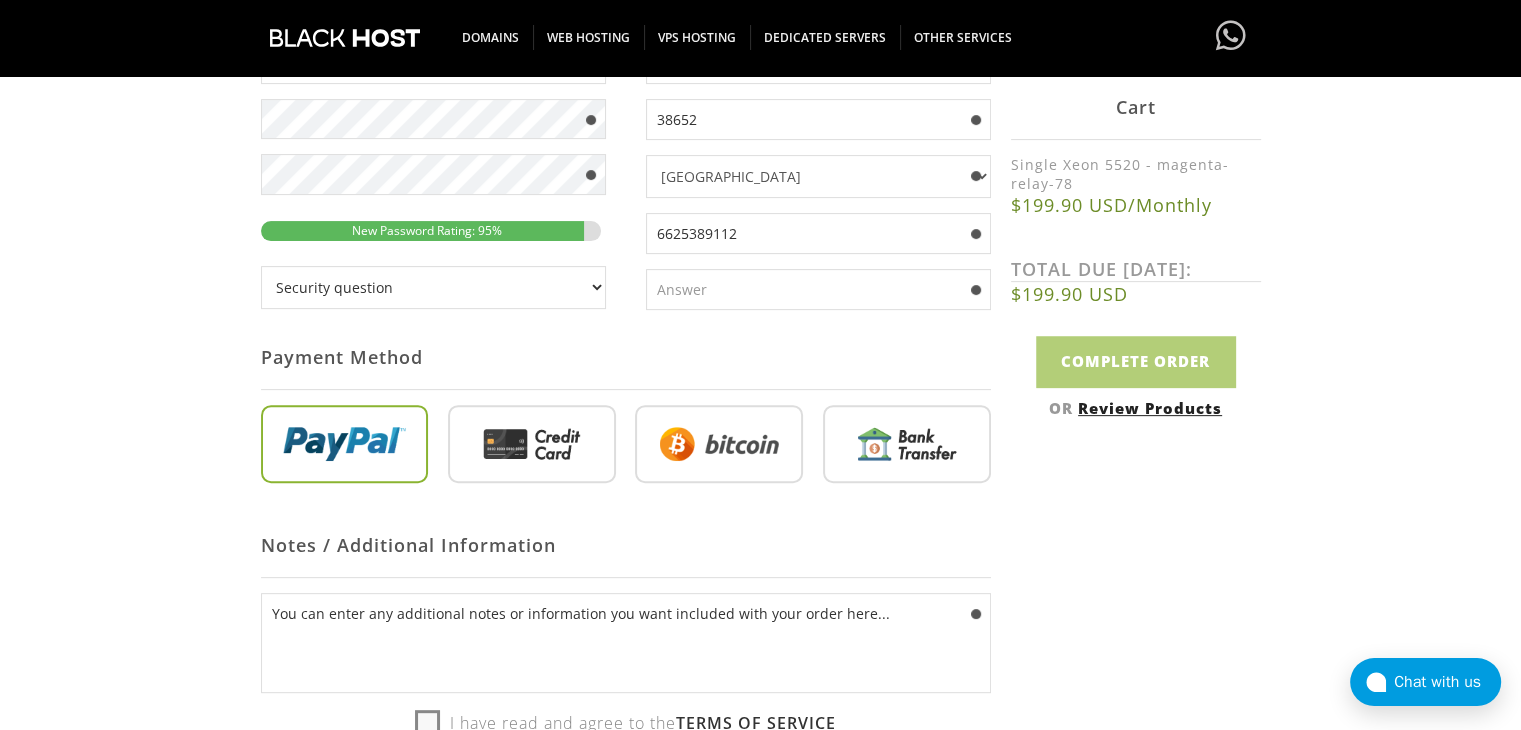 scroll, scrollTop: 628, scrollLeft: 0, axis: vertical 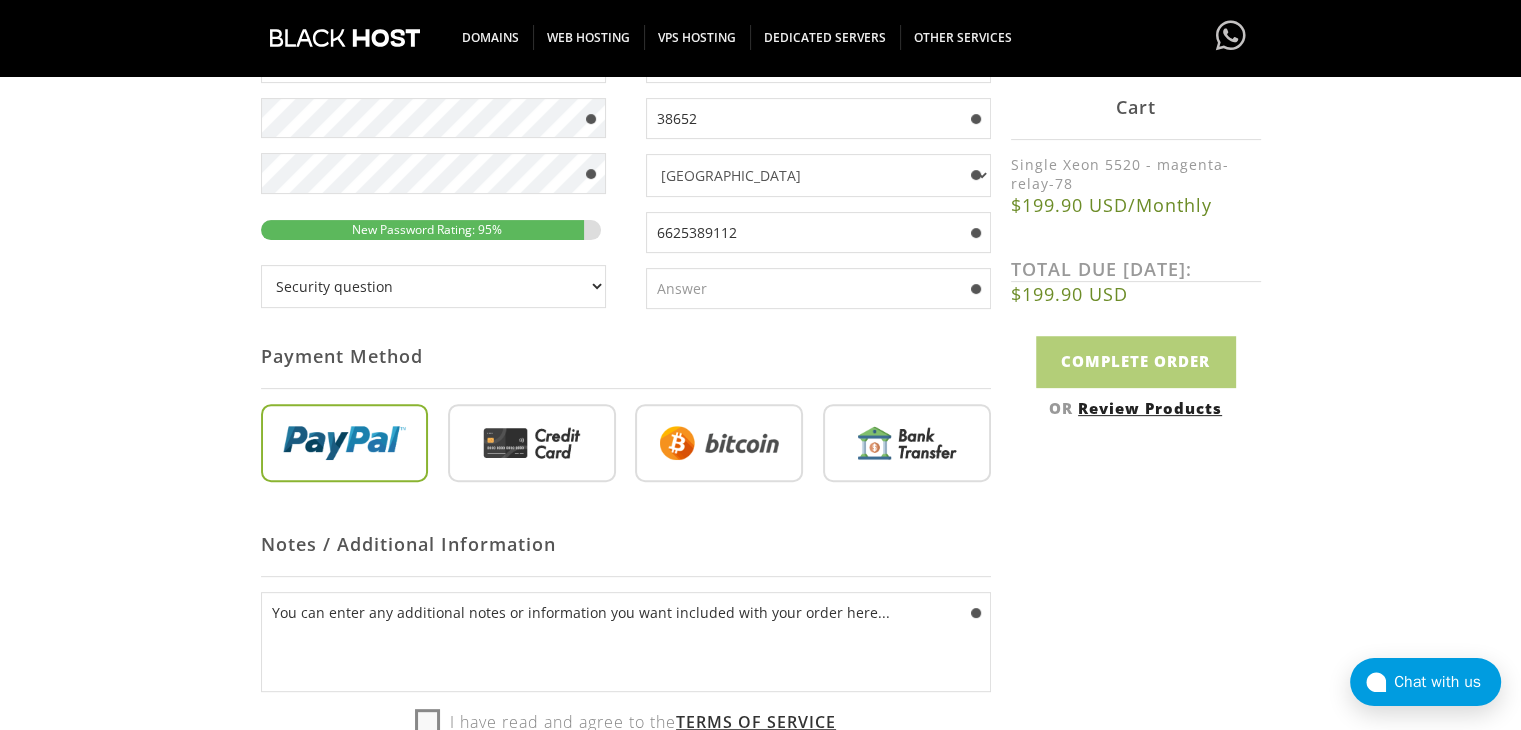 click on "Security question
What's your favorite color?
What is the first name of the person you first kissed?
[PERSON_NAME] would you like to play chess?
Hash, hash baby?
Where am I?
Who are you?
What is your Secret Question Answer?" at bounding box center [433, 286] 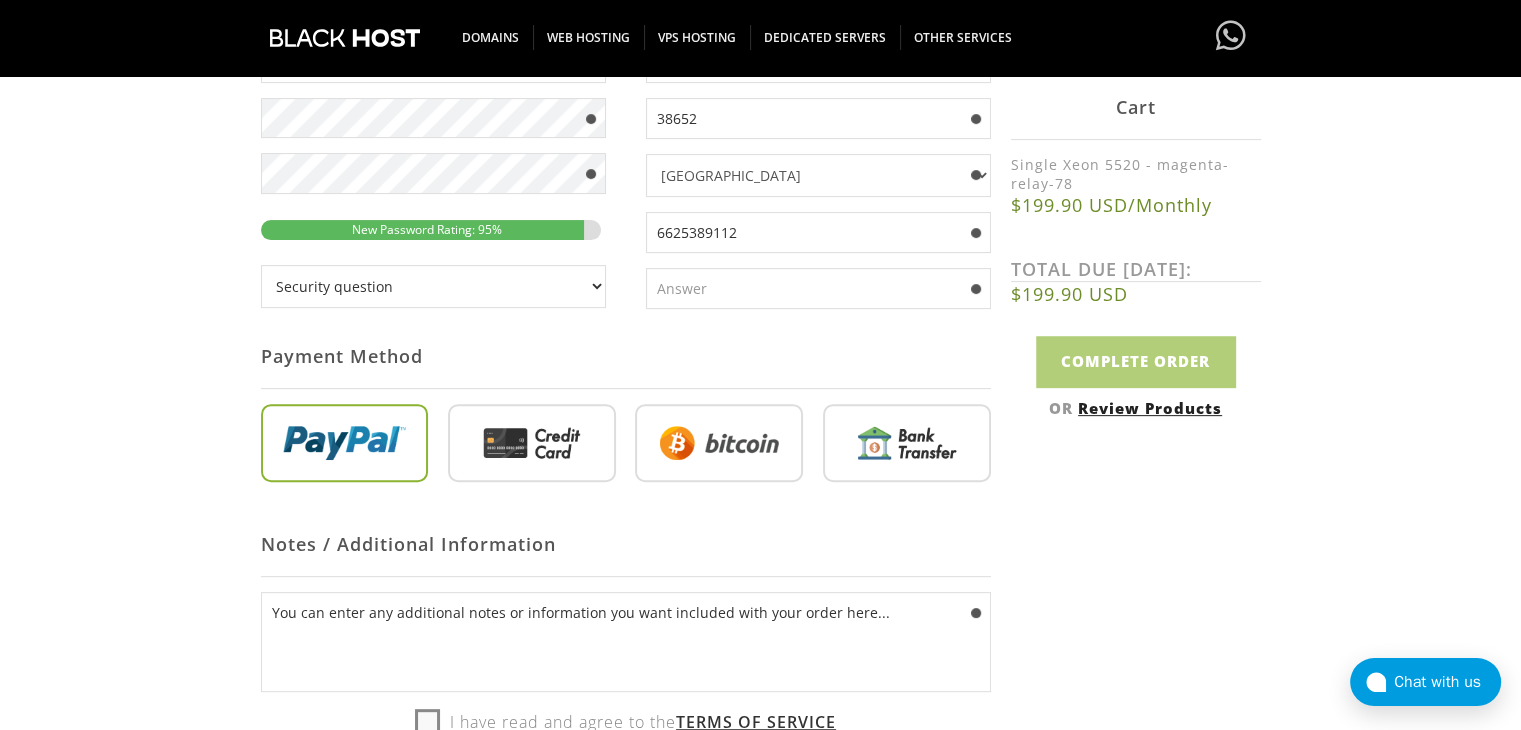 select on "1" 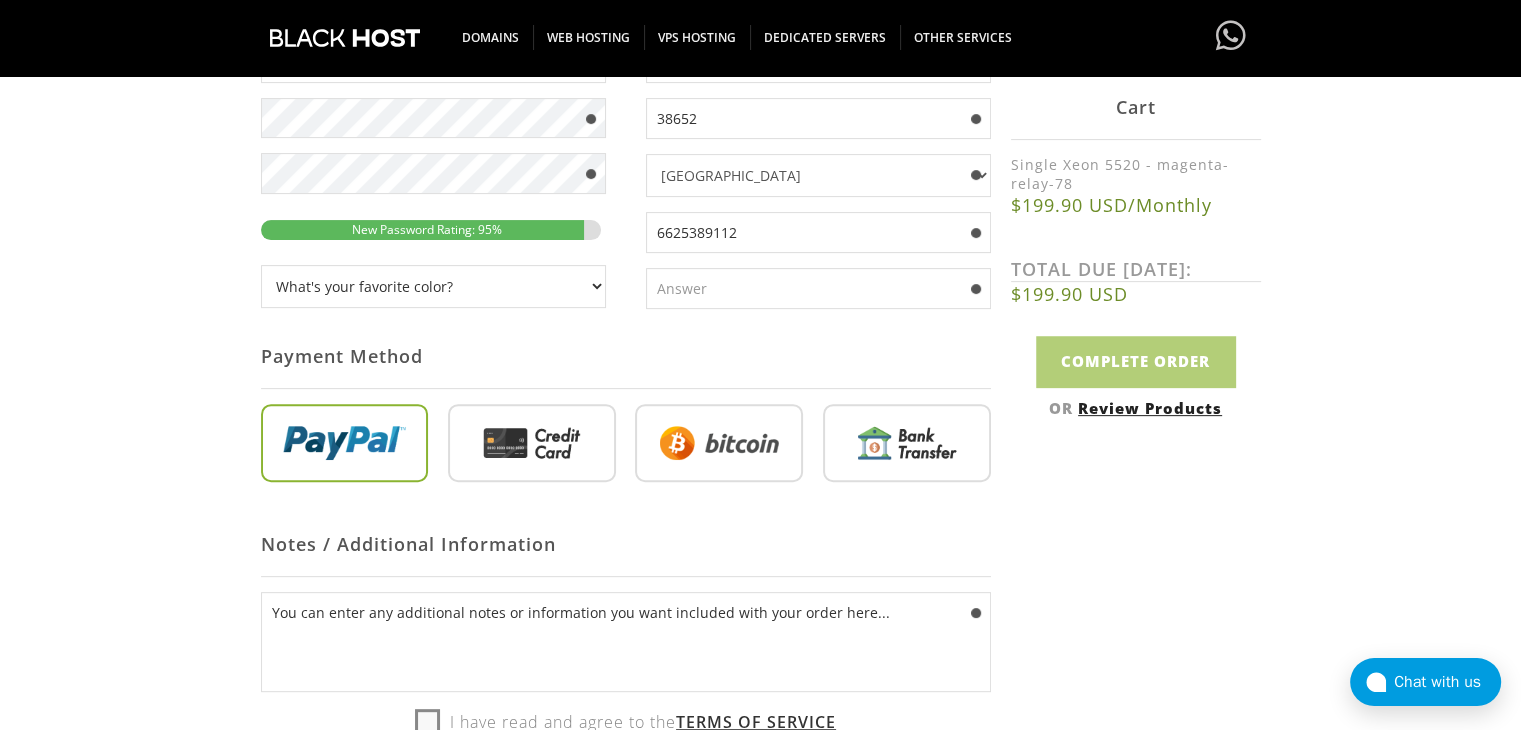 click at bounding box center (818, 288) 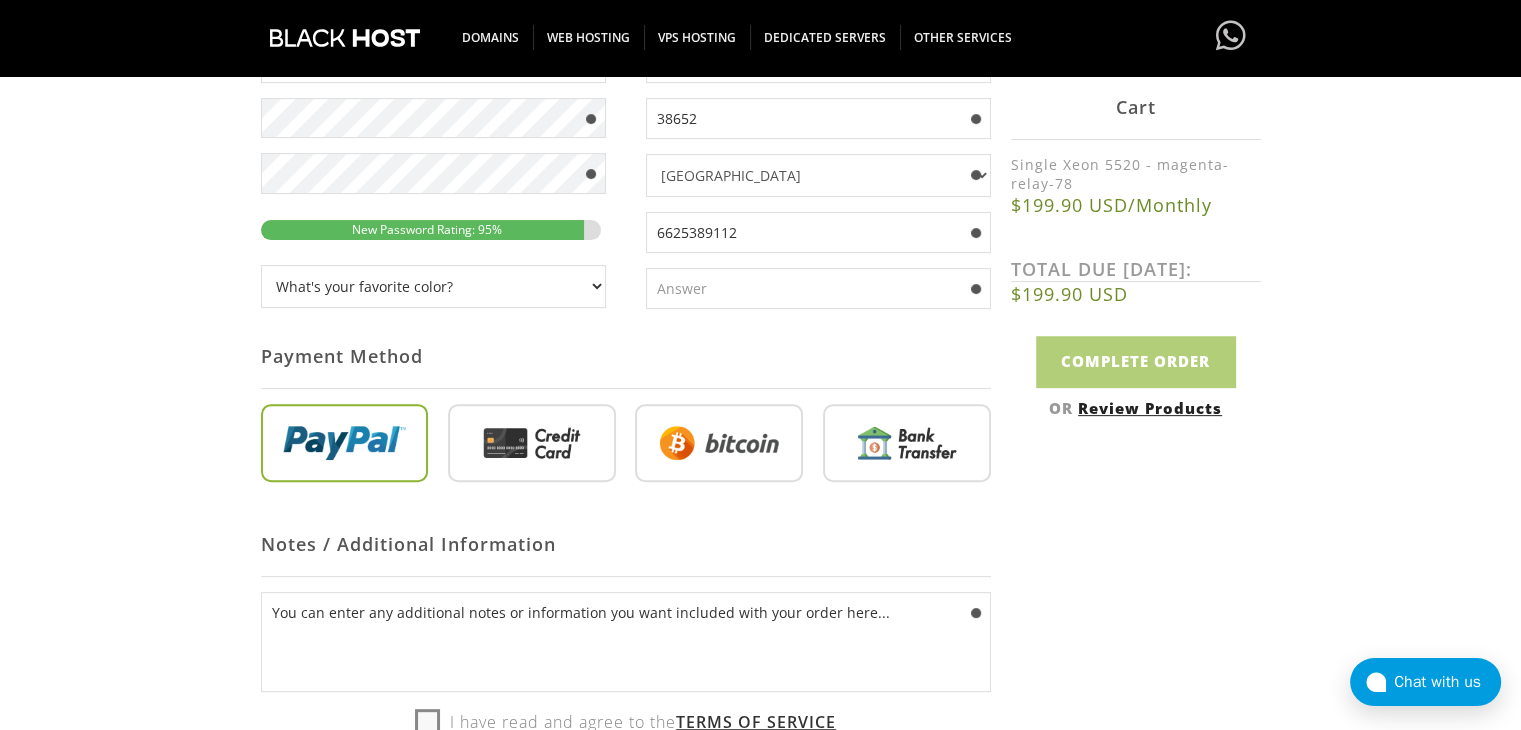 type on "black" 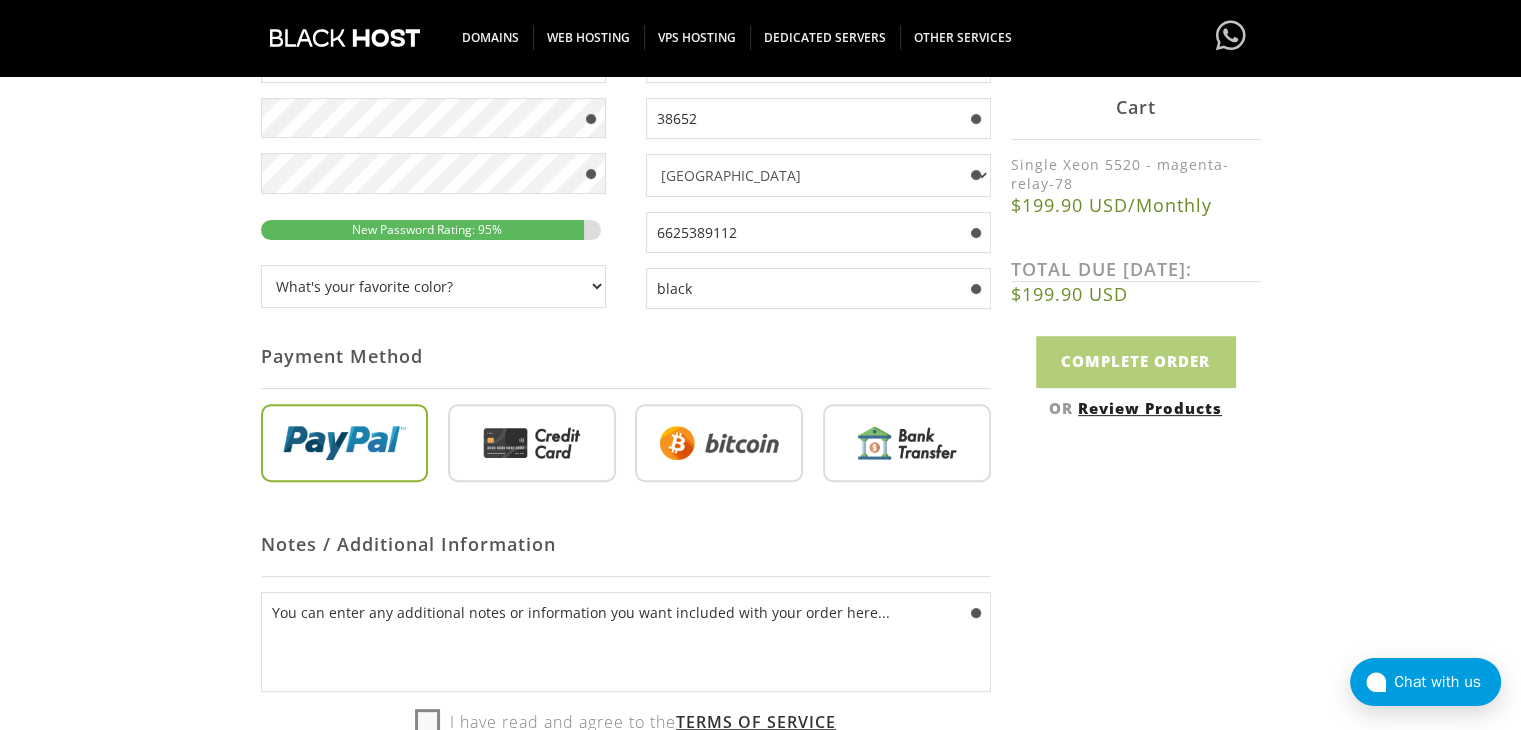 click at bounding box center (532, 447) 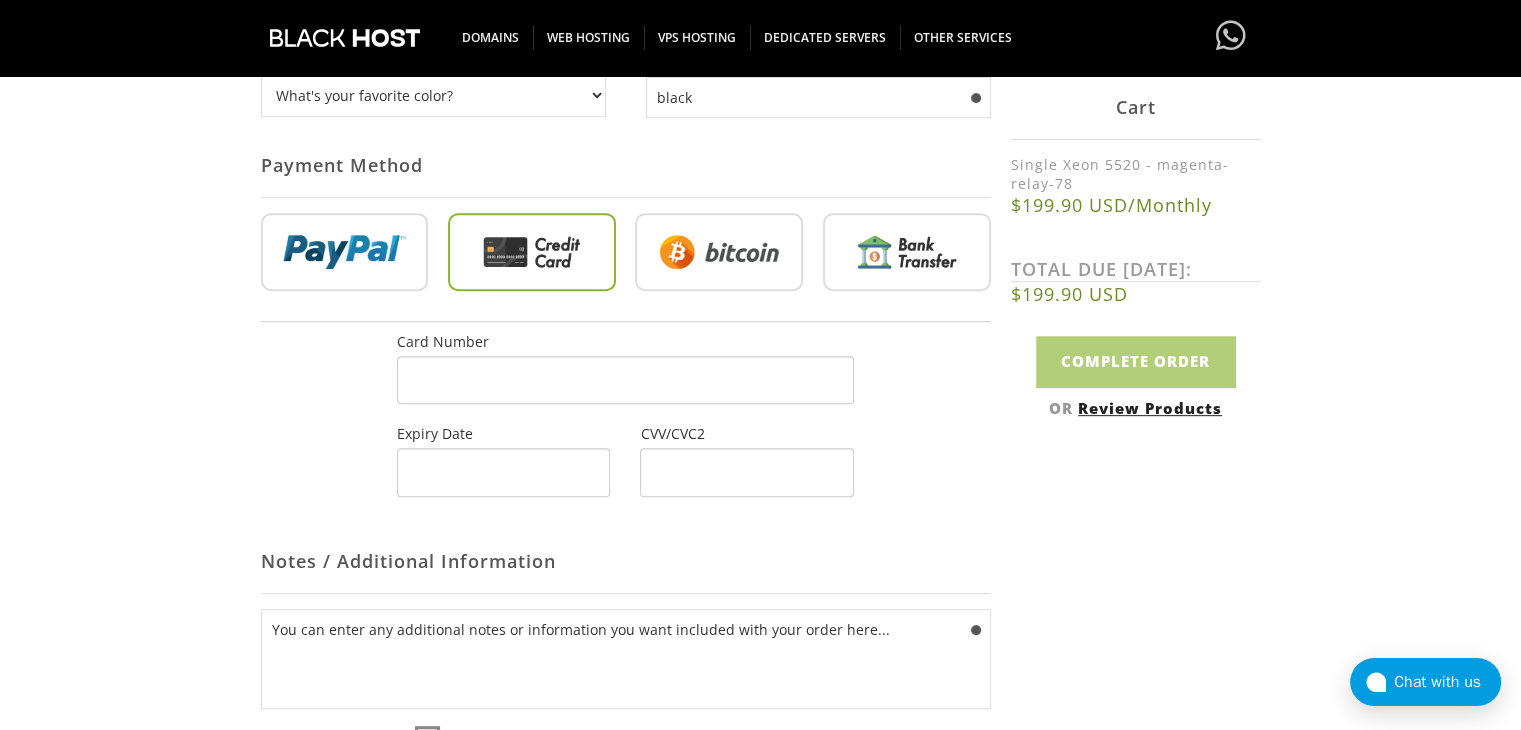 scroll, scrollTop: 824, scrollLeft: 0, axis: vertical 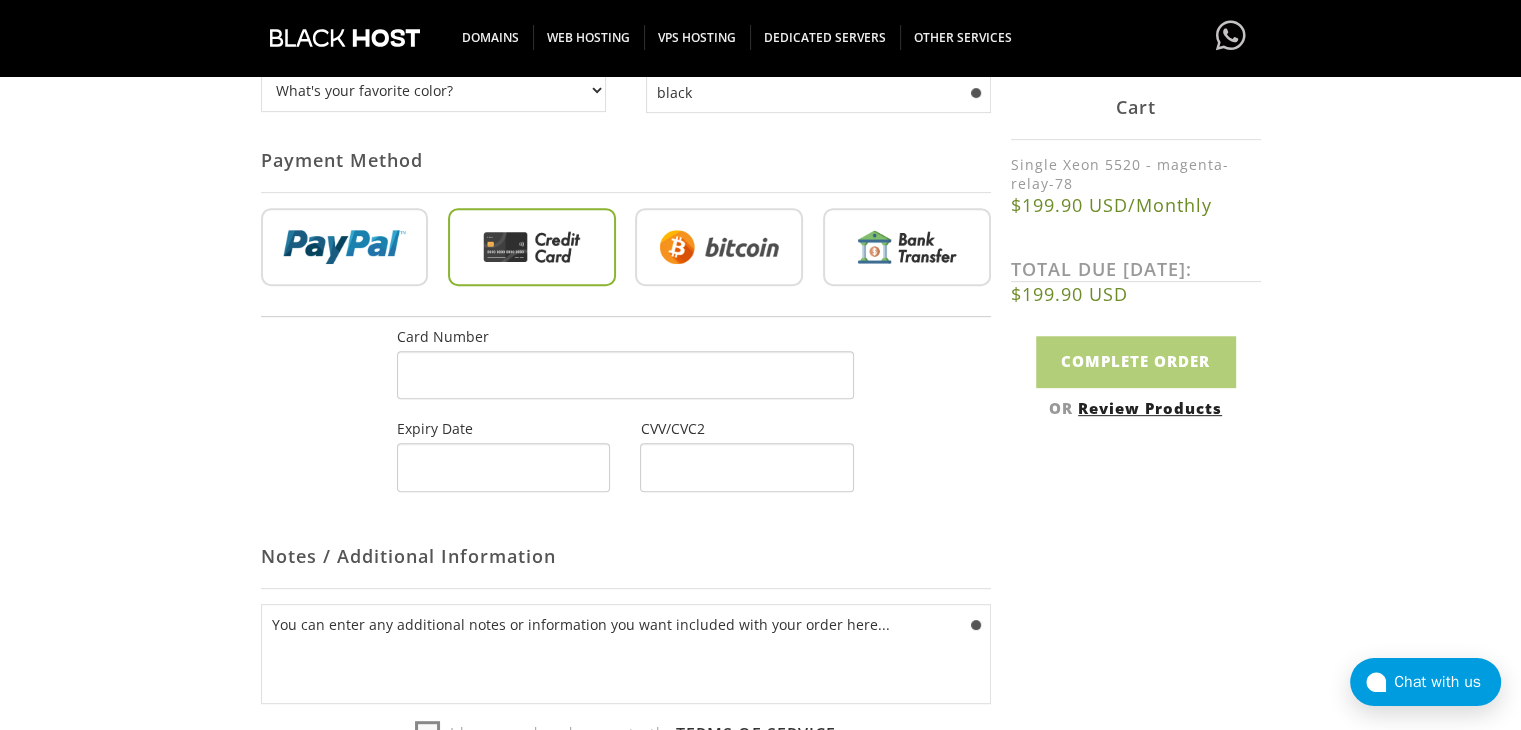 click at bounding box center (345, 251) 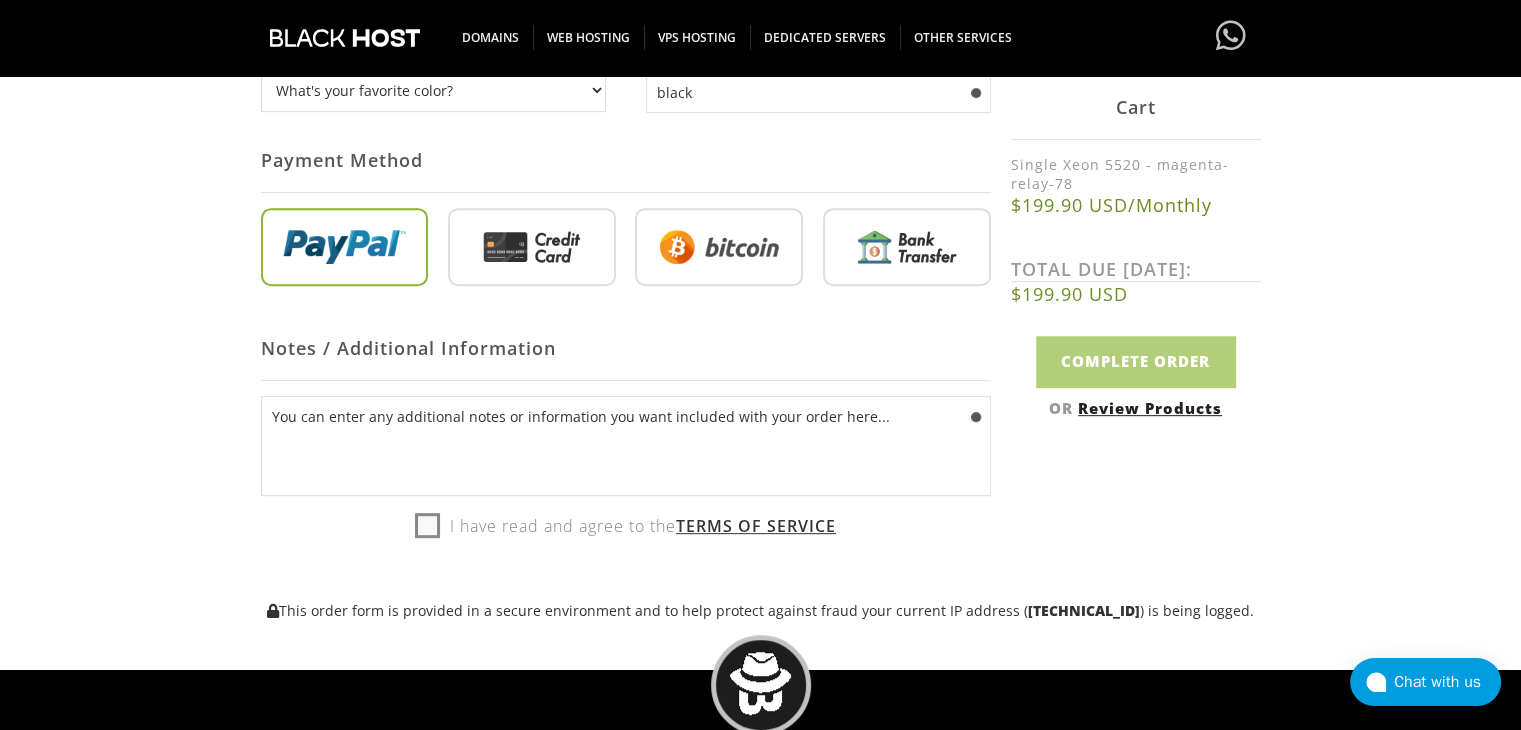 click at bounding box center [532, 251] 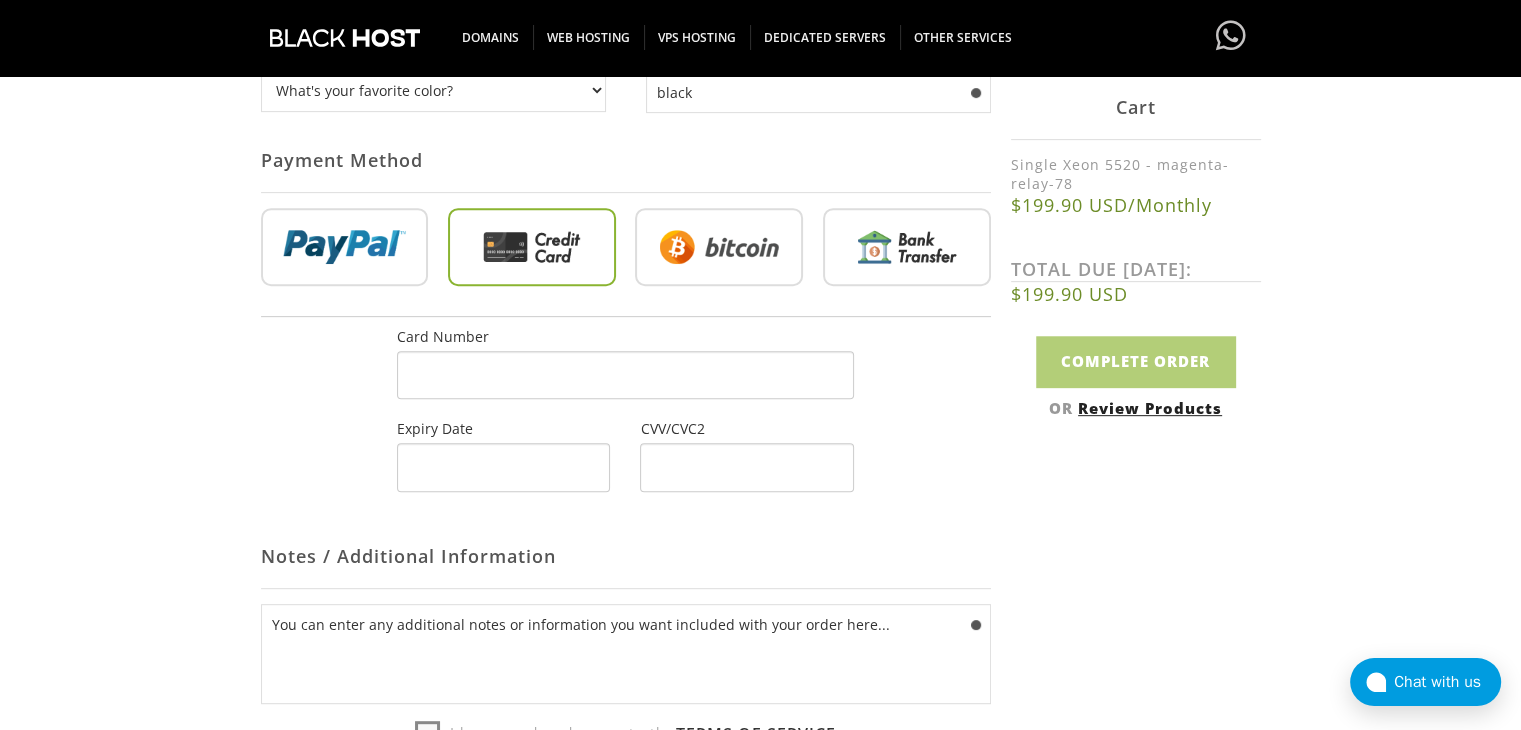 click at bounding box center [503, 467] 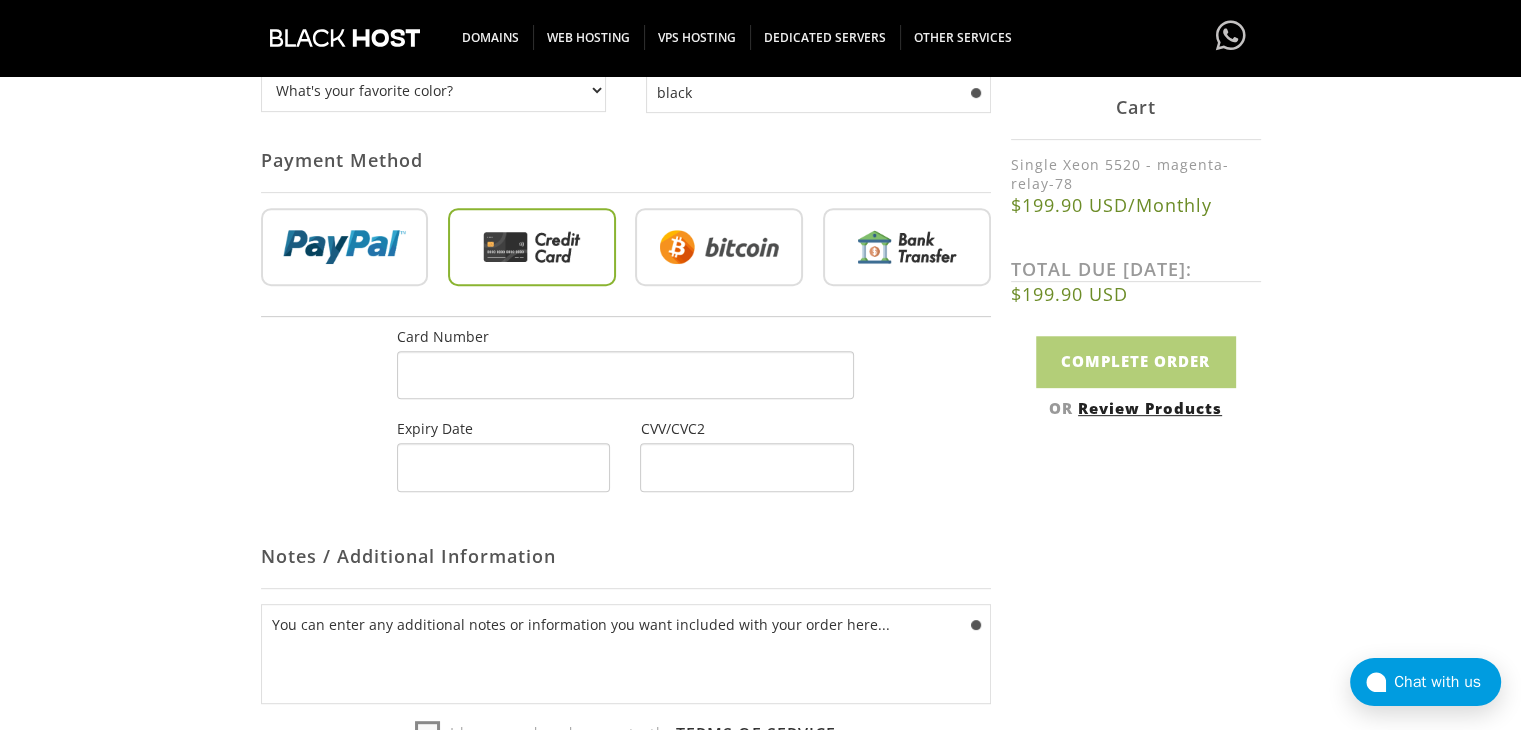 click at bounding box center (746, 467) 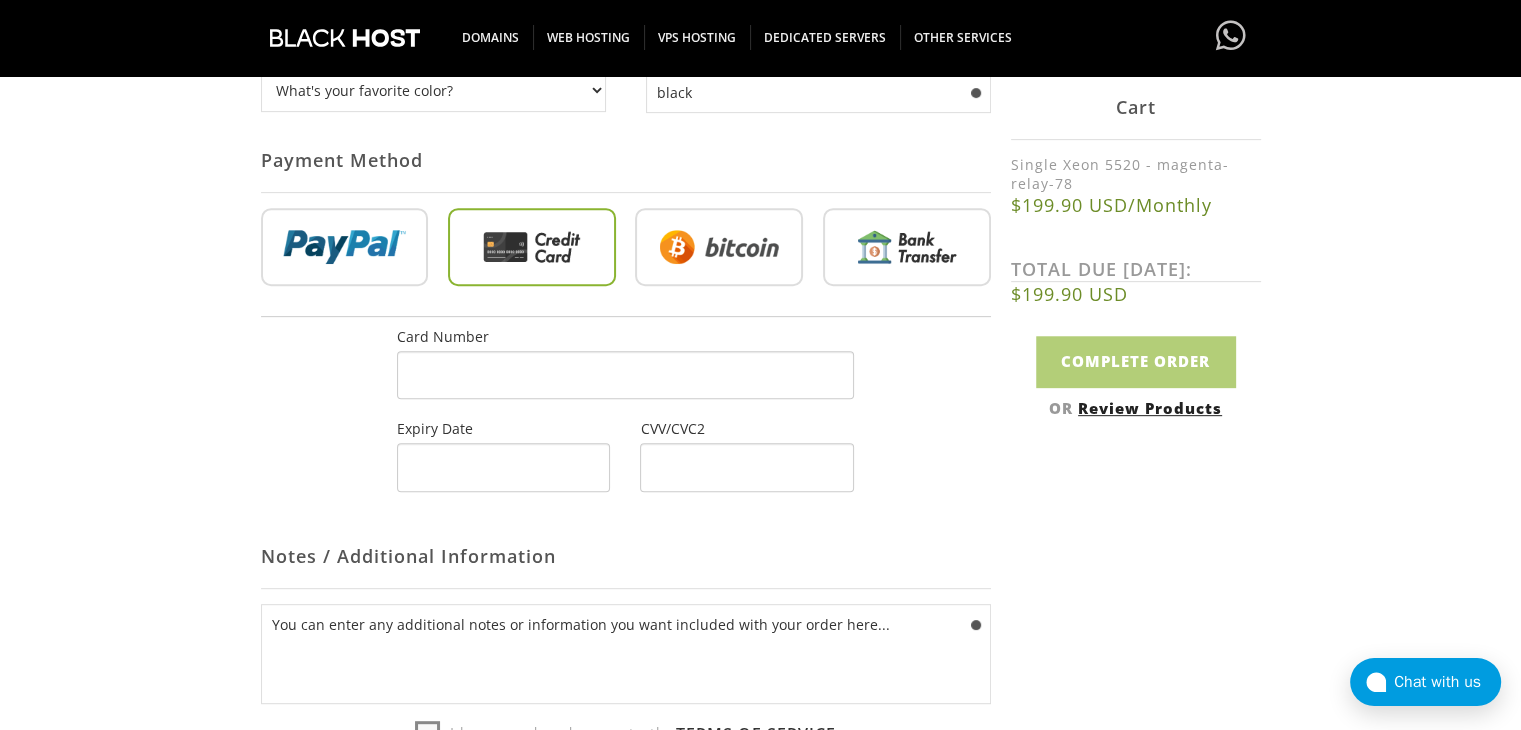 click at bounding box center (746, 467) 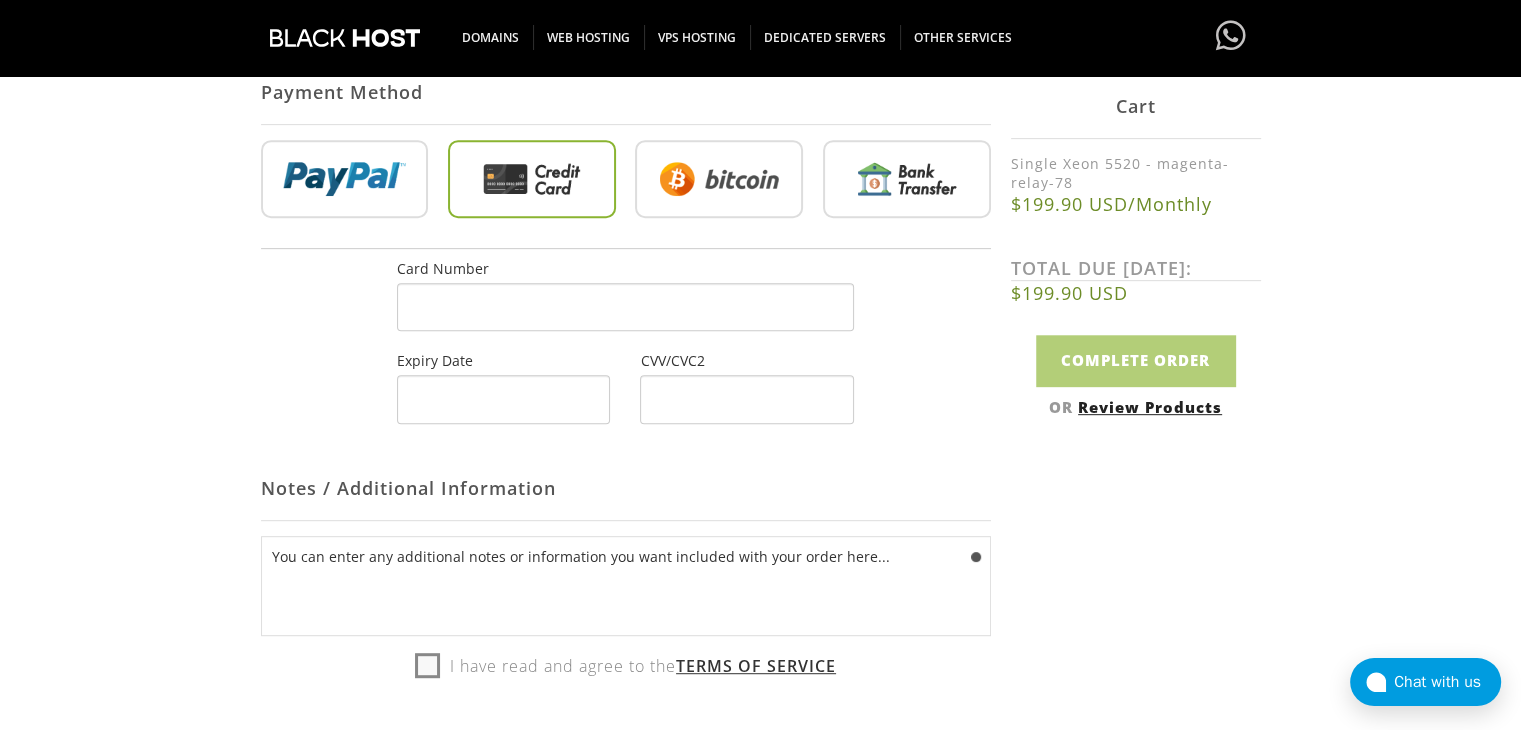 scroll, scrollTop: 890, scrollLeft: 0, axis: vertical 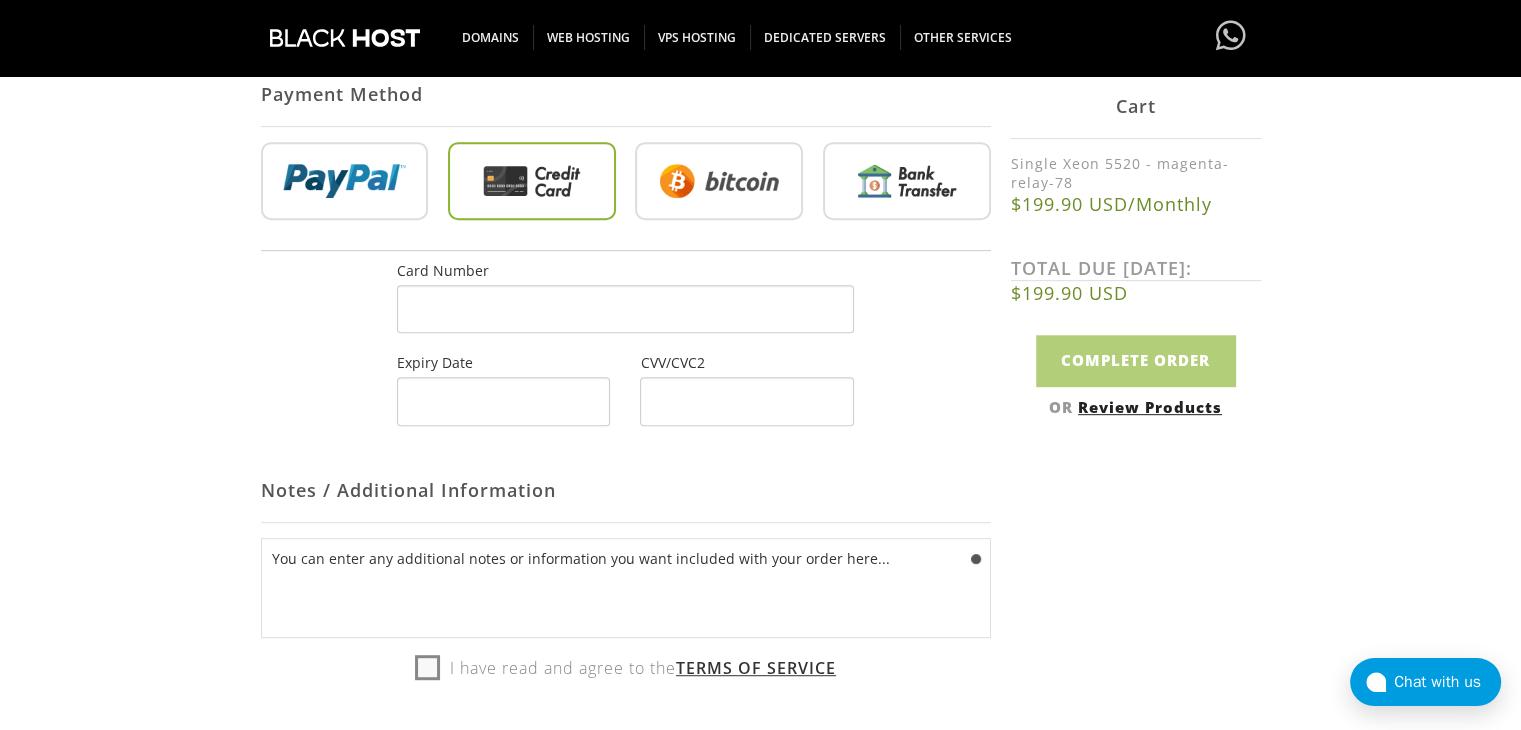 click on "I have read and agree to the  Terms of Service" at bounding box center [625, 668] 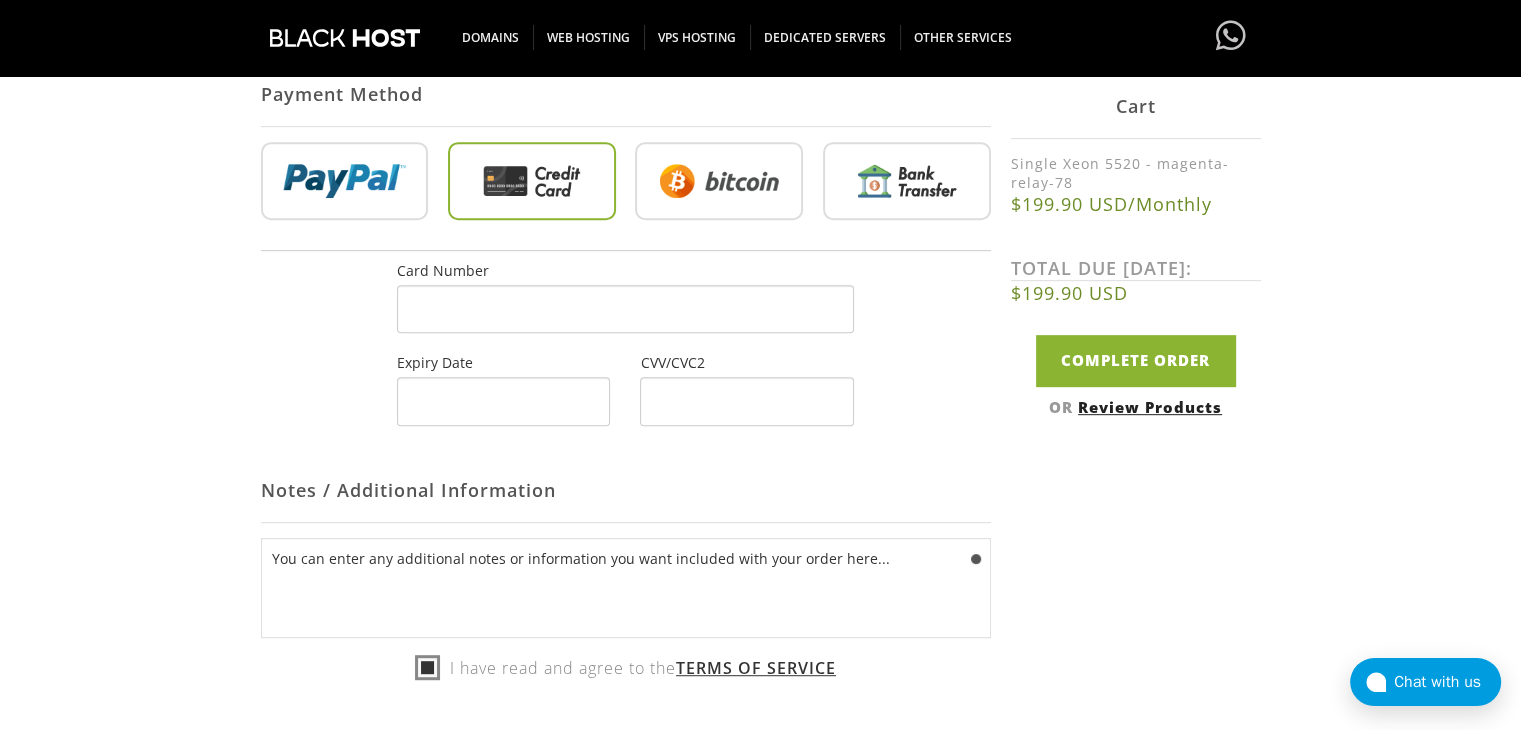 click at bounding box center [719, 185] 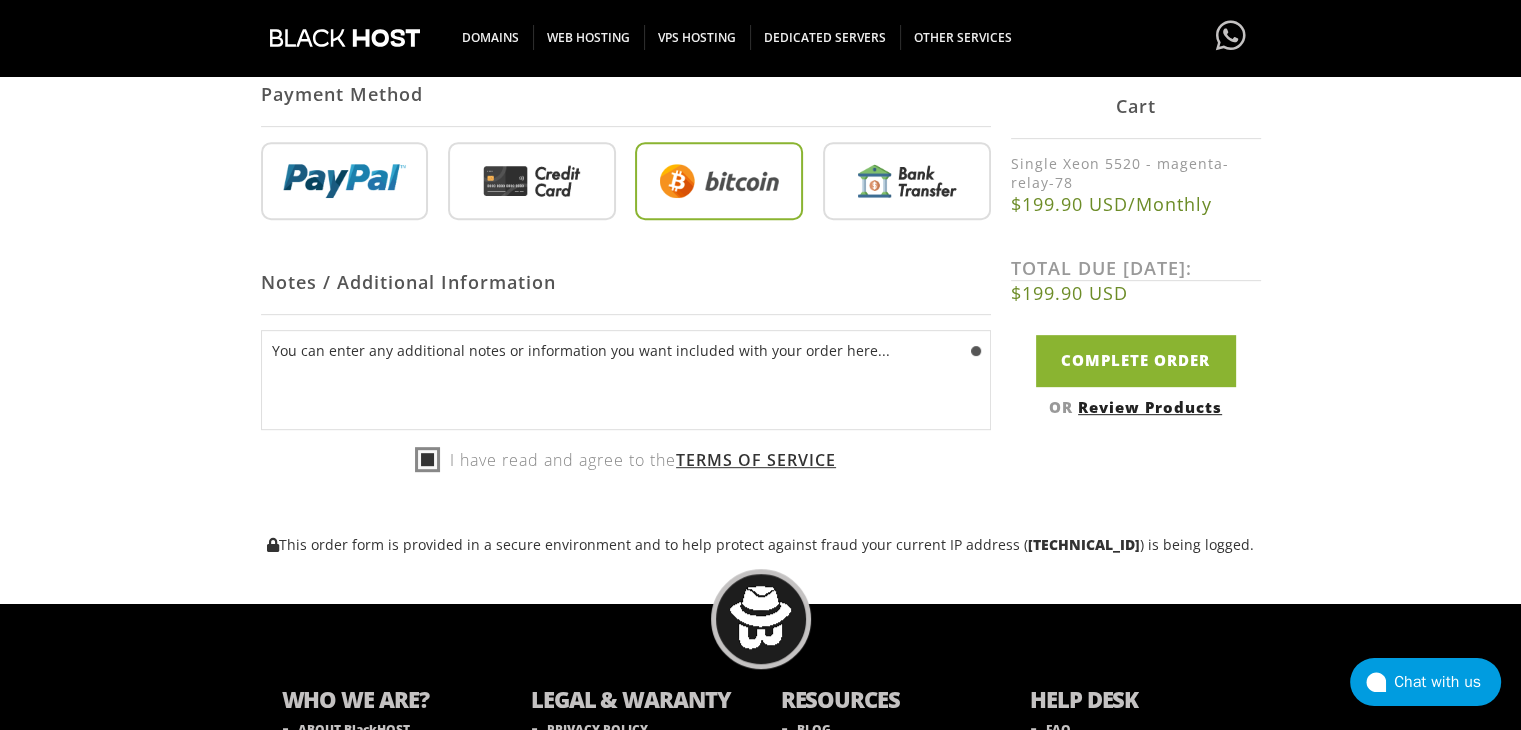 click at bounding box center (907, 185) 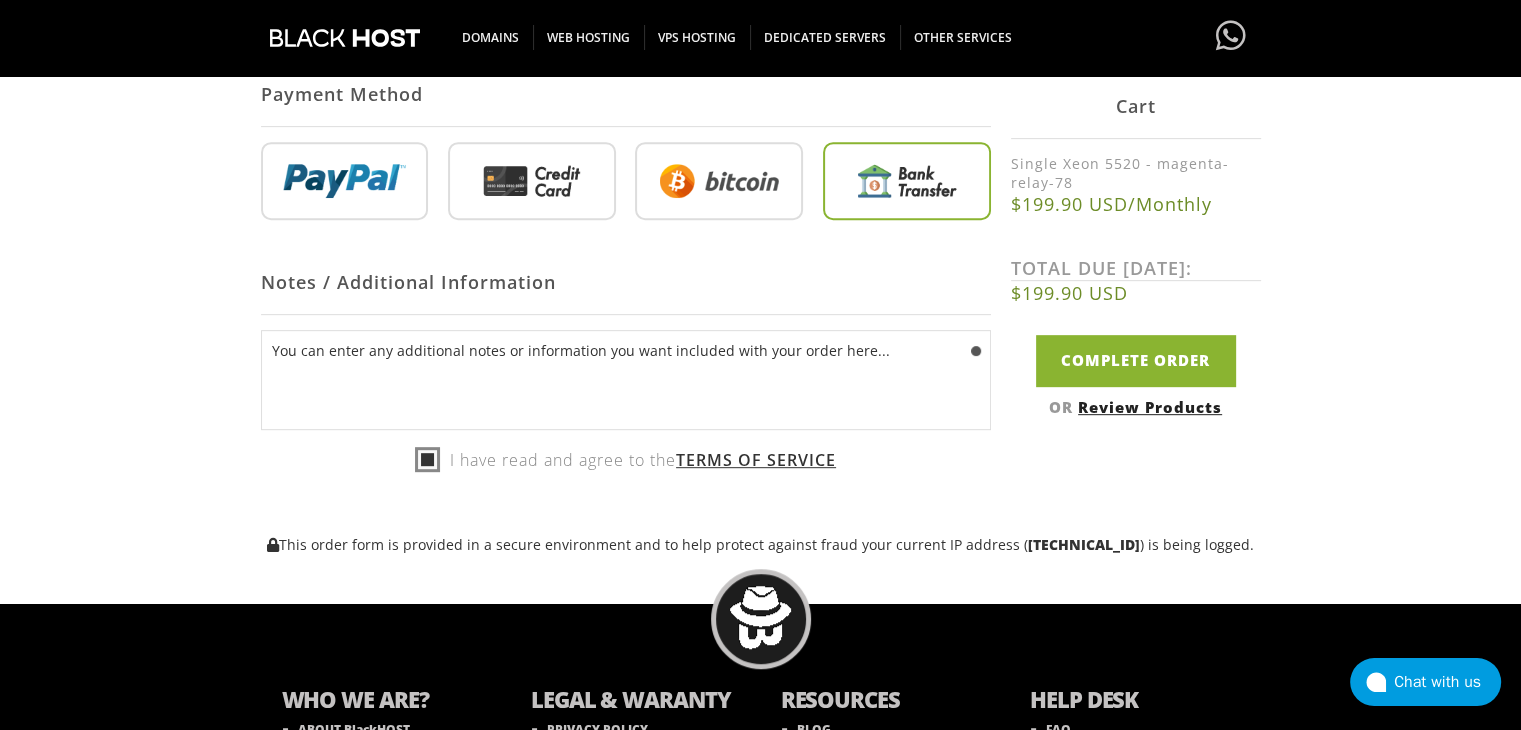 click at bounding box center (345, 185) 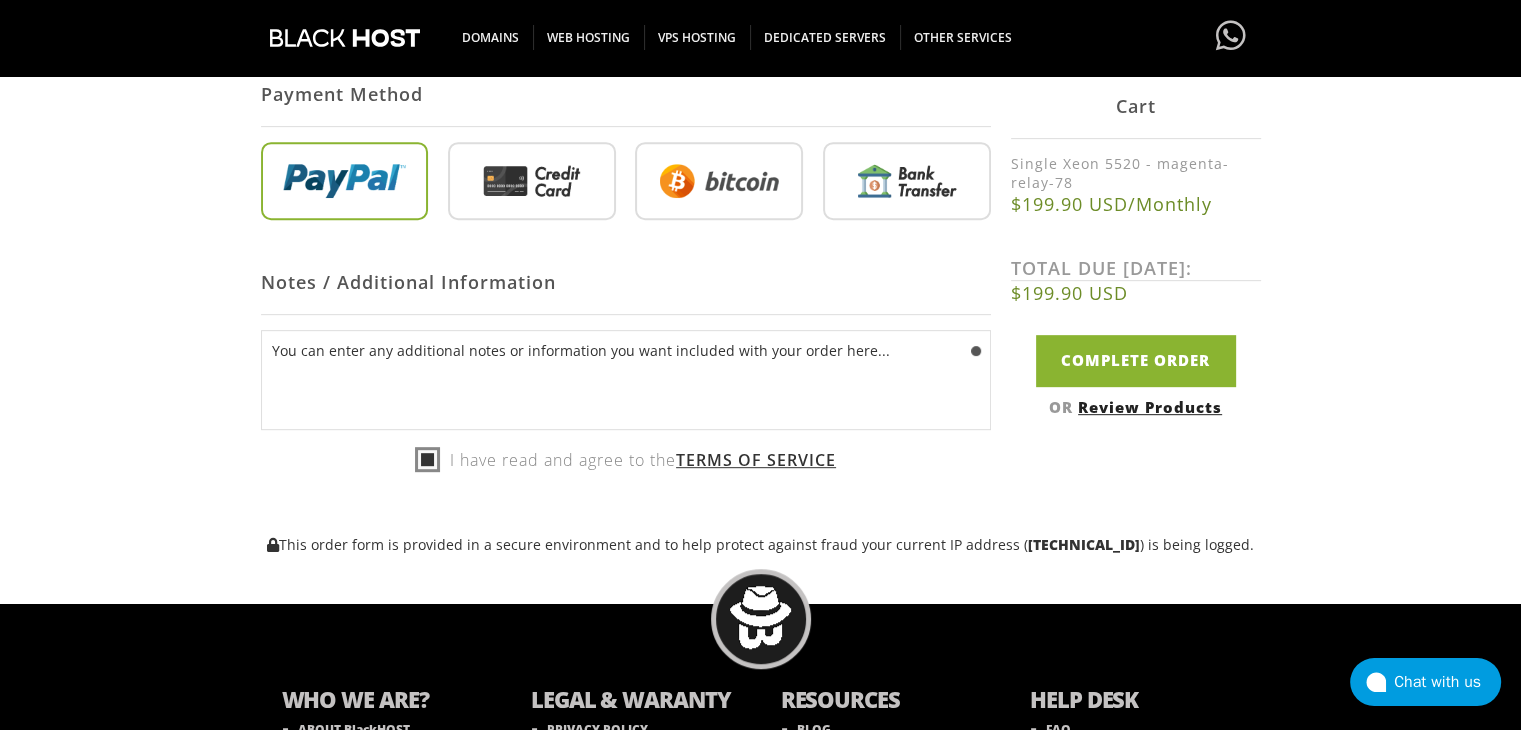 click at bounding box center [532, 185] 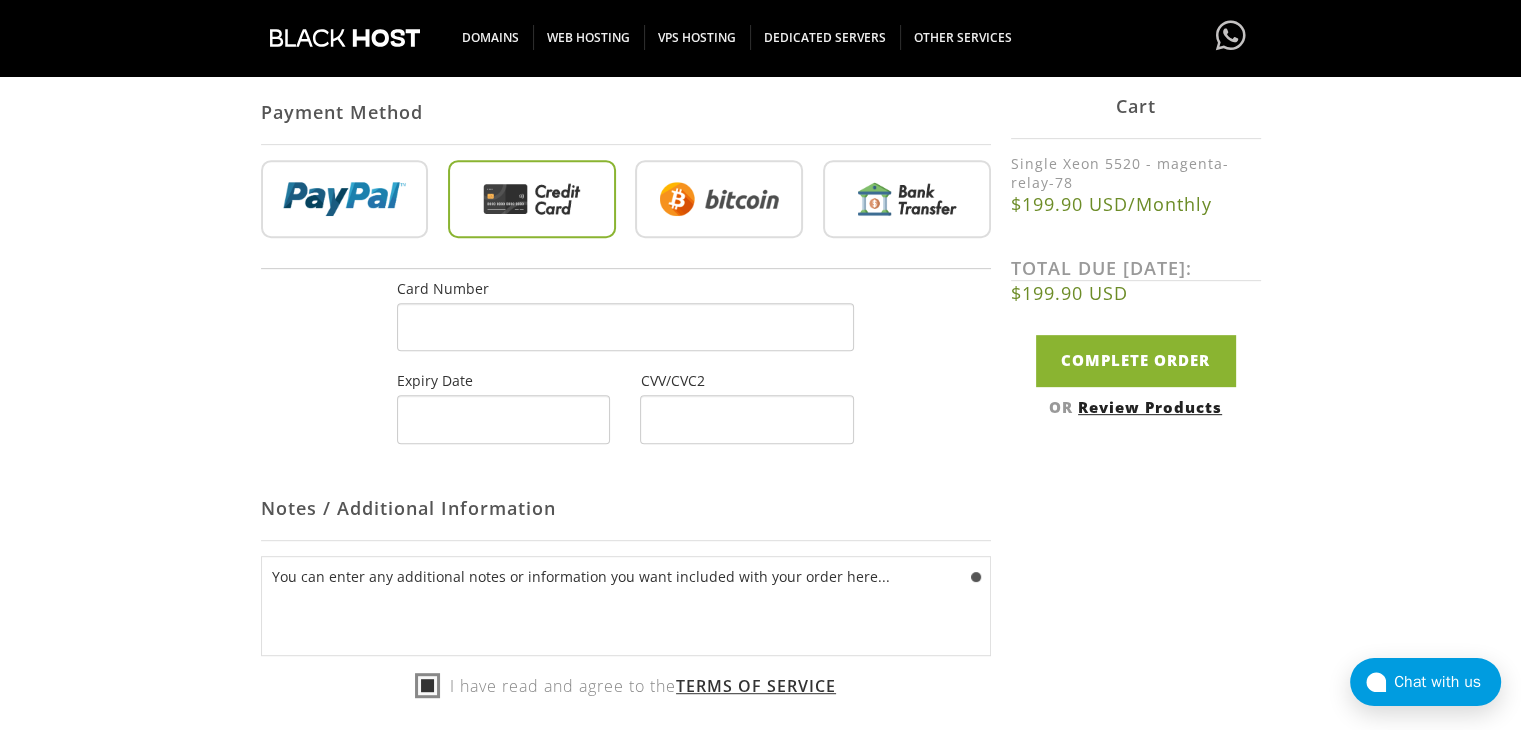 scroll, scrollTop: 899, scrollLeft: 0, axis: vertical 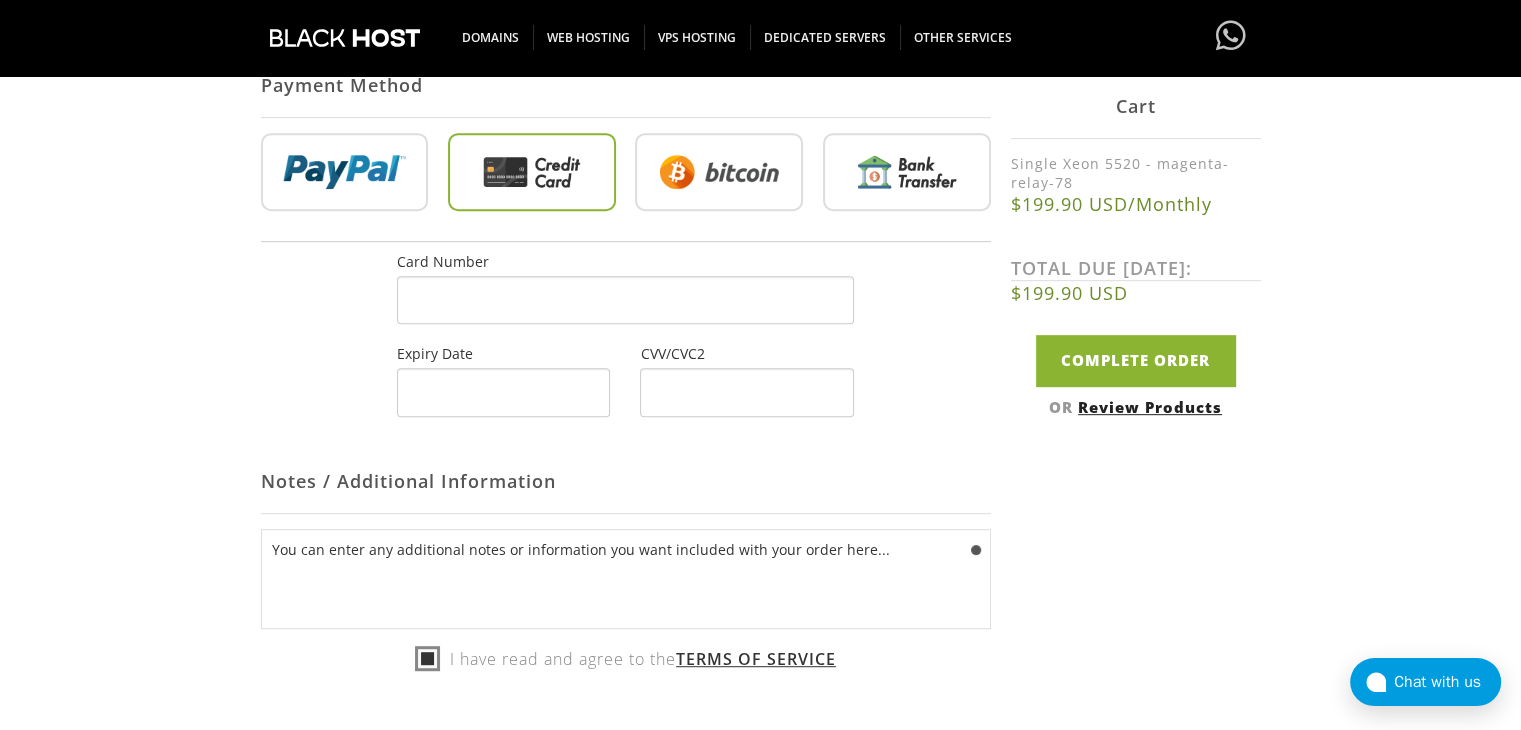 click at bounding box center (625, 300) 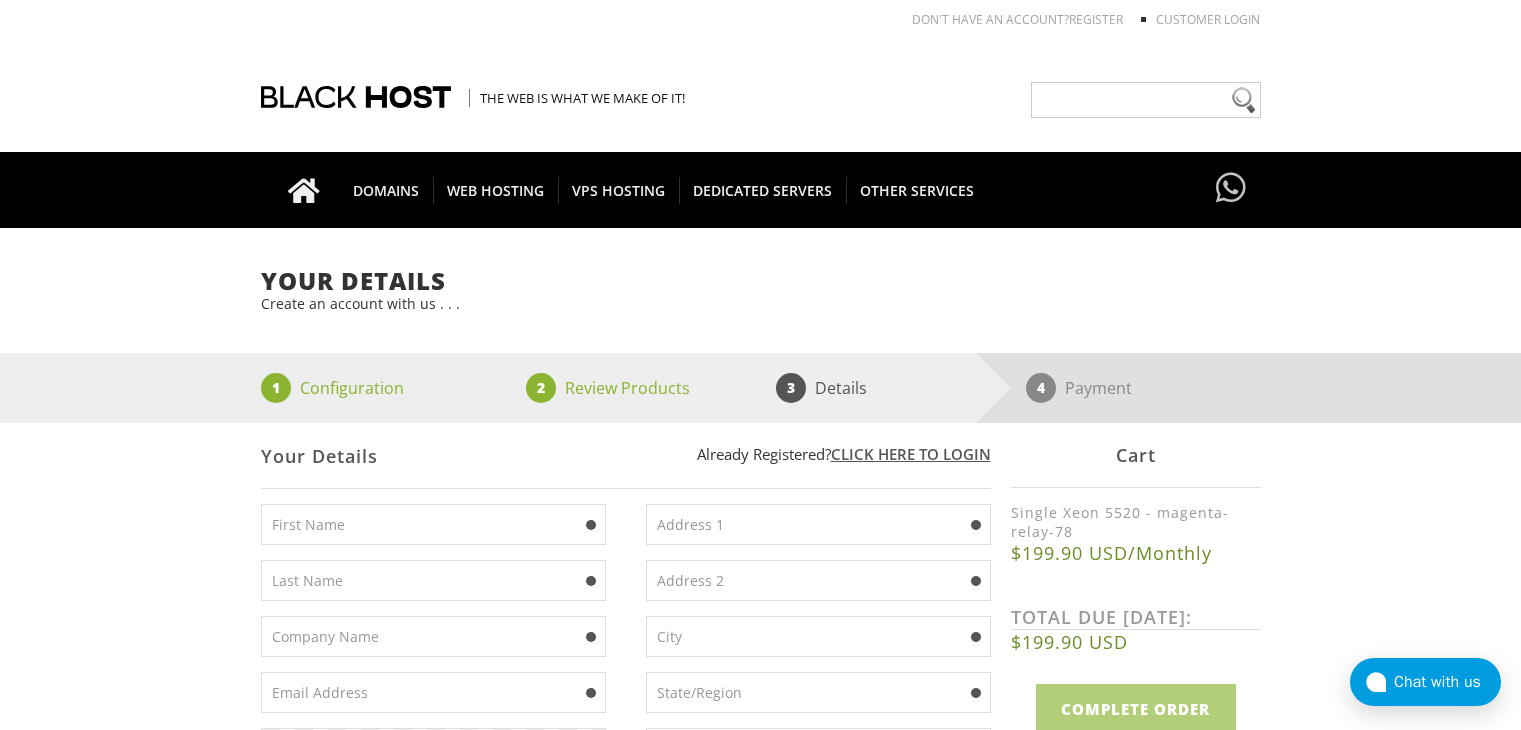 scroll, scrollTop: 899, scrollLeft: 0, axis: vertical 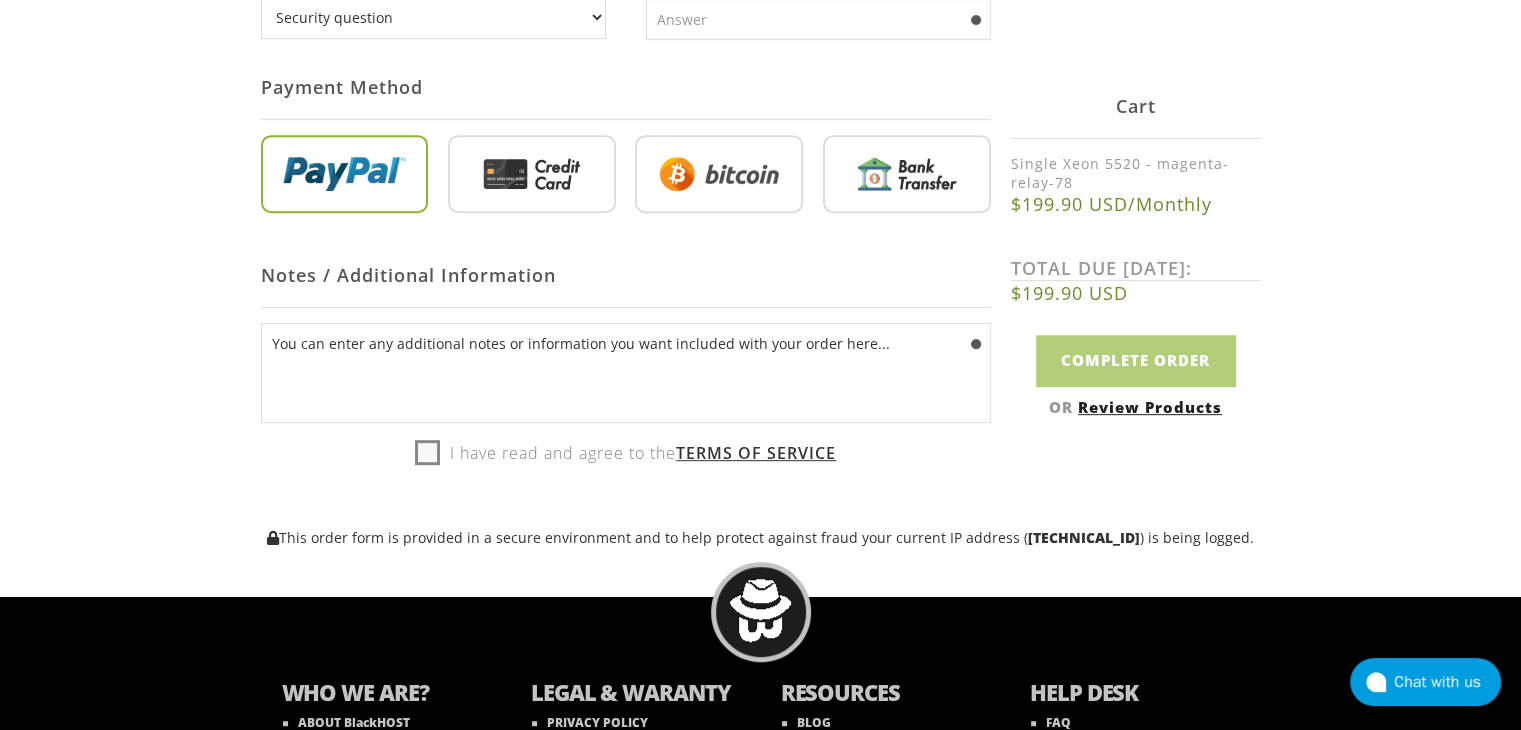 click on "I have read and agree to the  Terms of Service" at bounding box center [625, 453] 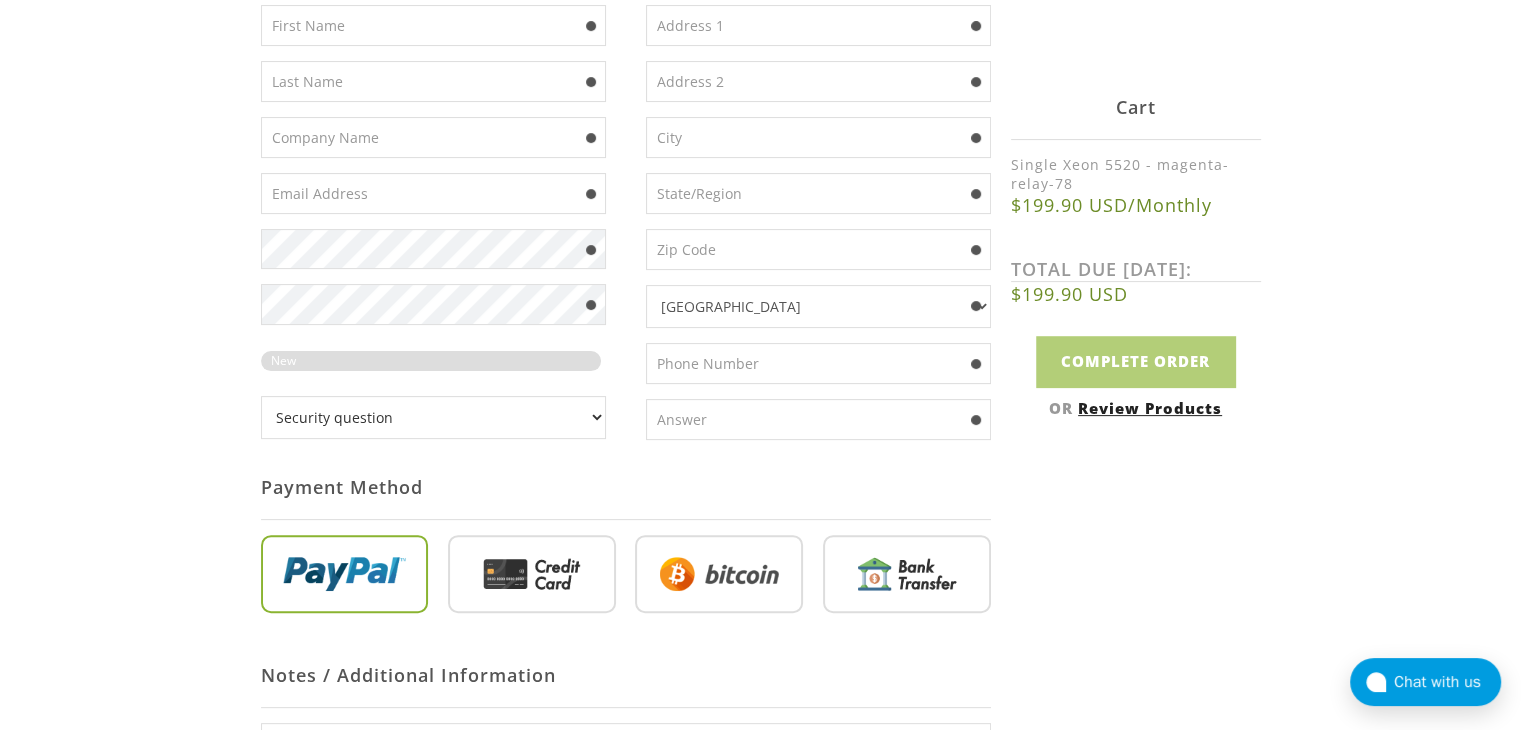 scroll, scrollTop: 508, scrollLeft: 0, axis: vertical 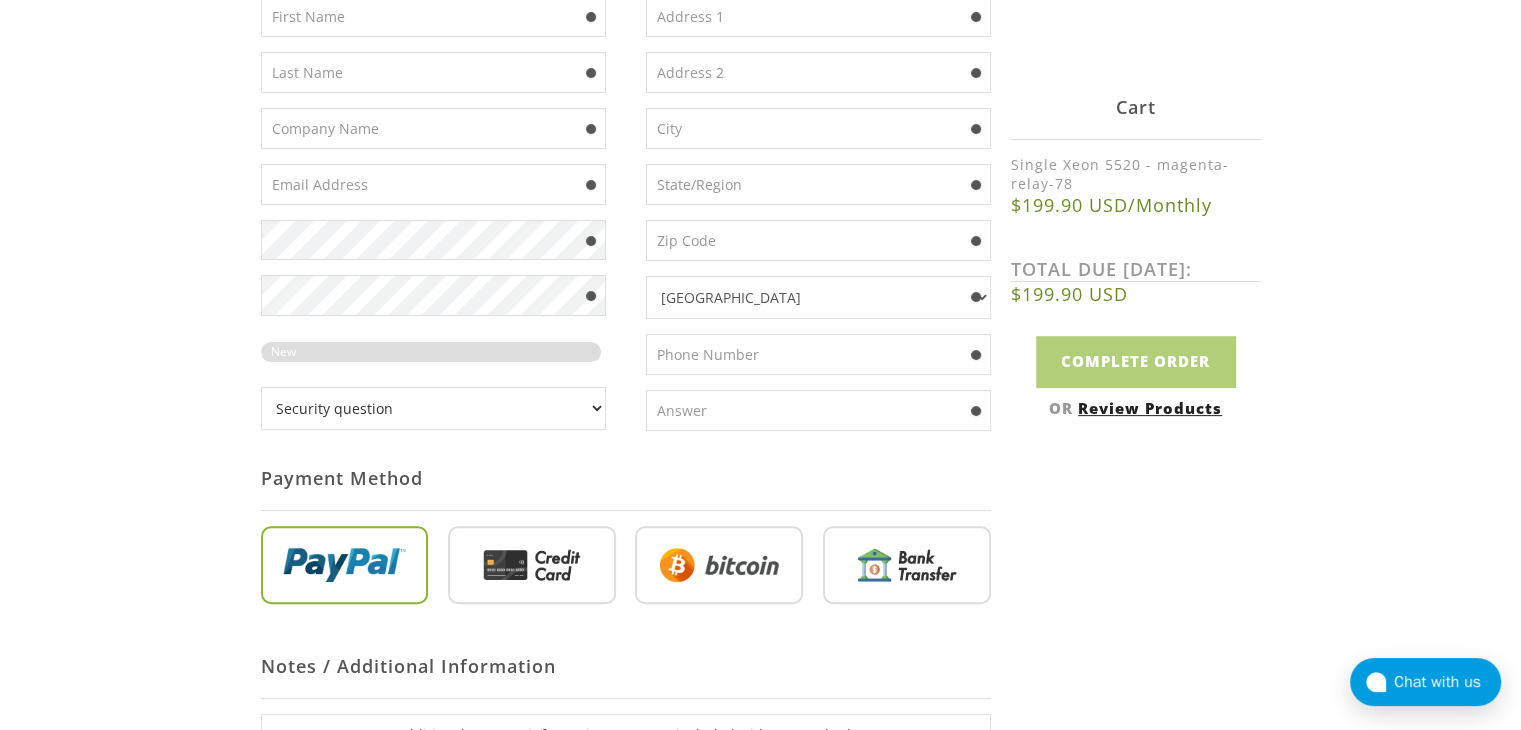 click at bounding box center (532, 569) 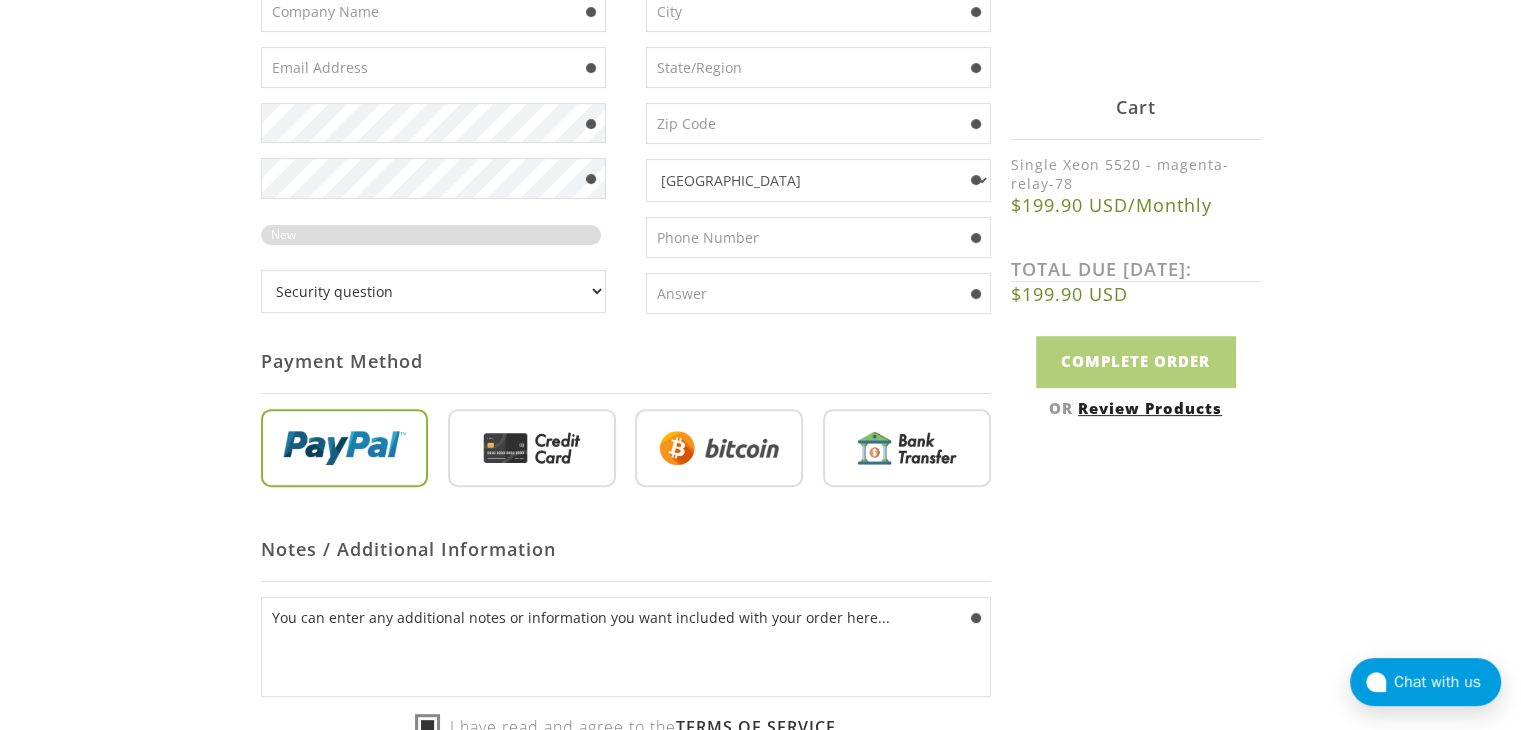 scroll, scrollTop: 637, scrollLeft: 0, axis: vertical 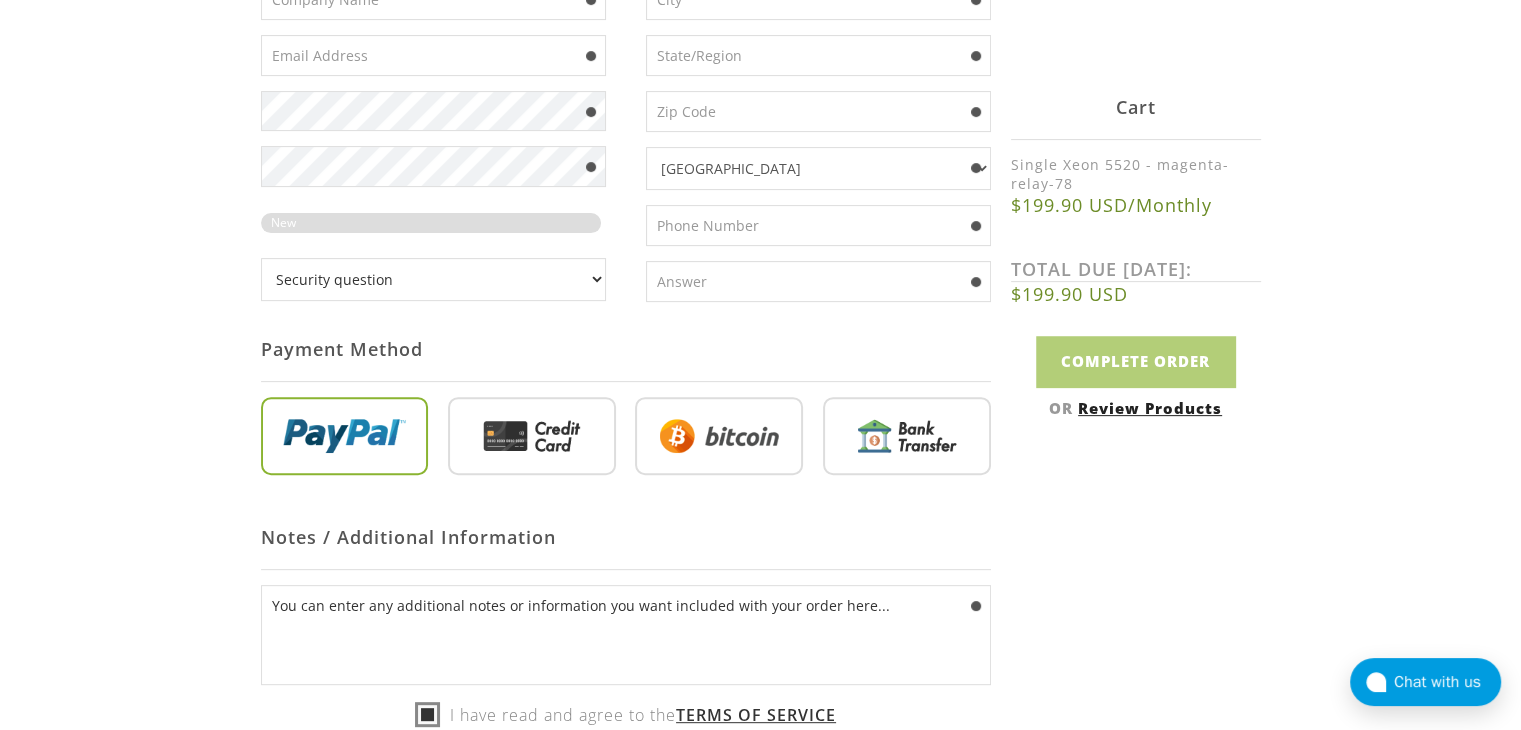 click at bounding box center (532, 440) 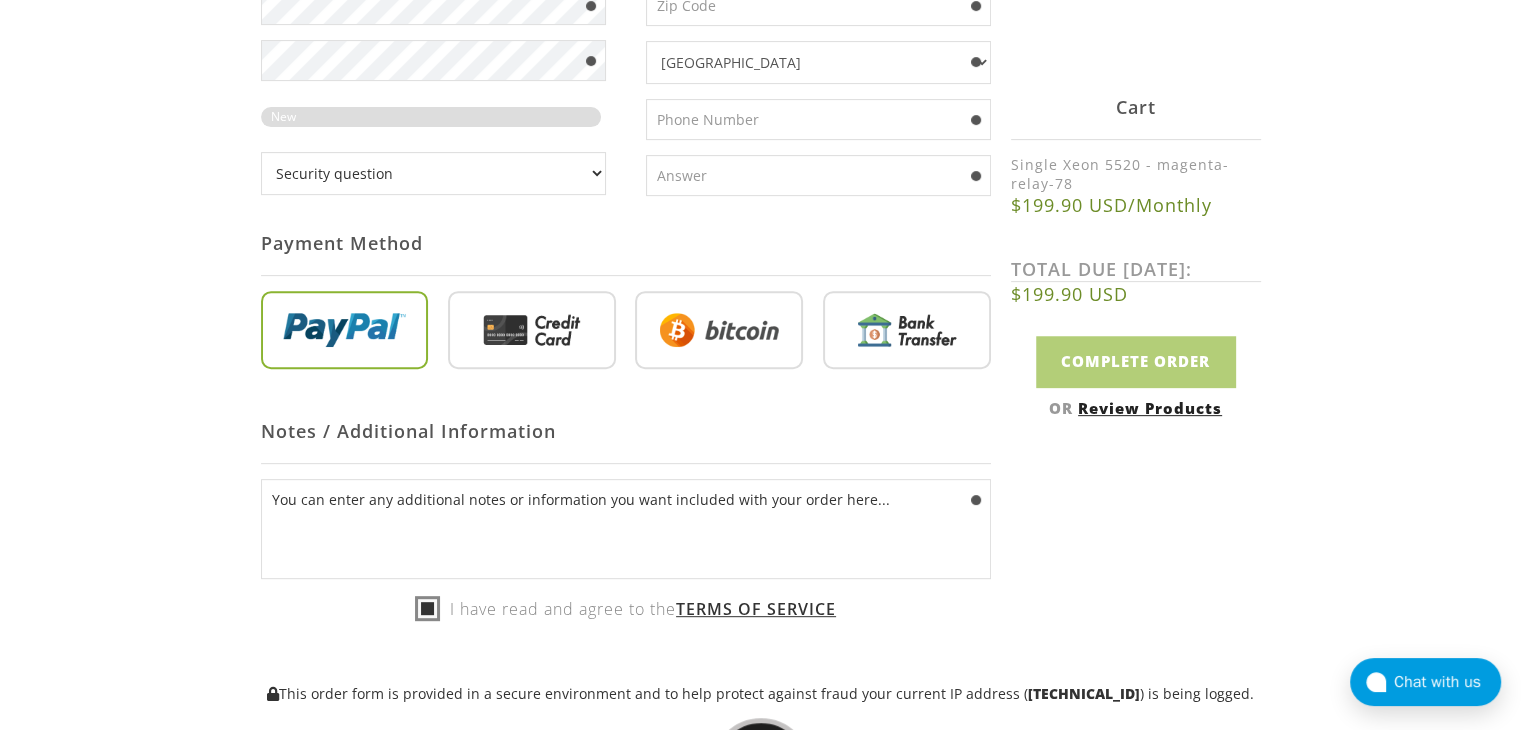 scroll, scrollTop: 744, scrollLeft: 0, axis: vertical 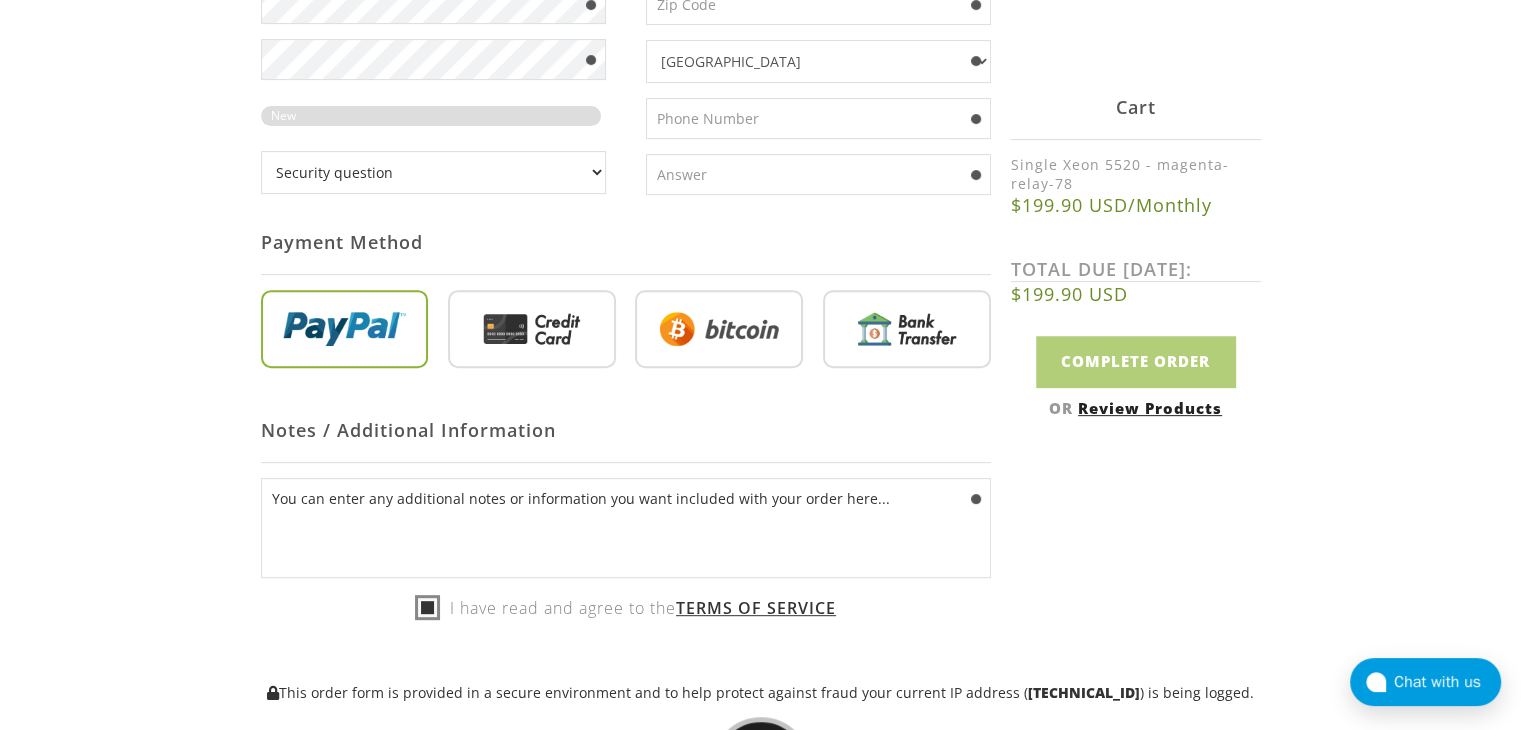 click at bounding box center [532, 333] 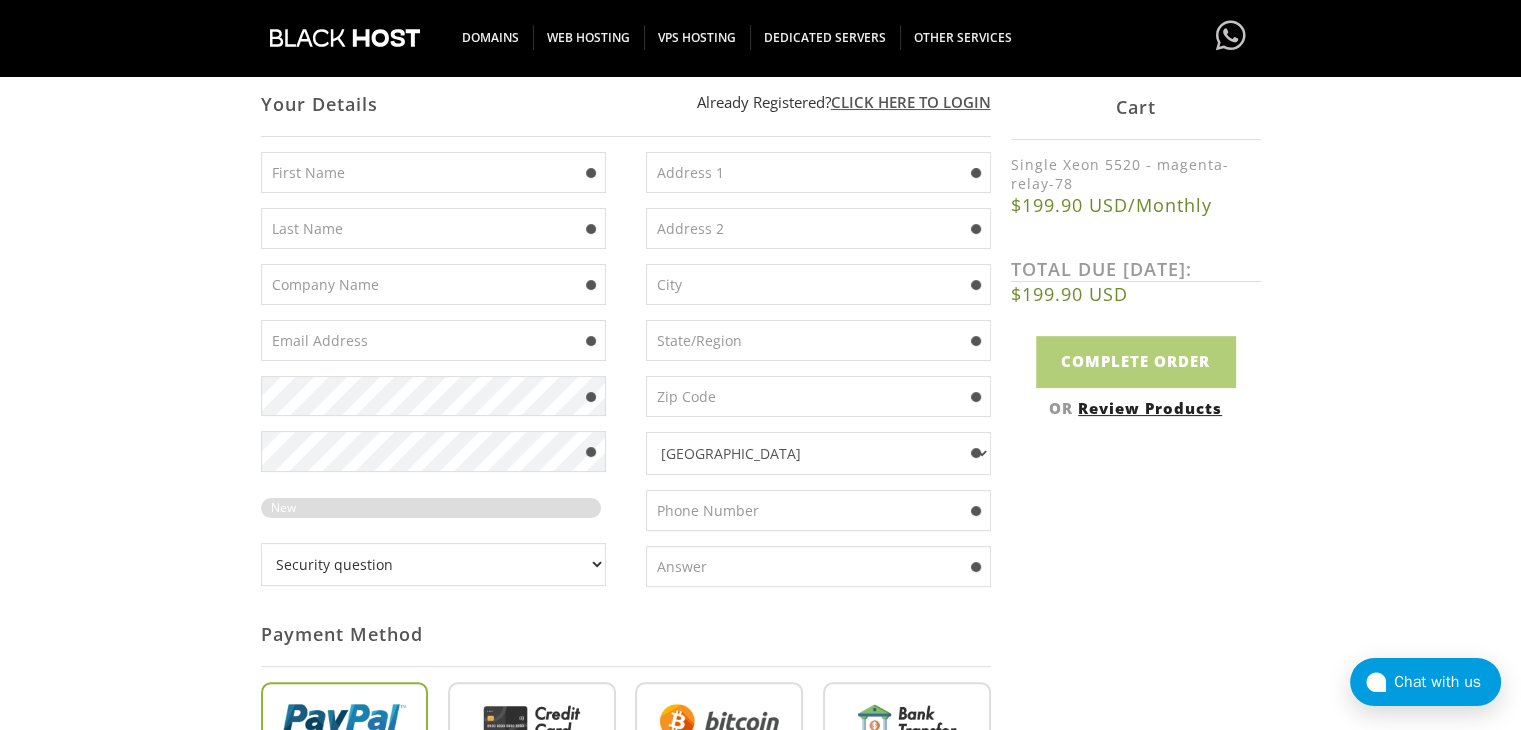 scroll, scrollTop: 342, scrollLeft: 0, axis: vertical 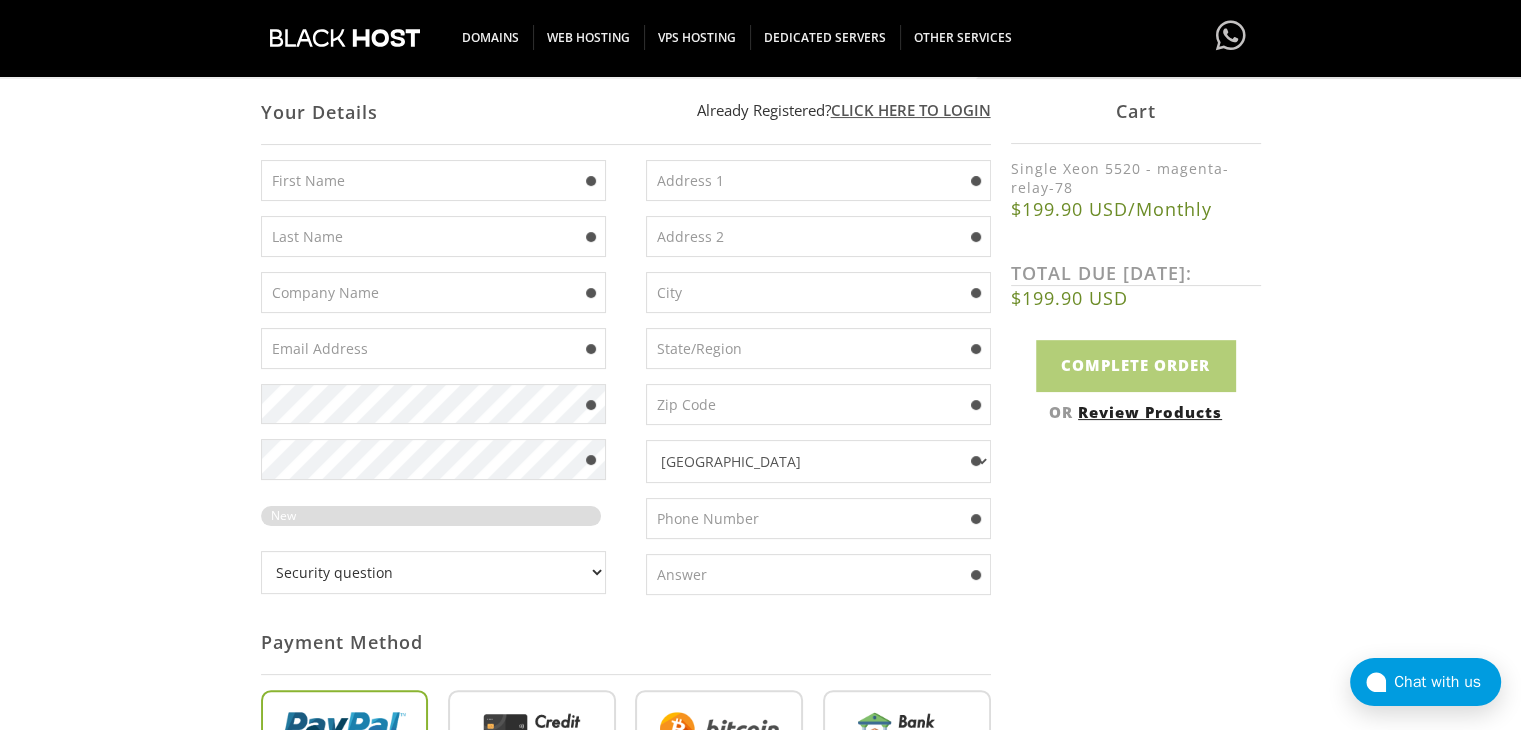 click at bounding box center (433, 180) 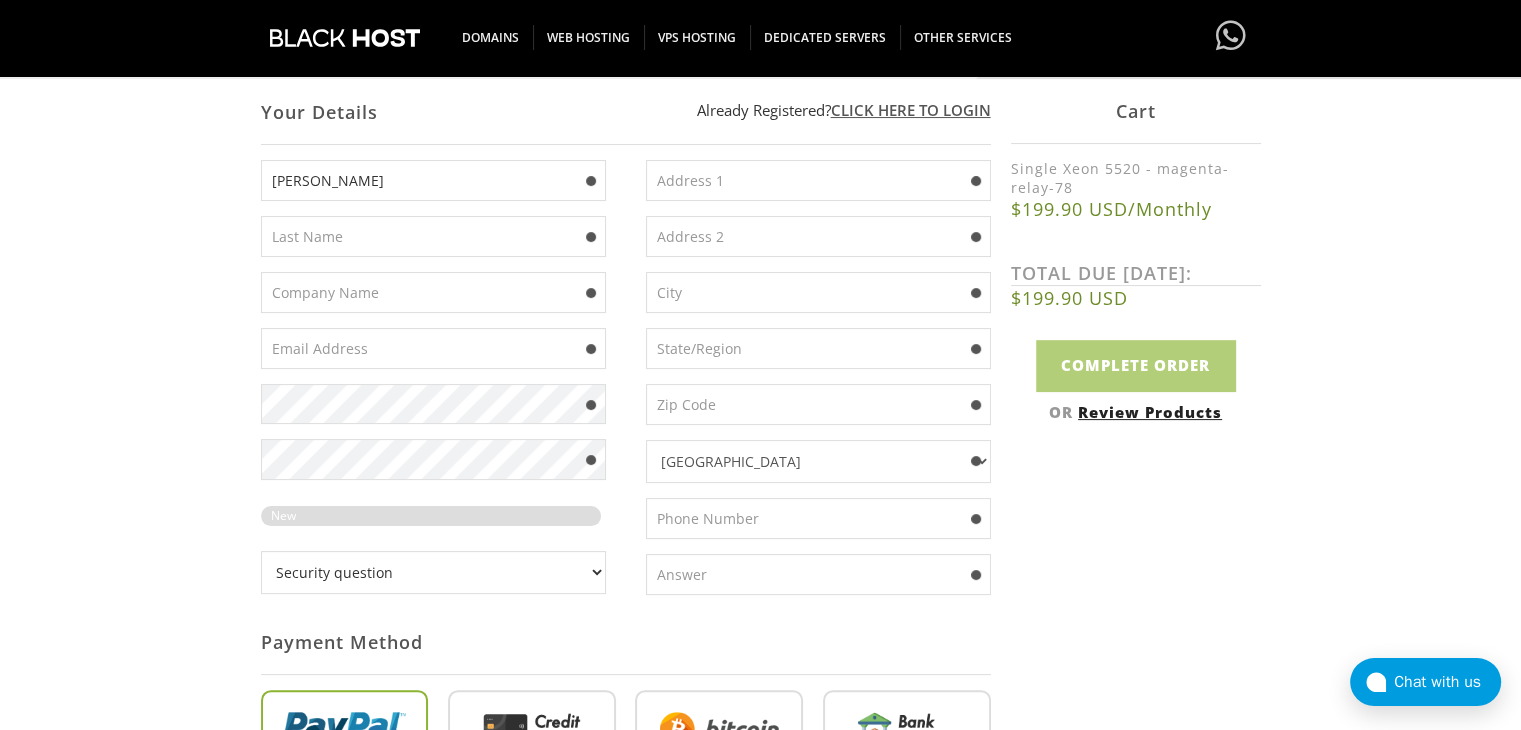 type on "google belloul" 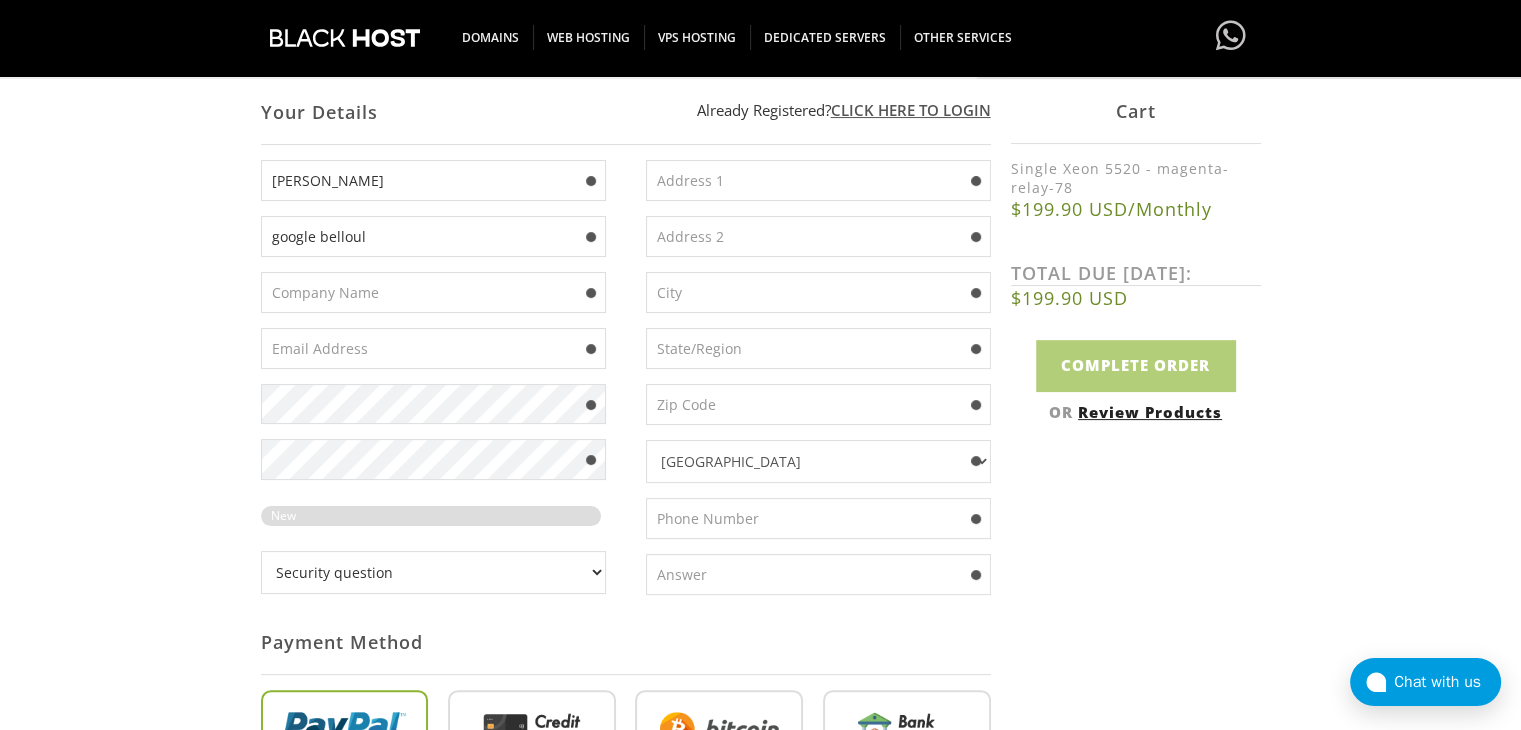 type on "[EMAIL_ADDRESS][DOMAIN_NAME]" 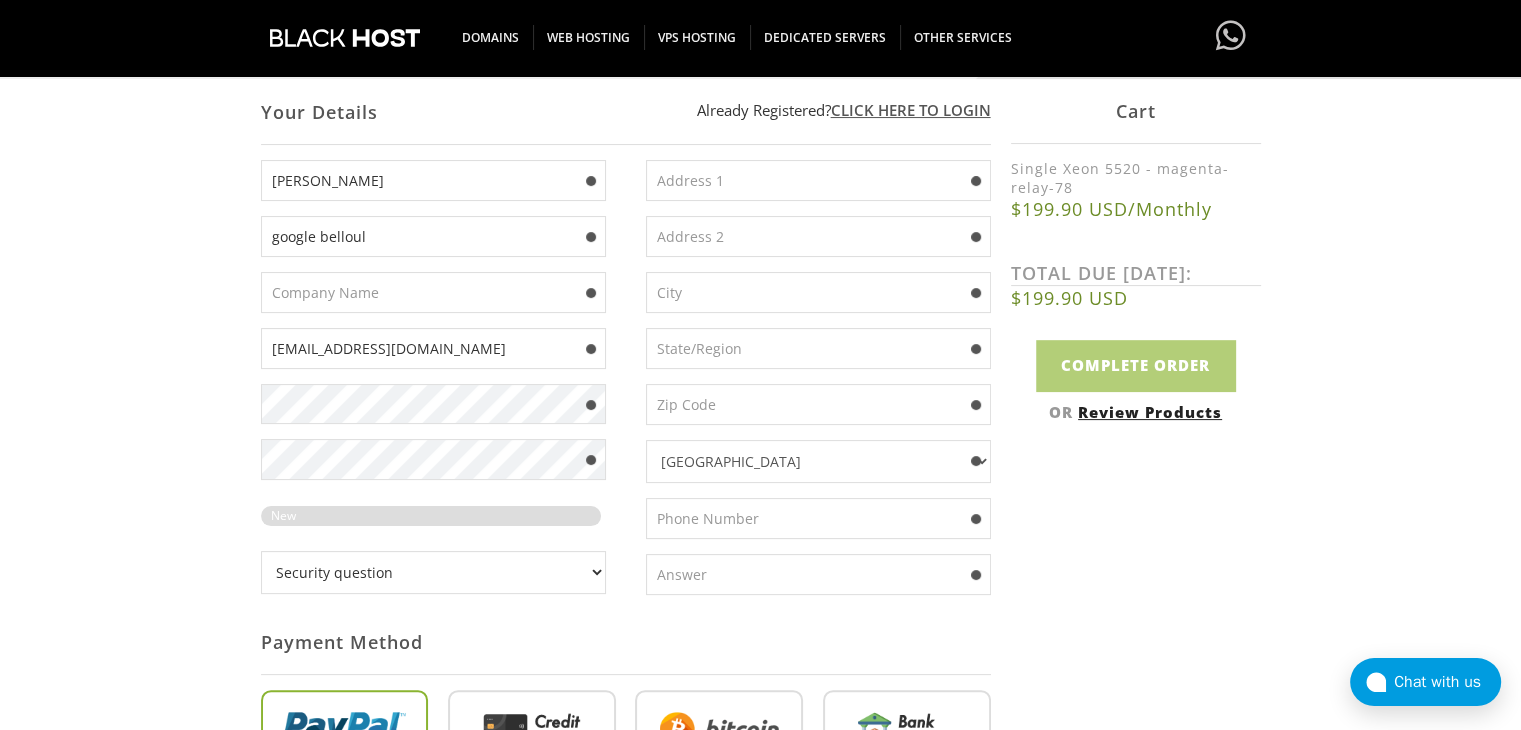 type on "[STREET_ADDRESS]" 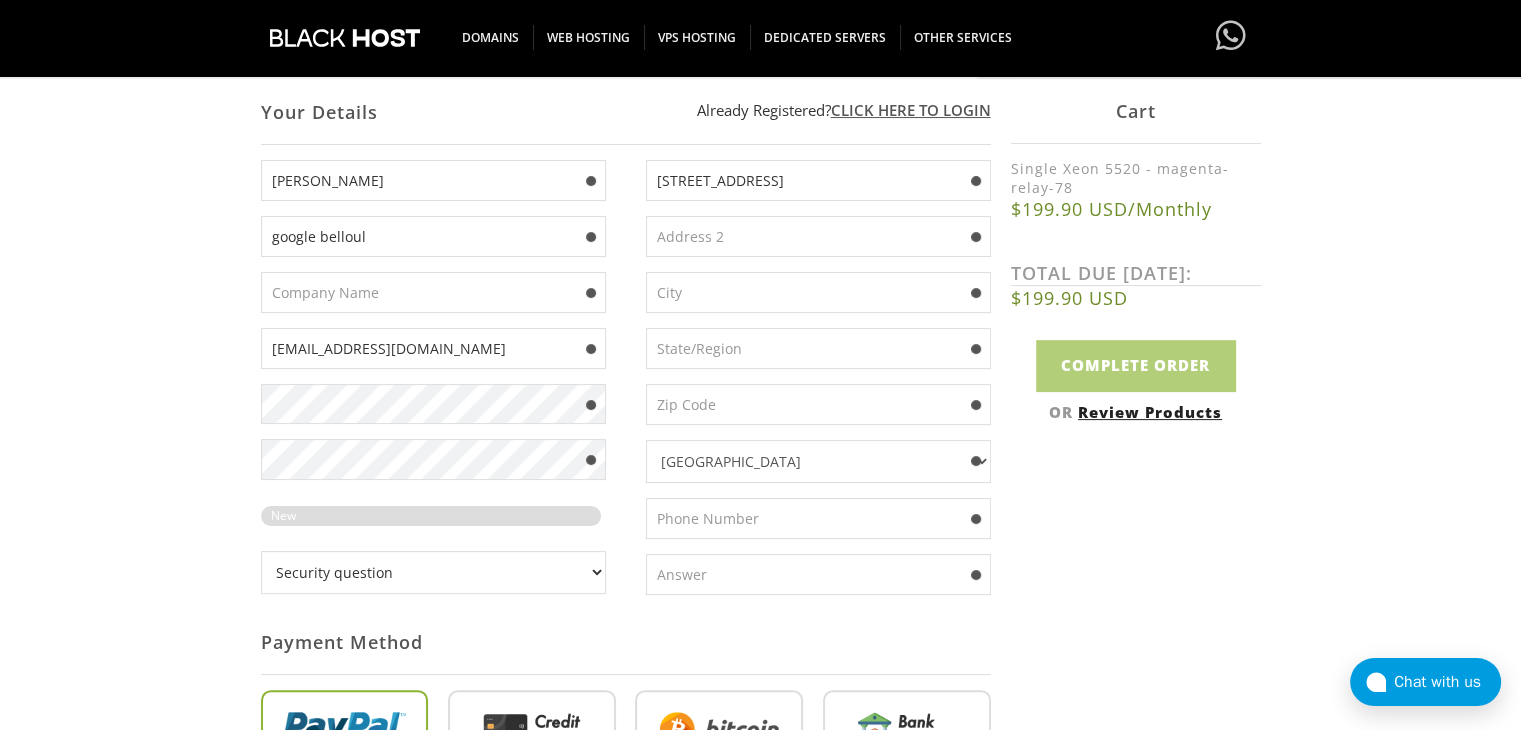 type on "[GEOGRAPHIC_DATA]" 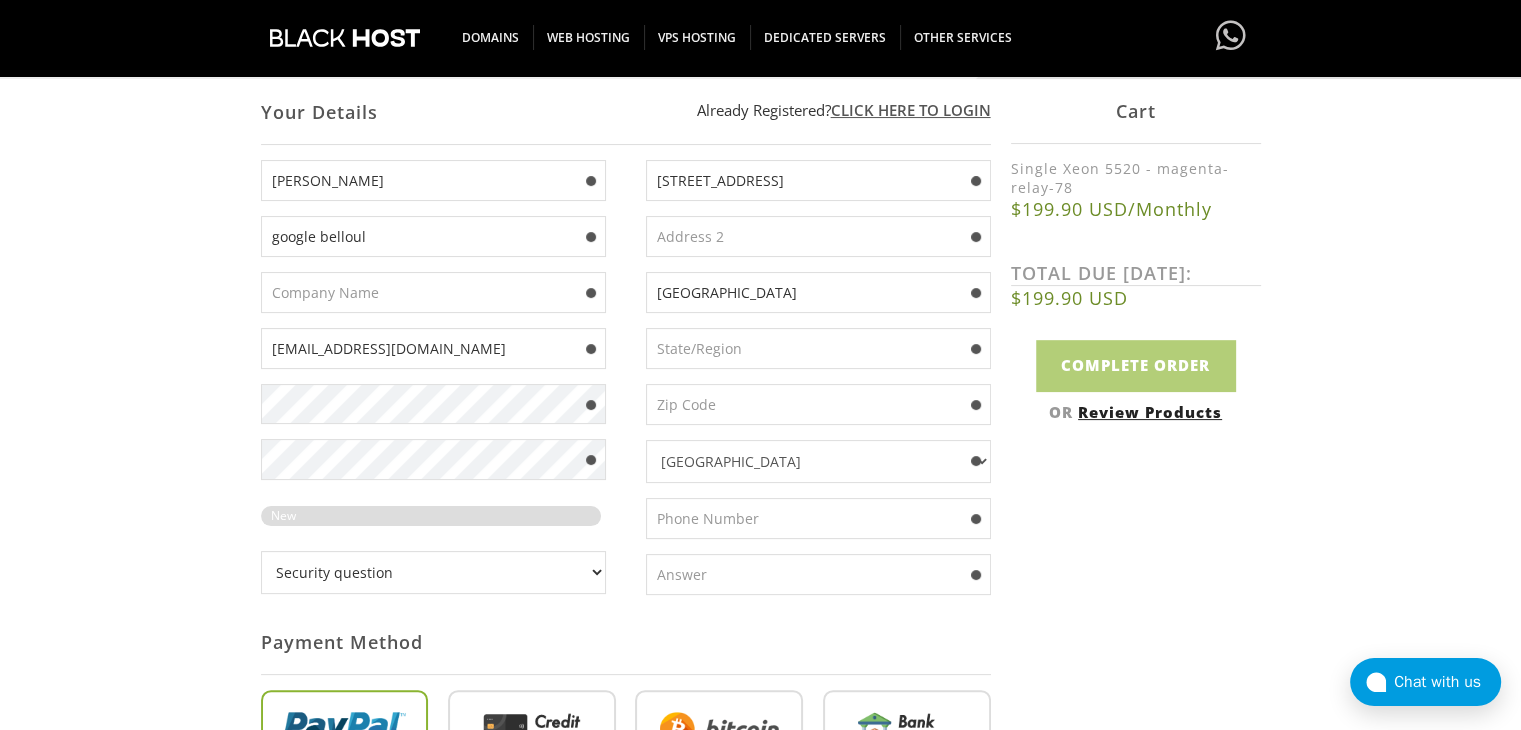 type on "[US_STATE]" 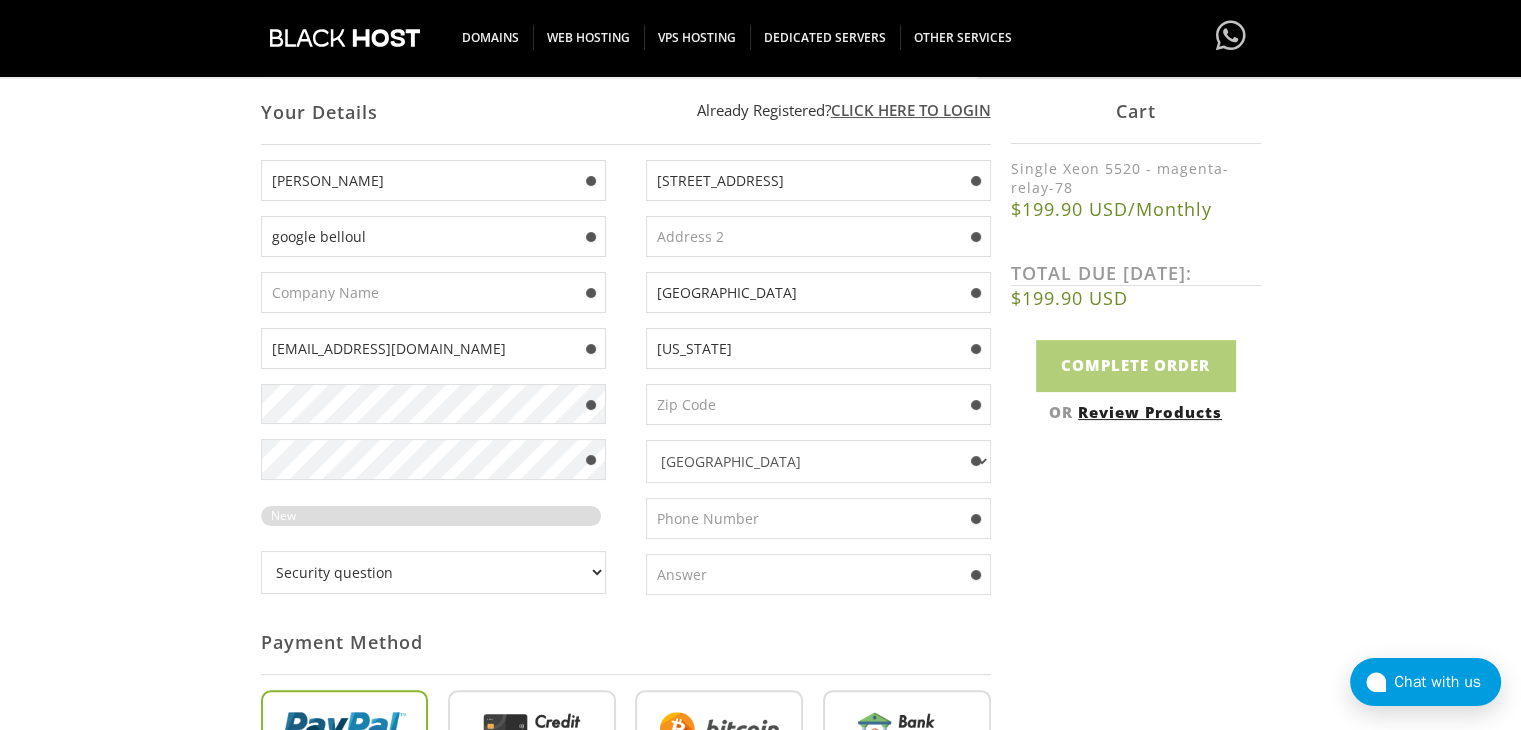 type on "38652" 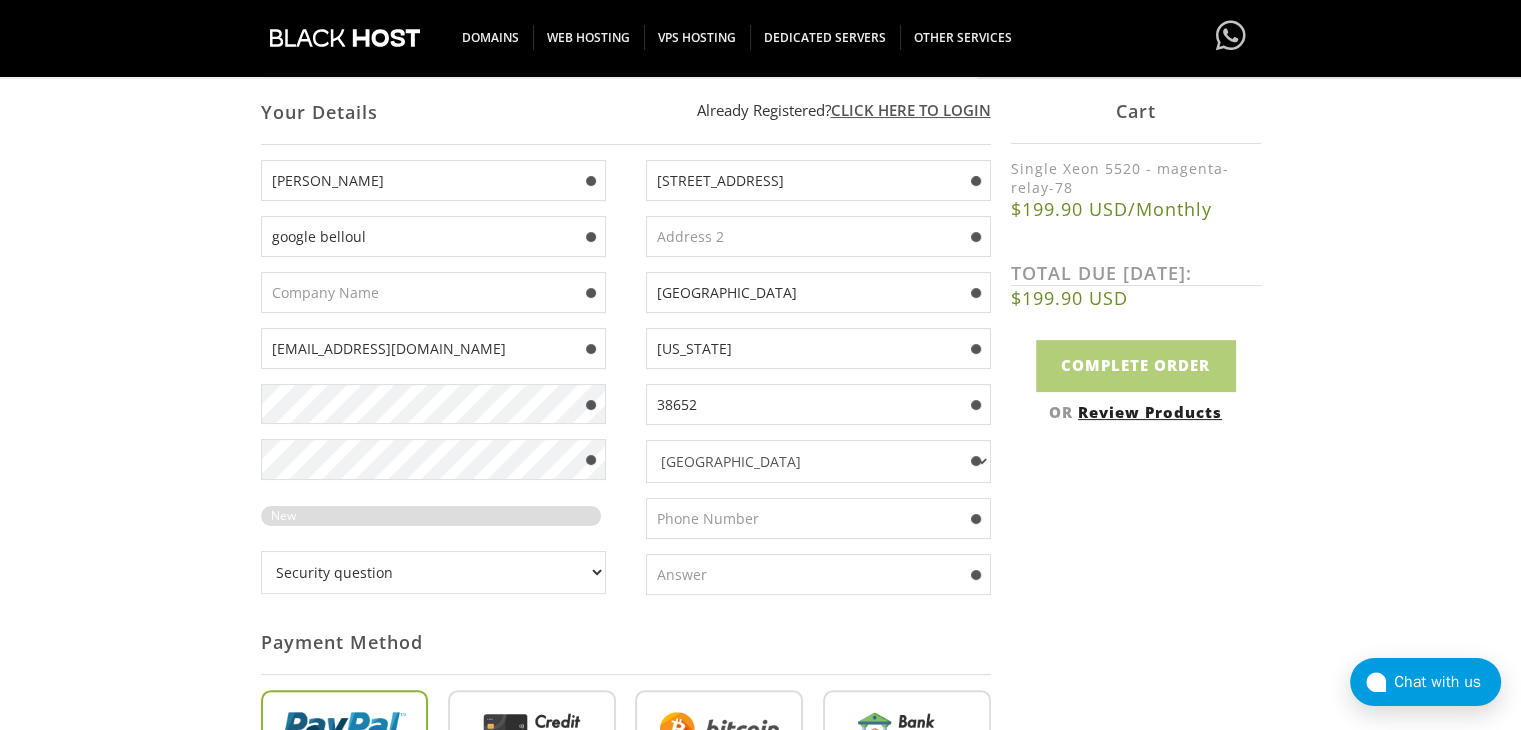 type on "6625389112" 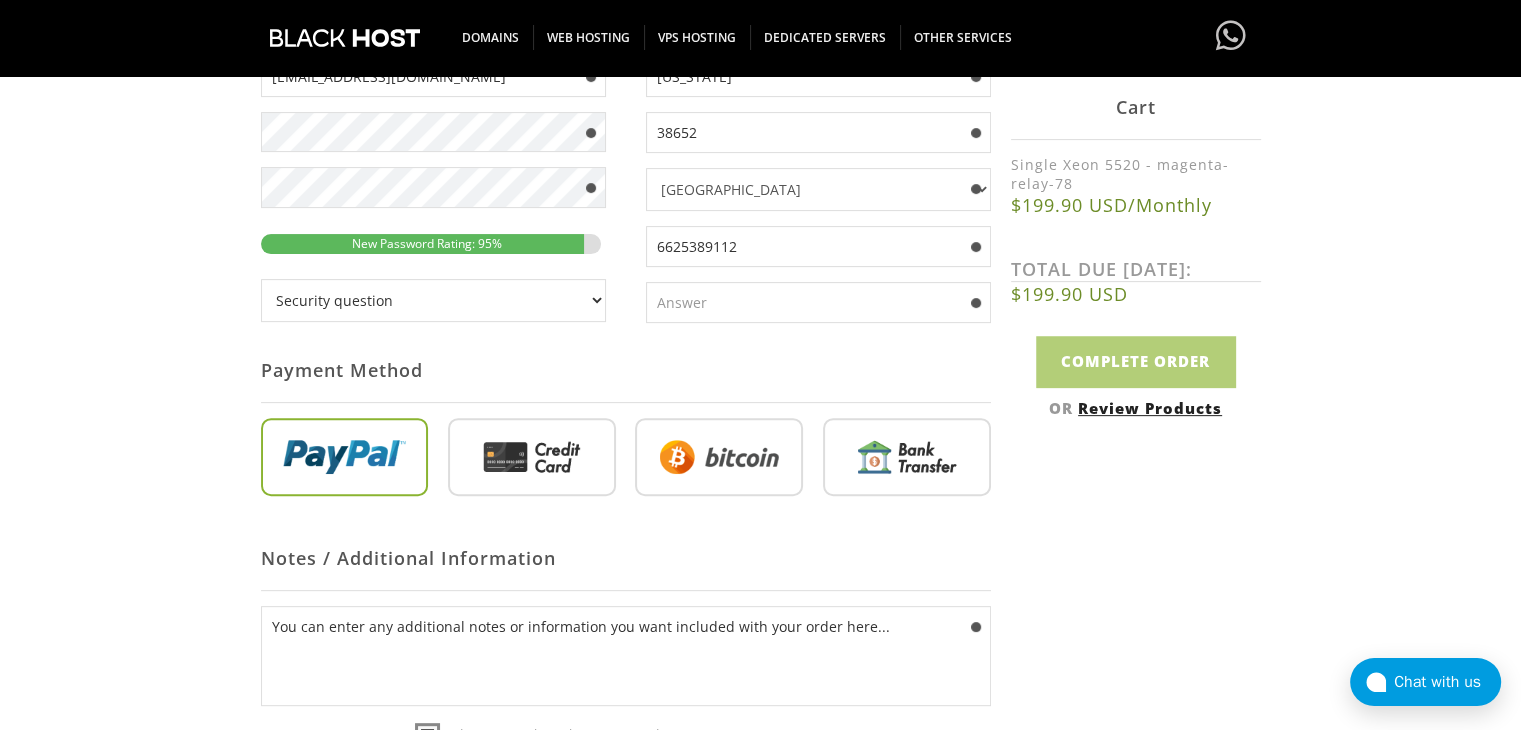 scroll, scrollTop: 628, scrollLeft: 0, axis: vertical 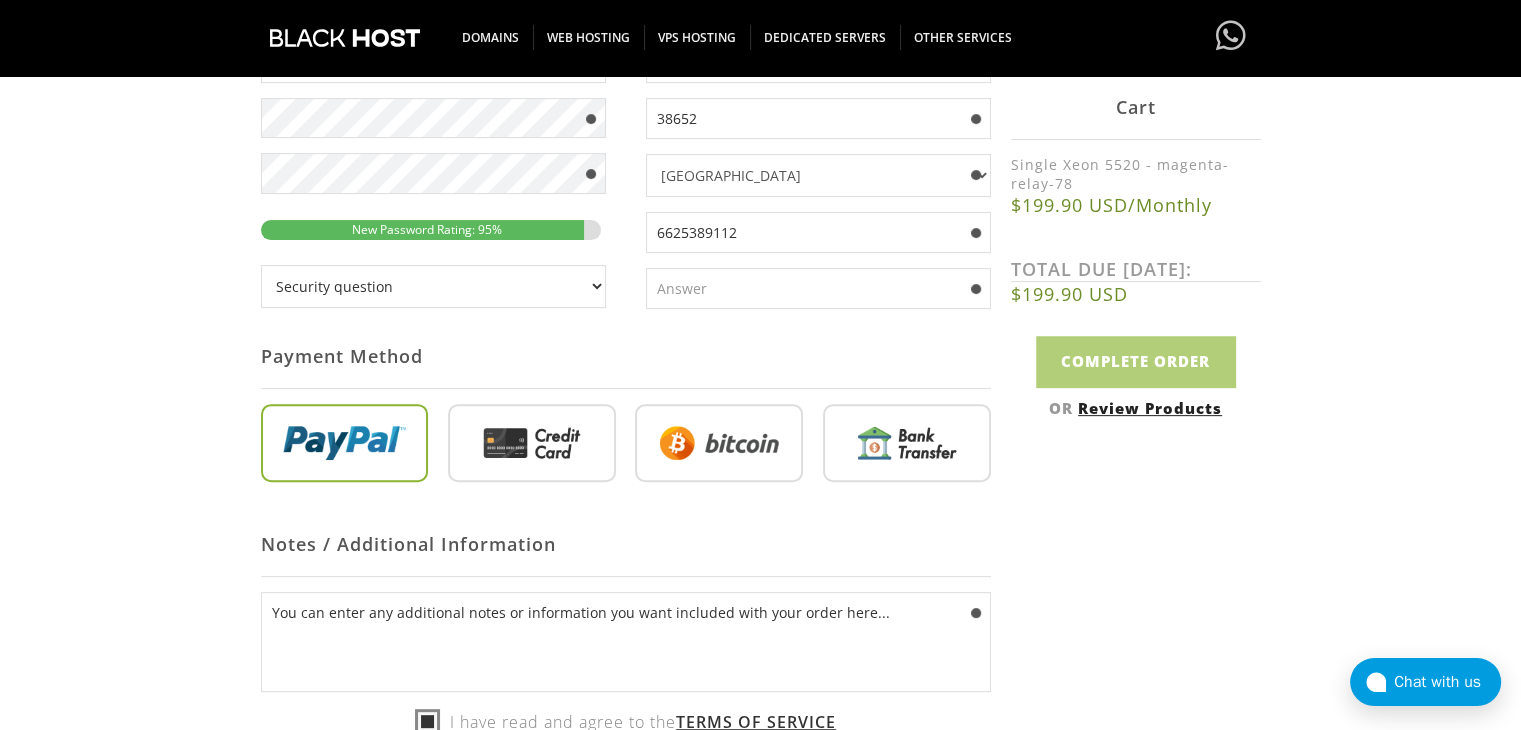 click on "Security question
What's your favorite color?
What is the first name of the person you first kissed?
[PERSON_NAME] would you like to play chess?
Hash, hash baby?
Where am I?
Who are you?
What is your Secret Question Answer?" at bounding box center [433, 286] 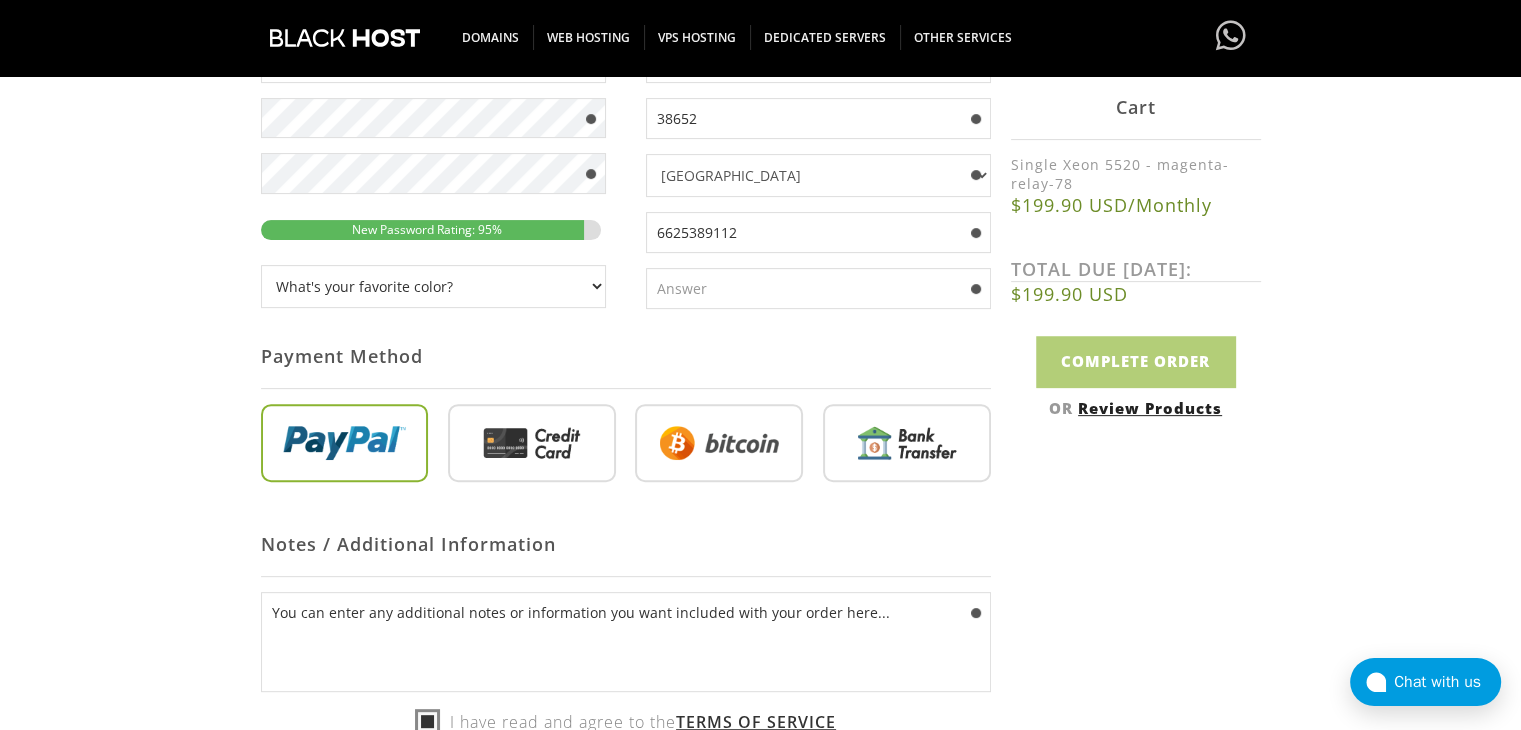 click at bounding box center (818, 288) 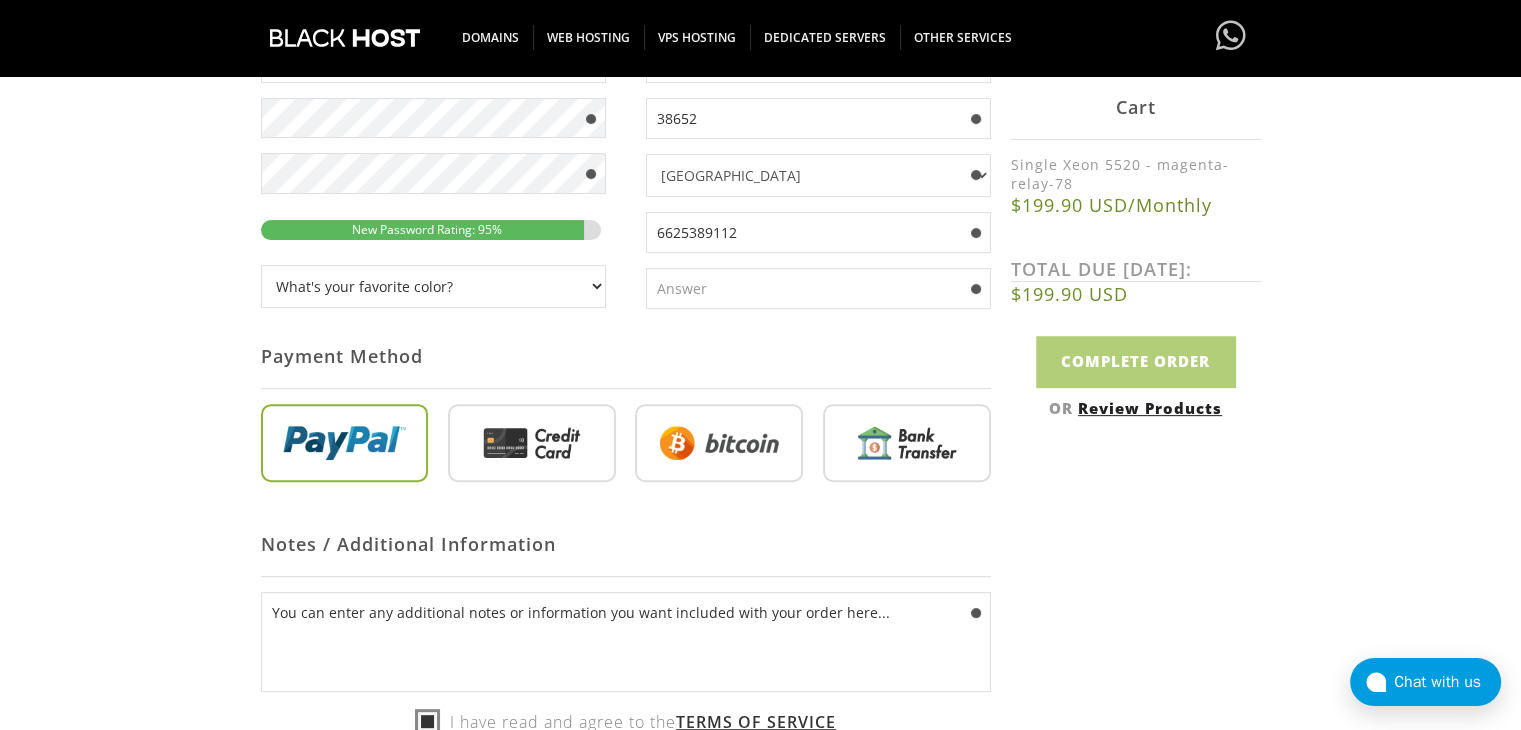 type on "black" 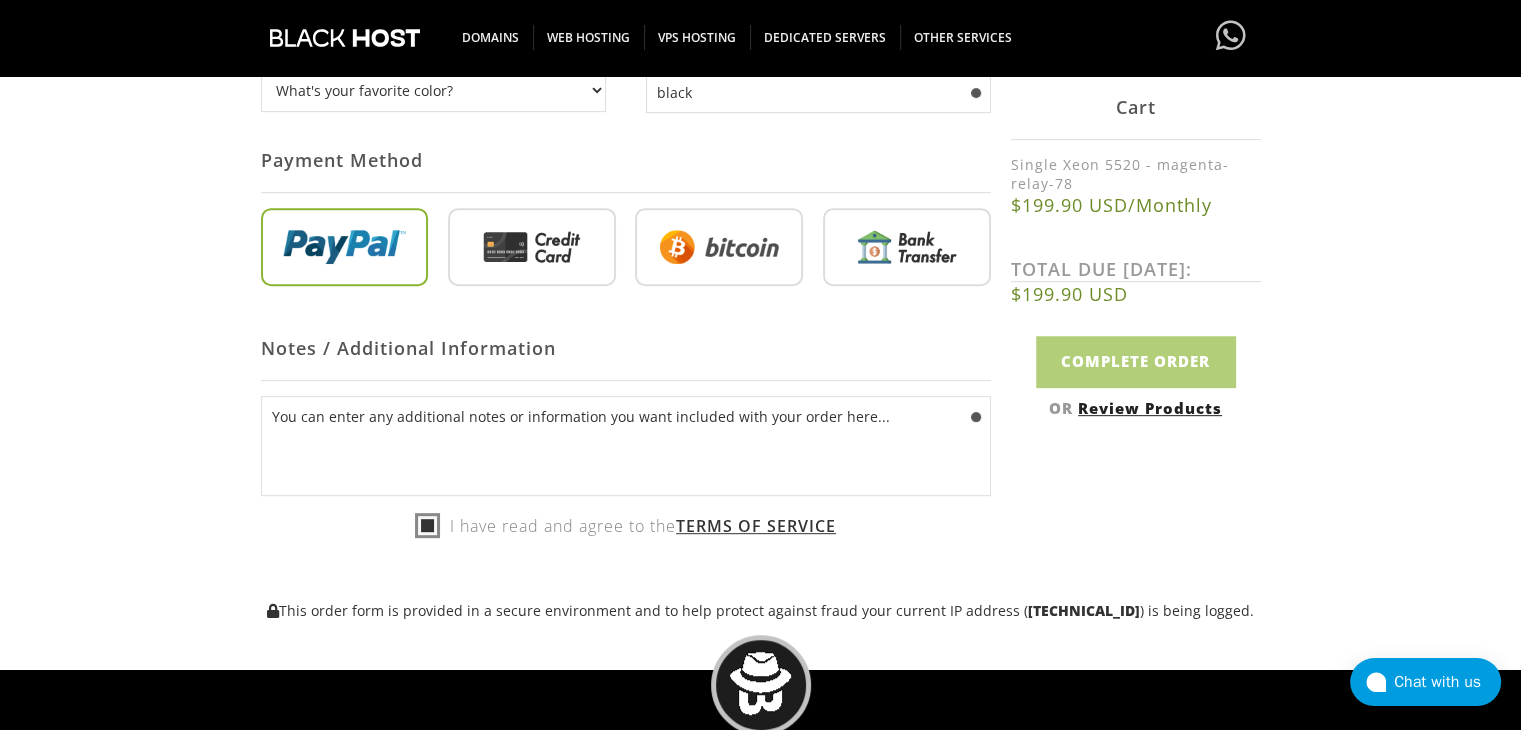 scroll, scrollTop: 836, scrollLeft: 0, axis: vertical 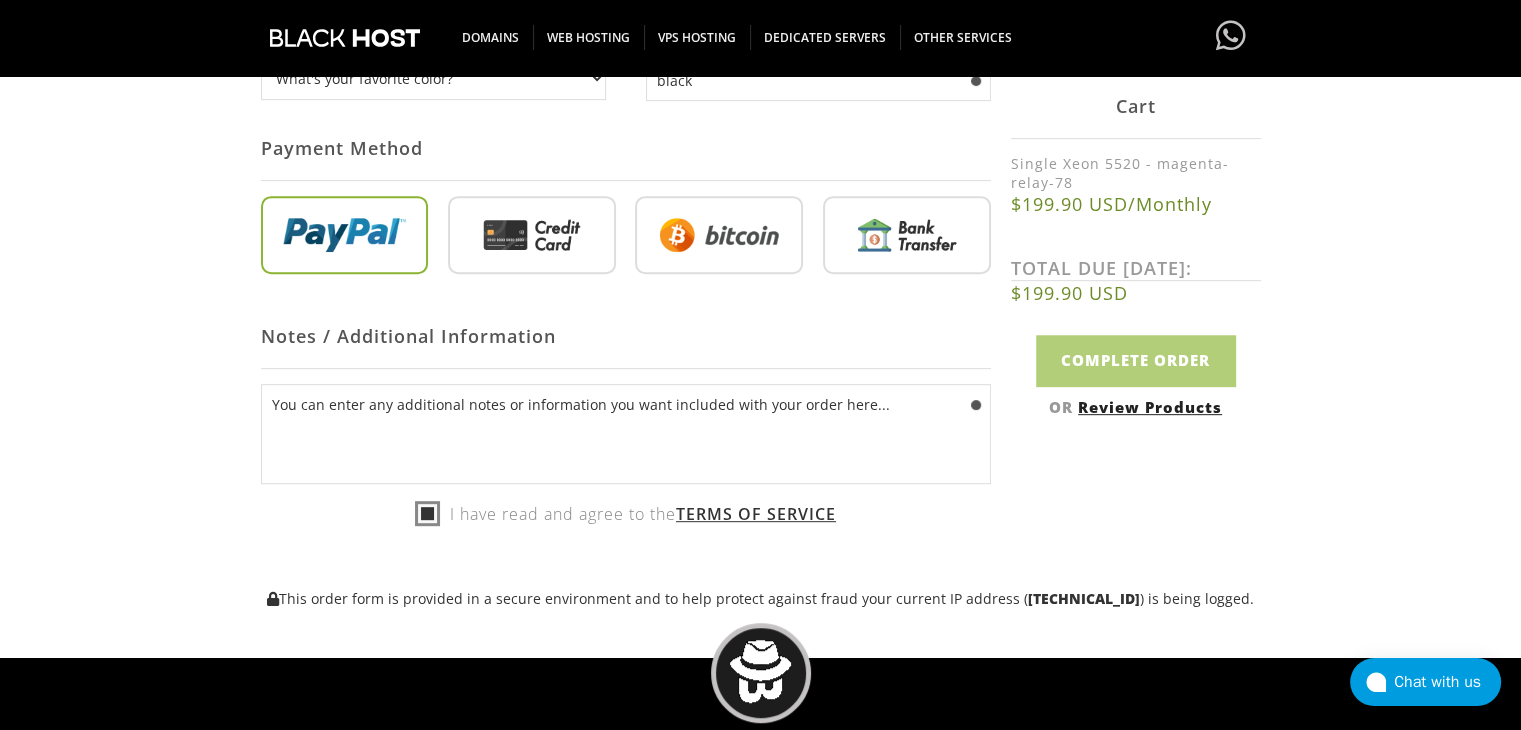 click at bounding box center [532, 239] 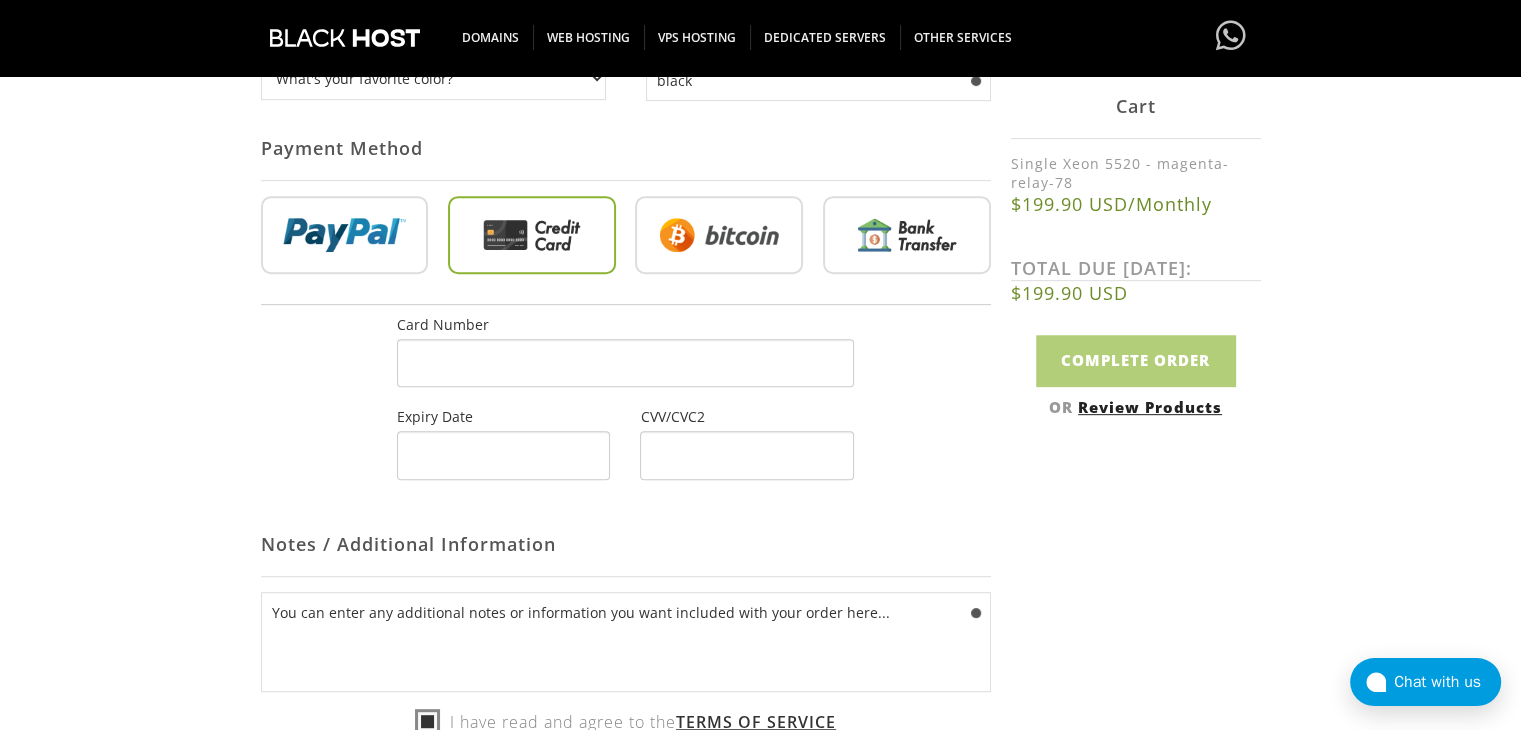 click at bounding box center [625, 363] 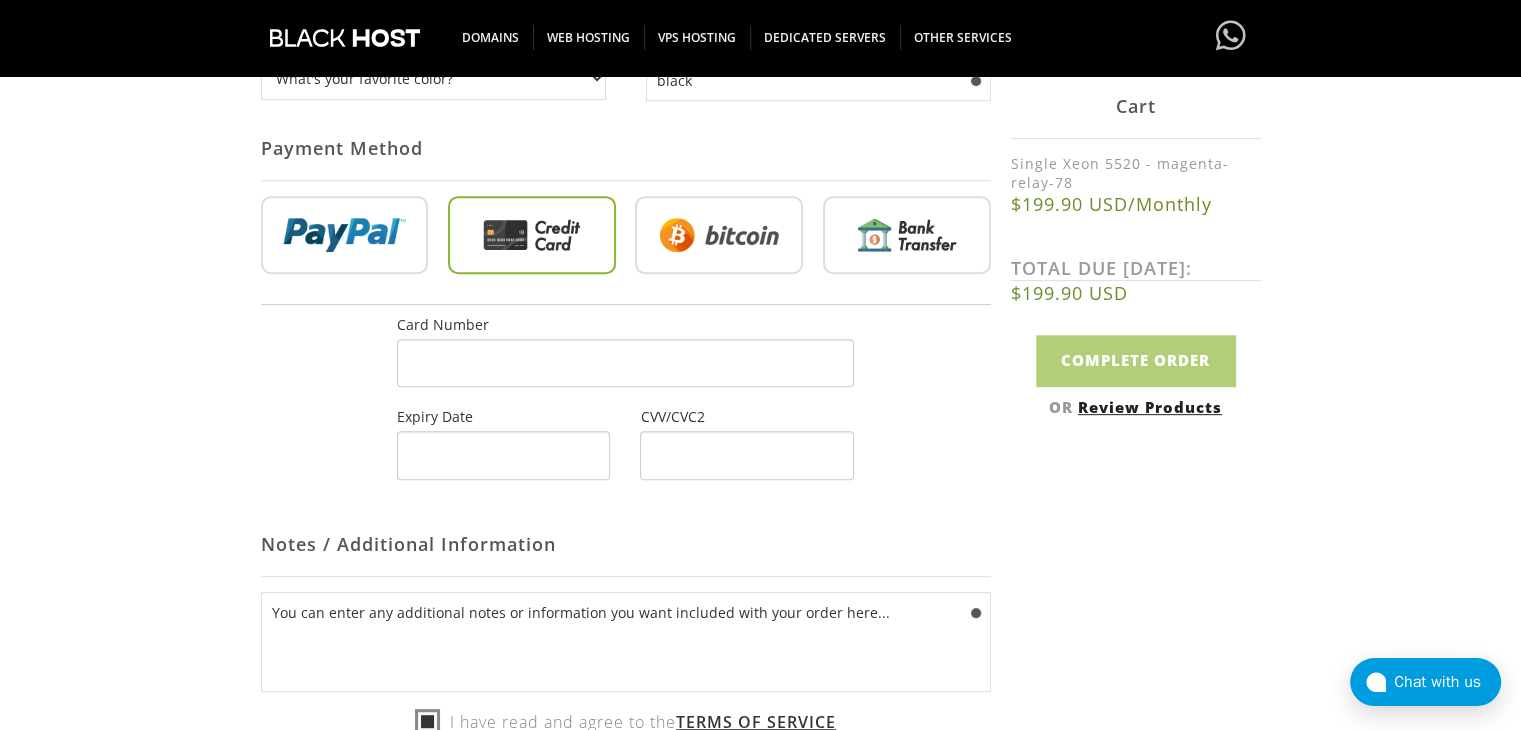 click on "Notes / Additional Information" at bounding box center (626, 544) 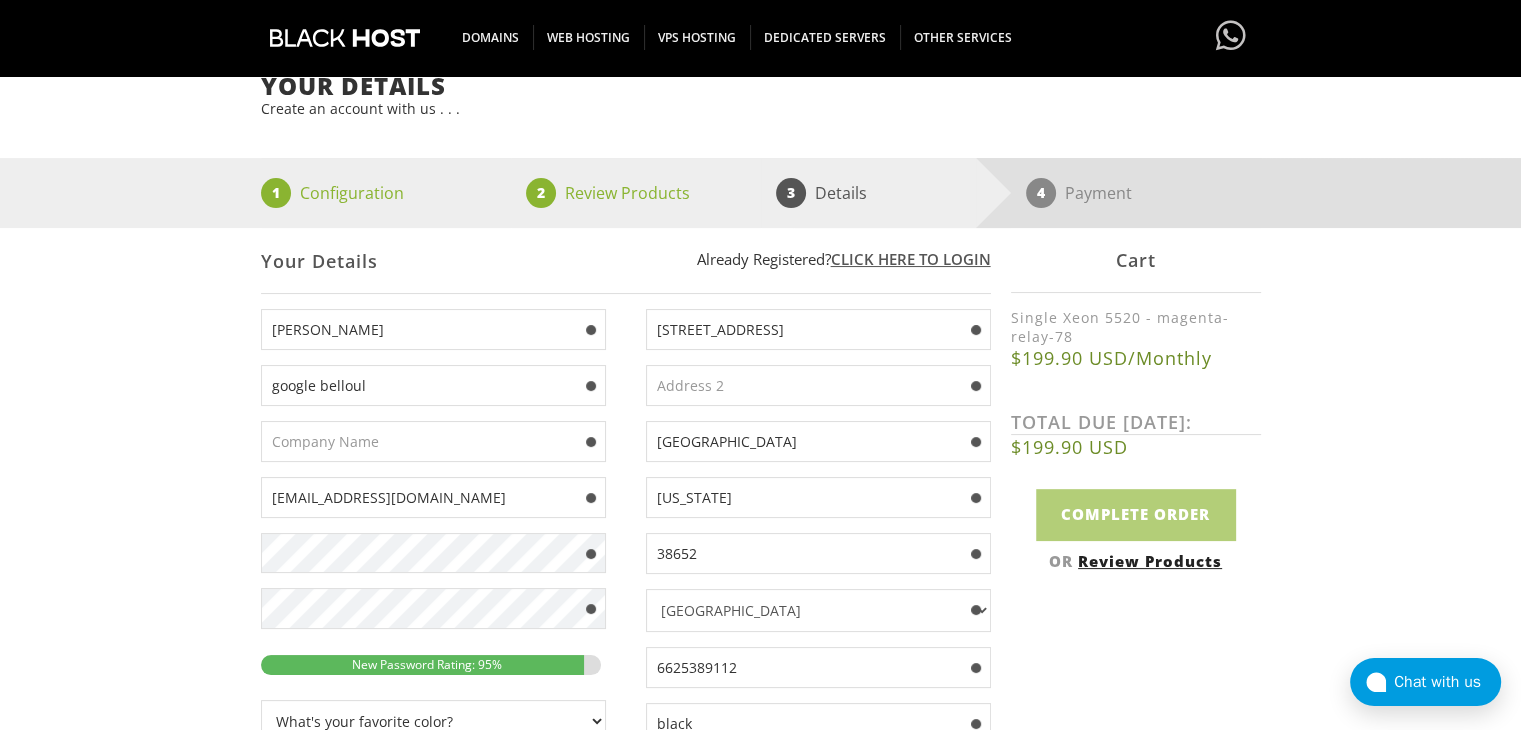 scroll, scrollTop: 192, scrollLeft: 0, axis: vertical 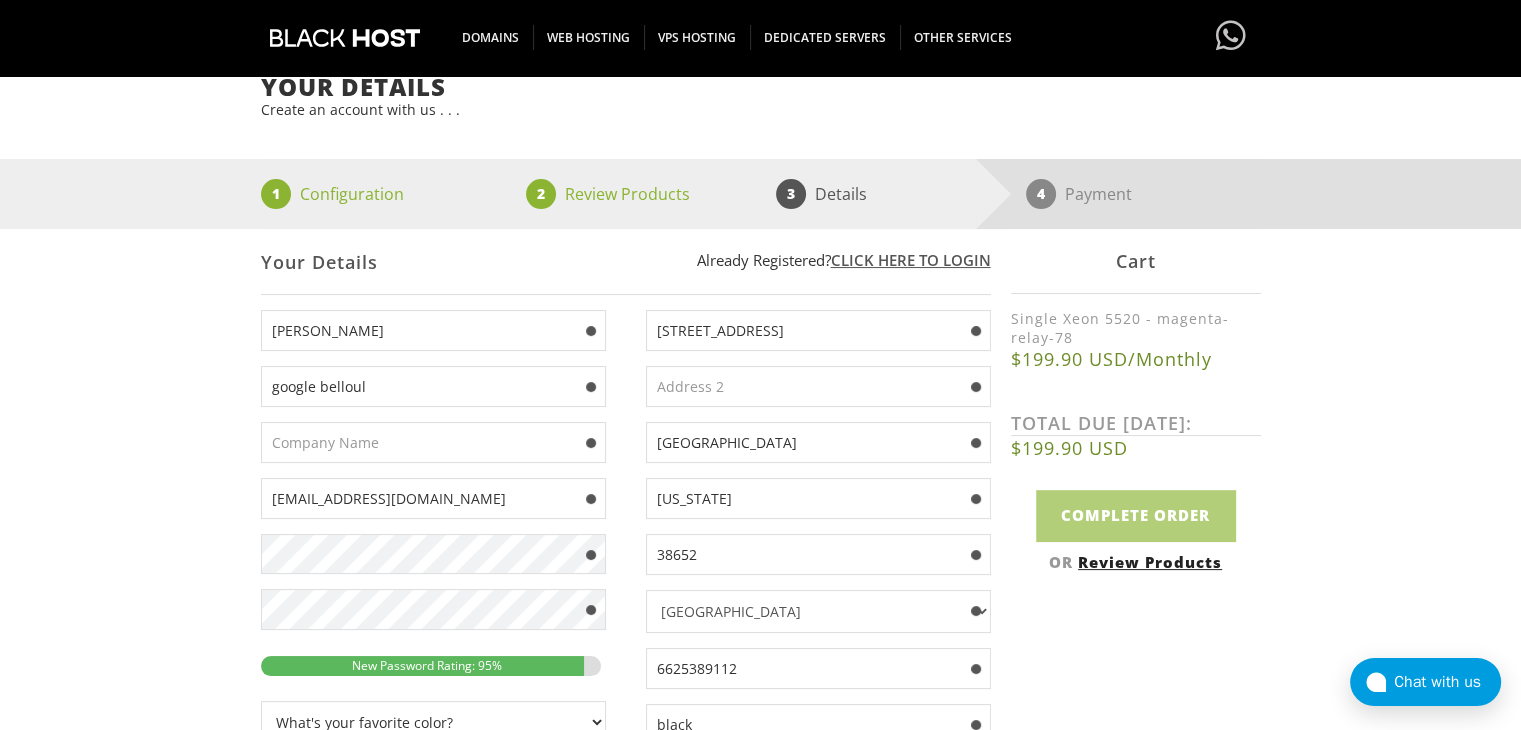 click at bounding box center [433, 442] 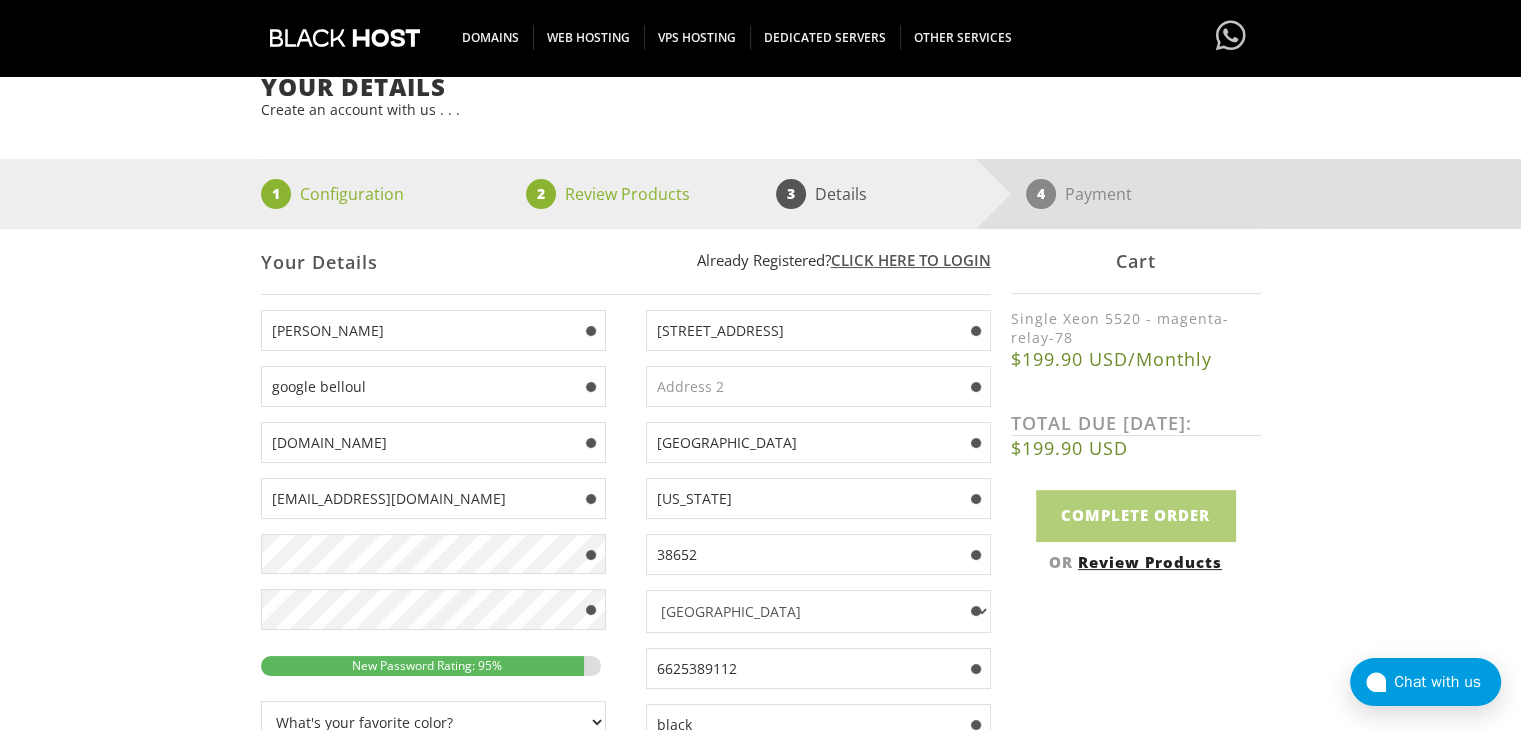 click at bounding box center [818, 386] 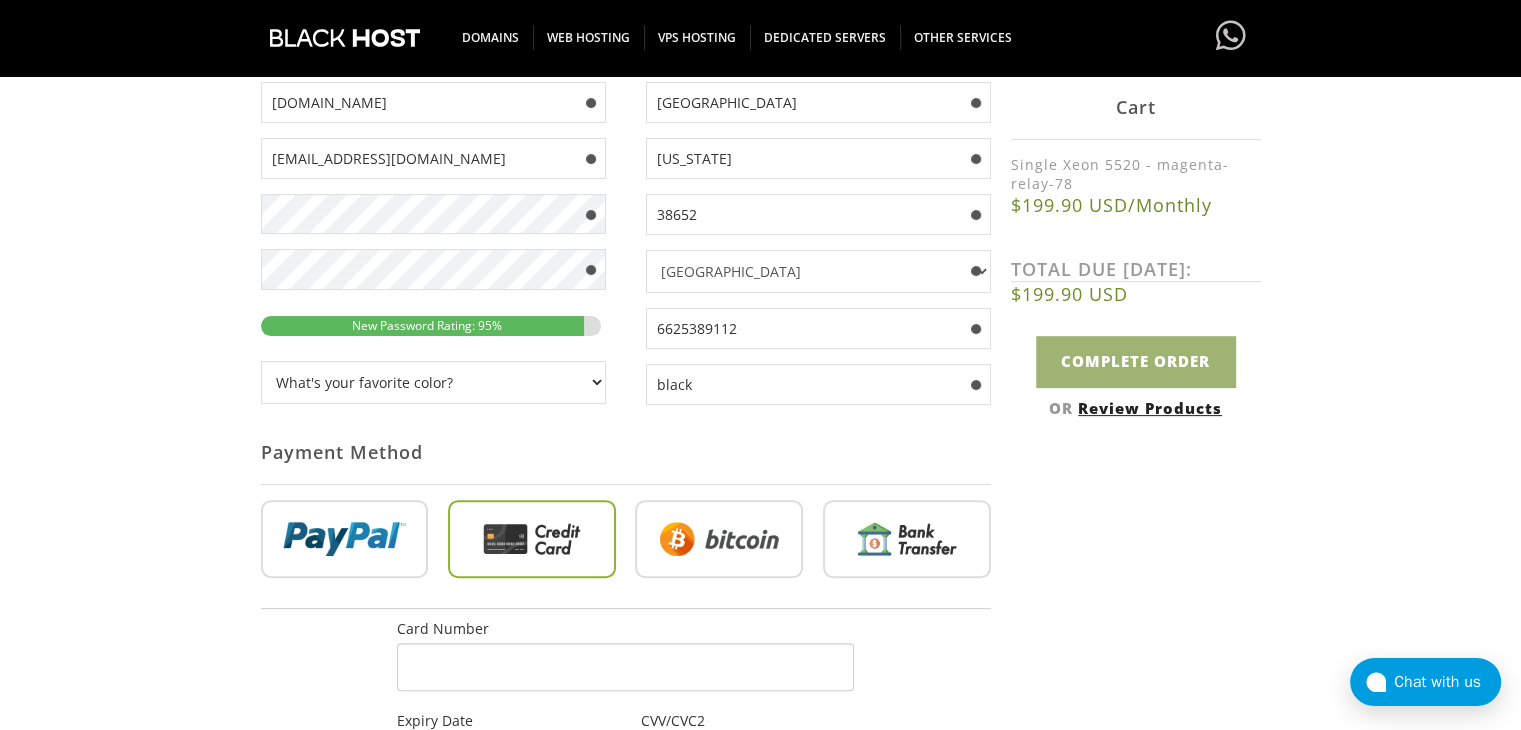scroll, scrollTop: 535, scrollLeft: 0, axis: vertical 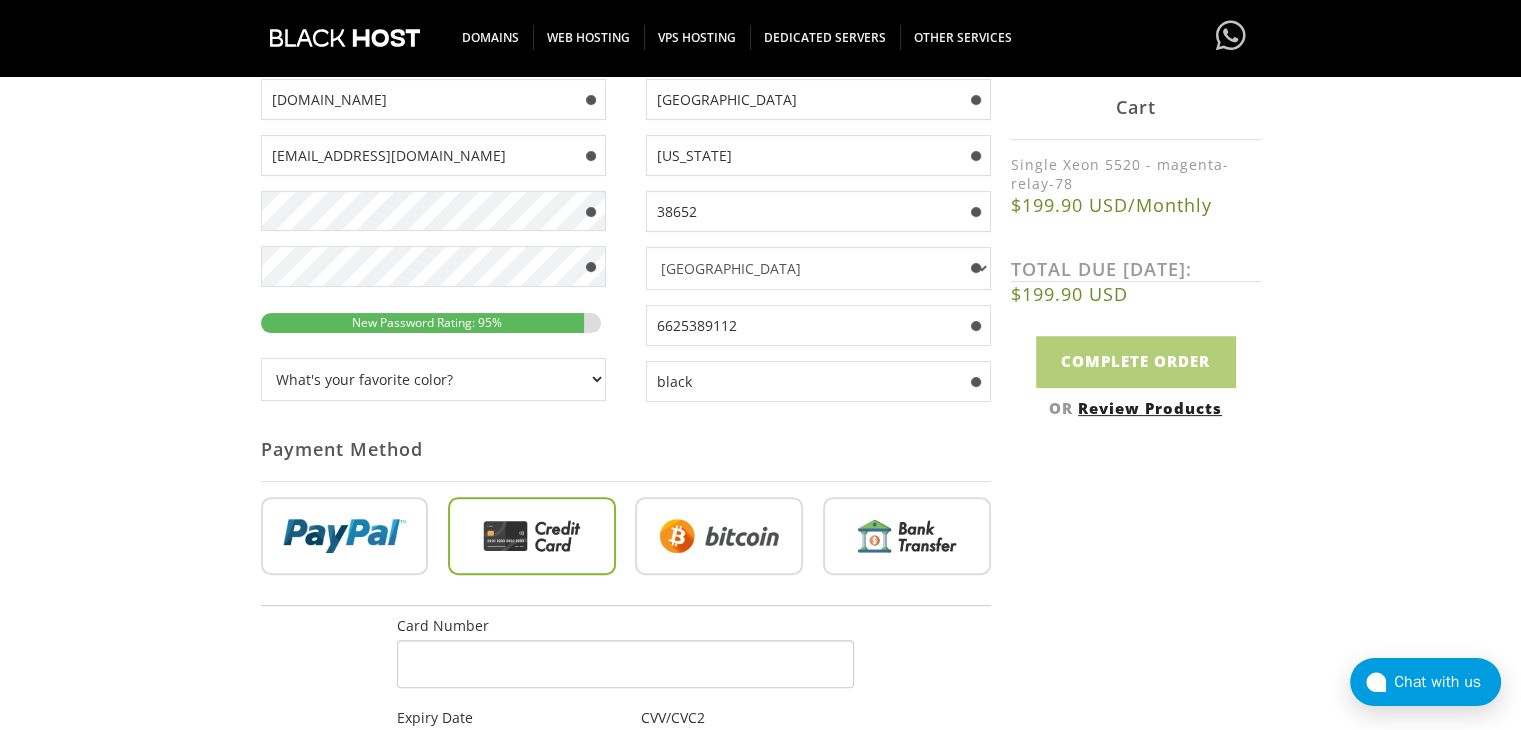 click on "Not Yet Registered?   Click here to signup...
Login
Login
Already Registered?  Click here to login
Your Details
yasser
google belloul
d945047.ssdvps.dk" at bounding box center [761, 501] 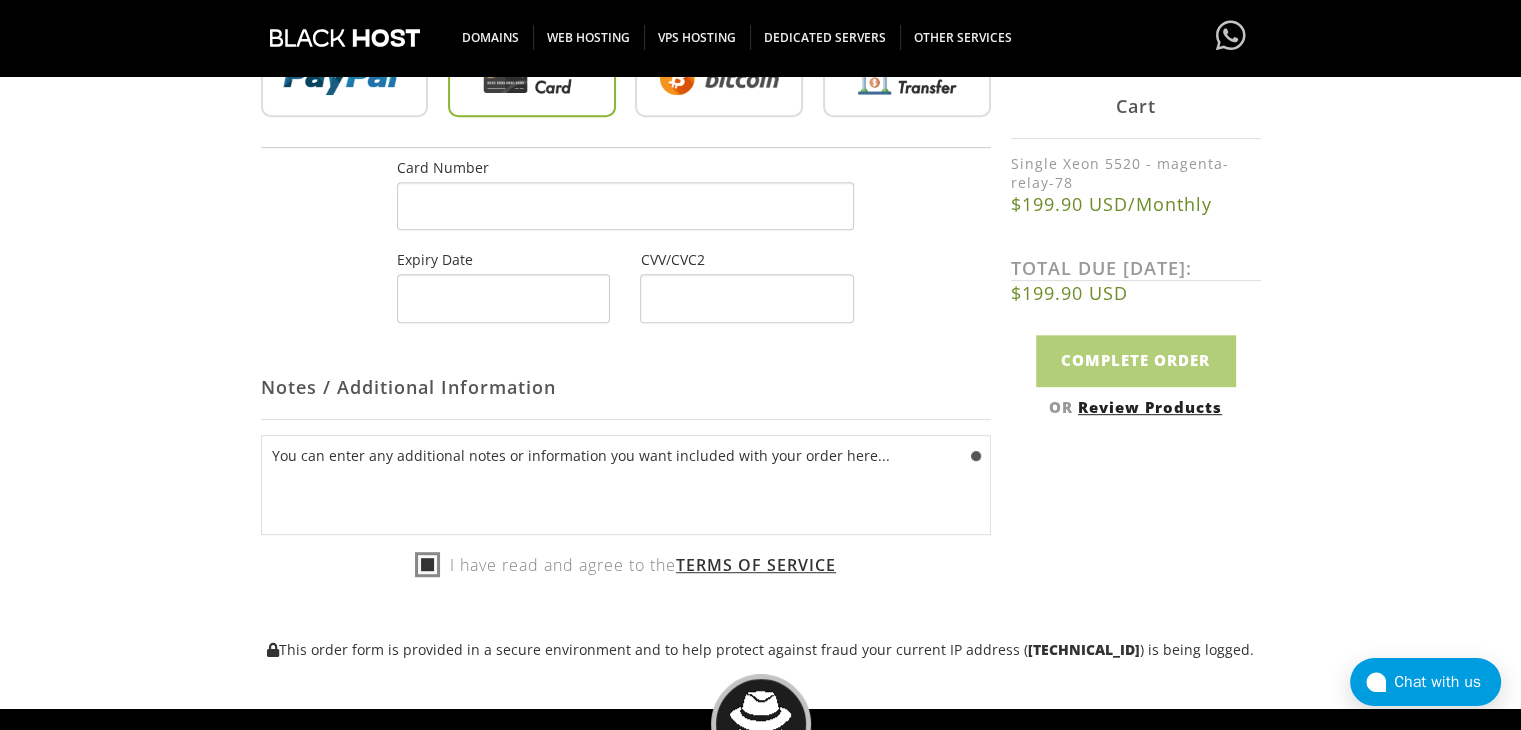 scroll, scrollTop: 984, scrollLeft: 0, axis: vertical 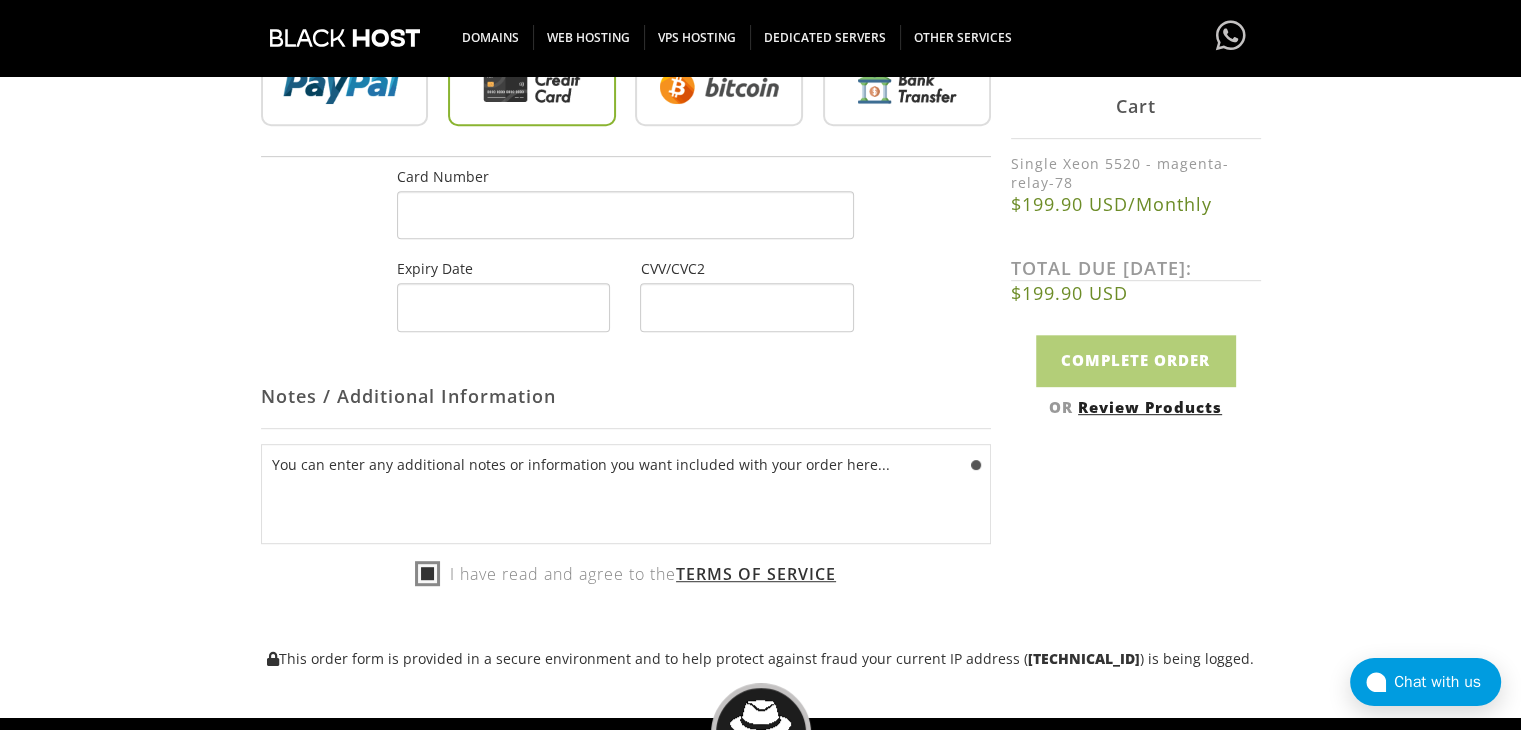 click on "I have read and agree to the  Terms of Service" at bounding box center (625, 574) 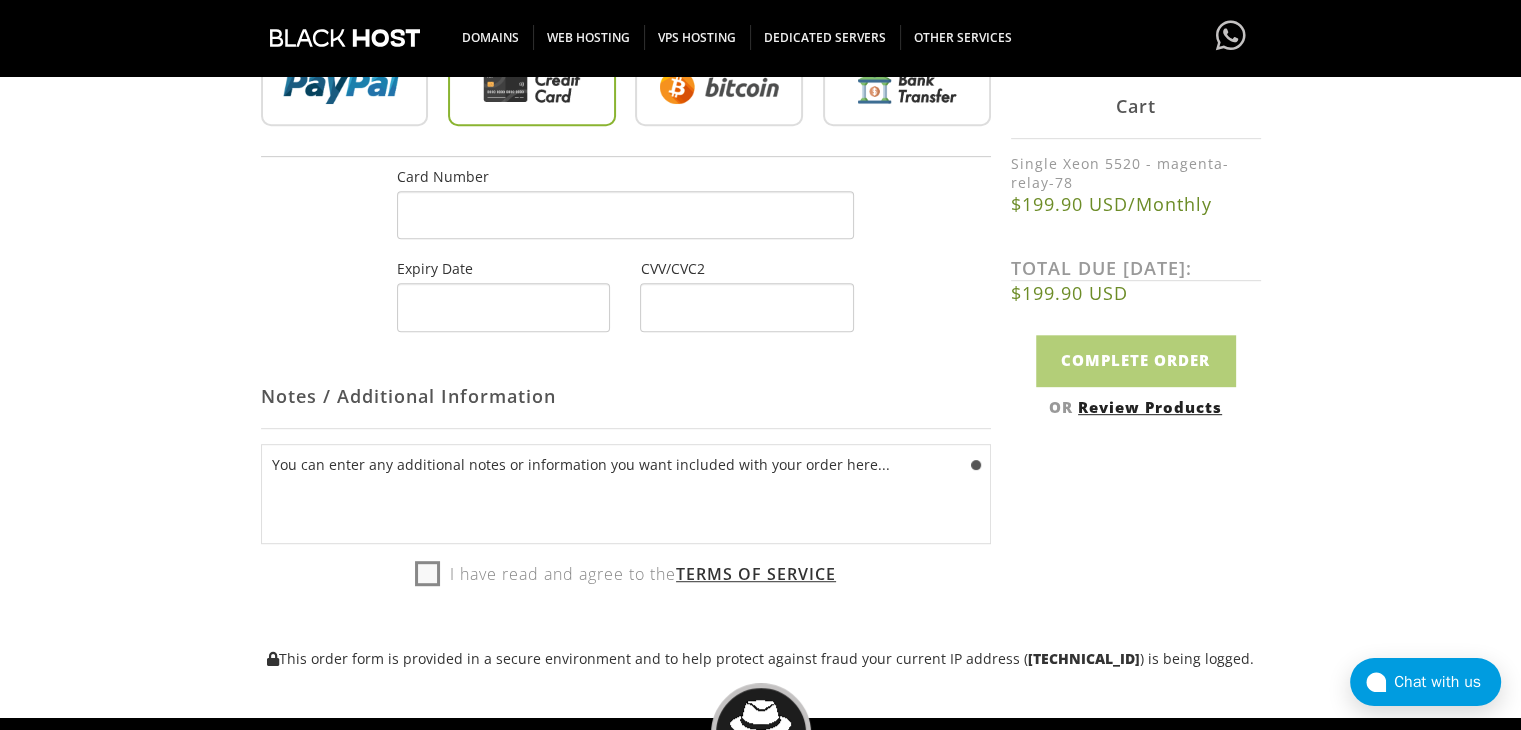 click on "I have read and agree to the  Terms of Service" at bounding box center [625, 574] 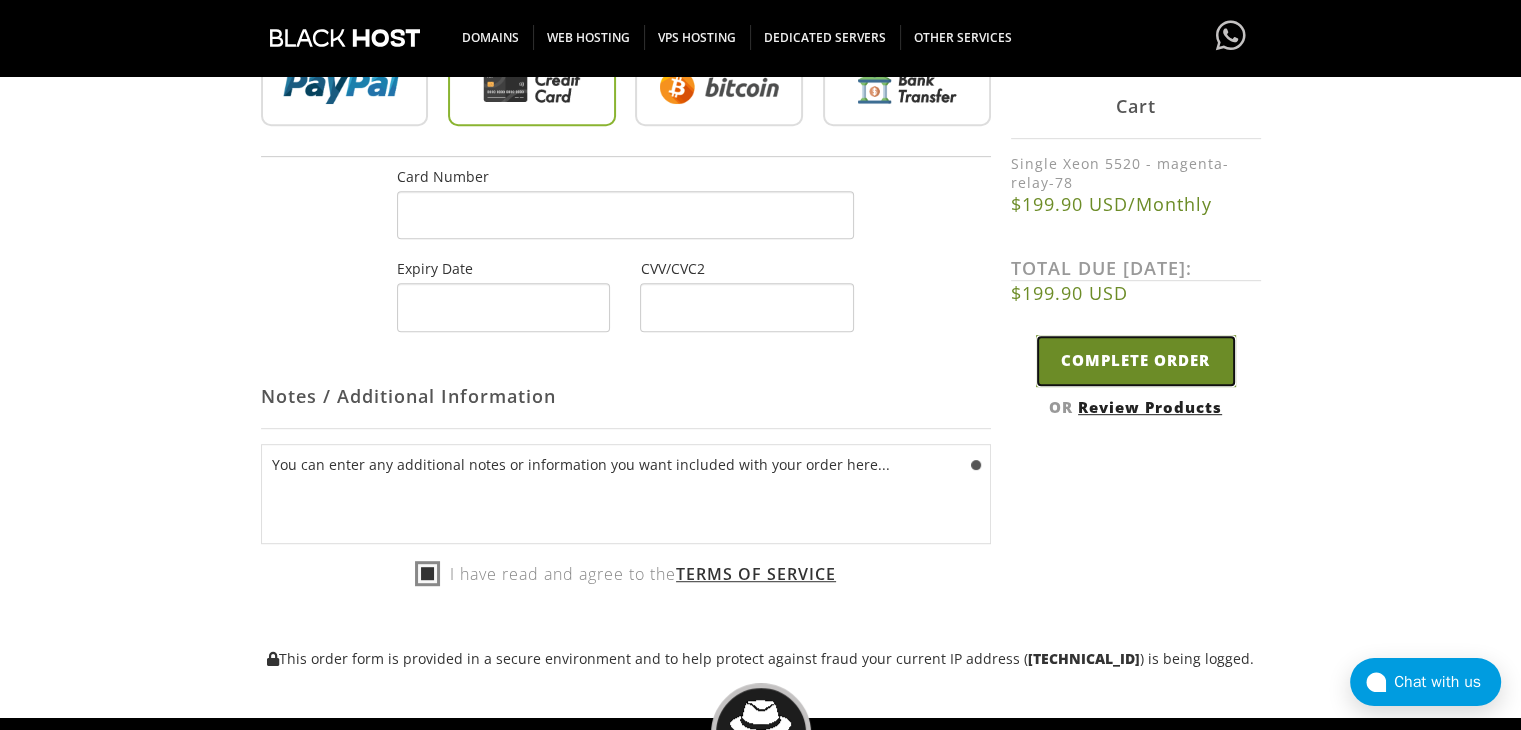 click on "Complete Order" at bounding box center [1136, 361] 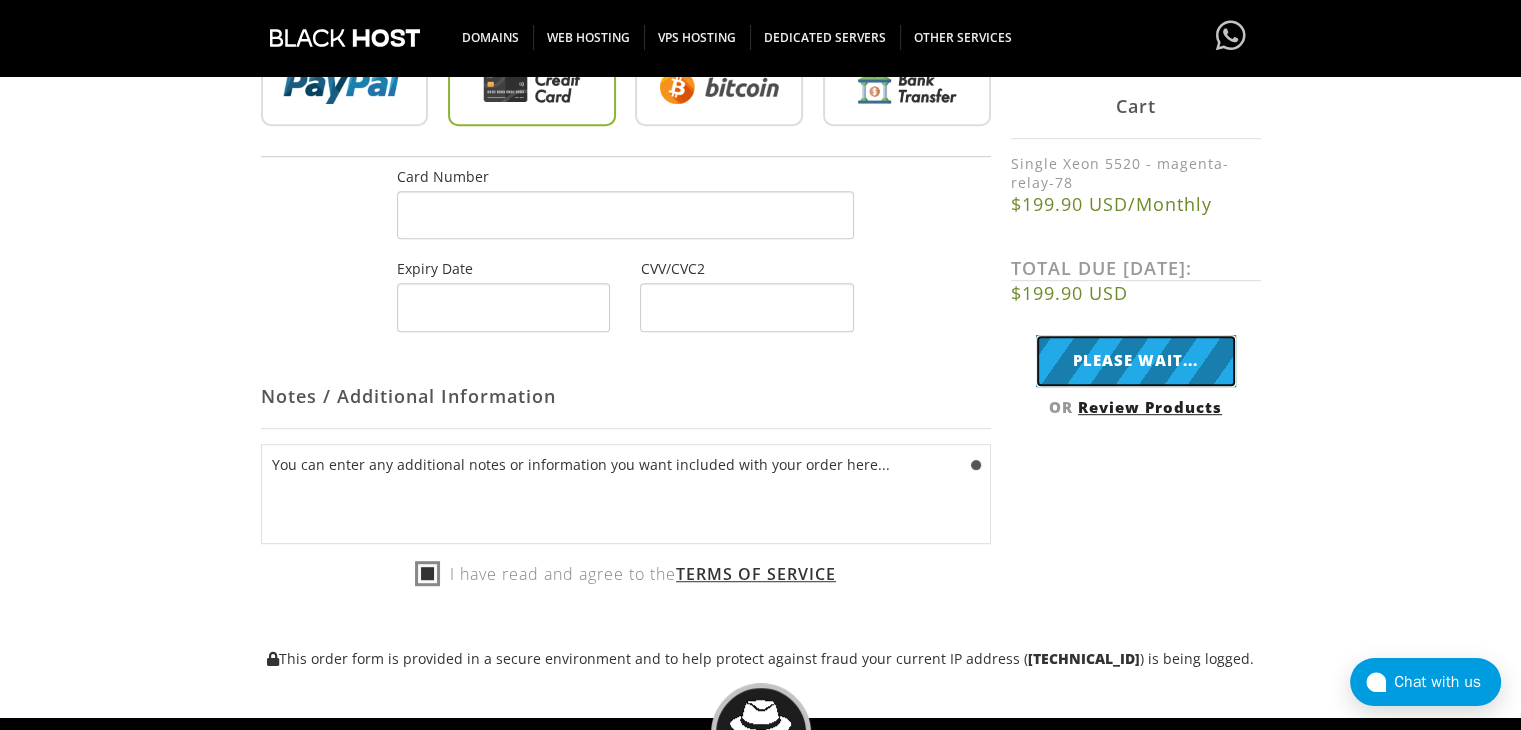 type on "Complete Order" 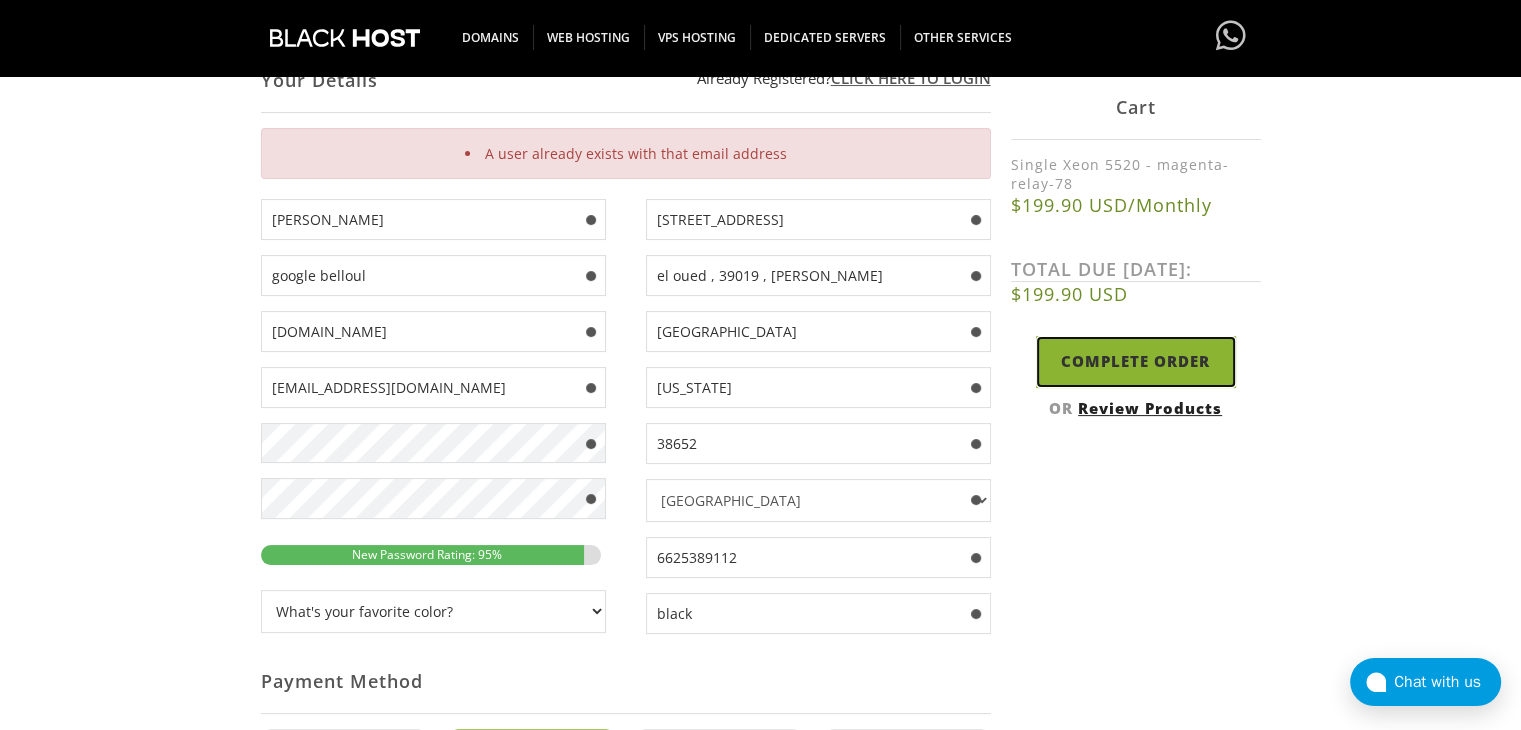 scroll, scrollTop: 369, scrollLeft: 0, axis: vertical 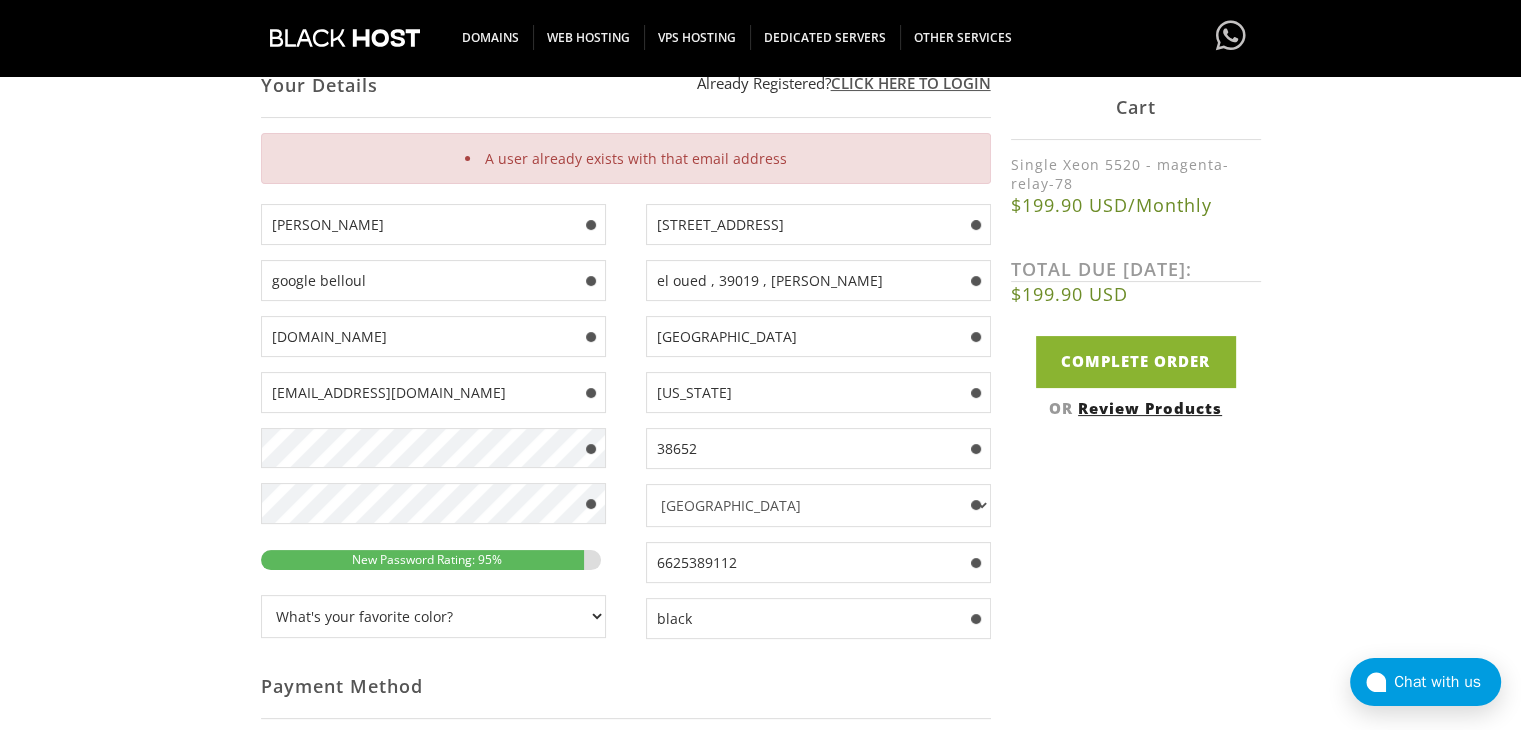click on "[EMAIL_ADDRESS][DOMAIN_NAME]" at bounding box center (433, 392) 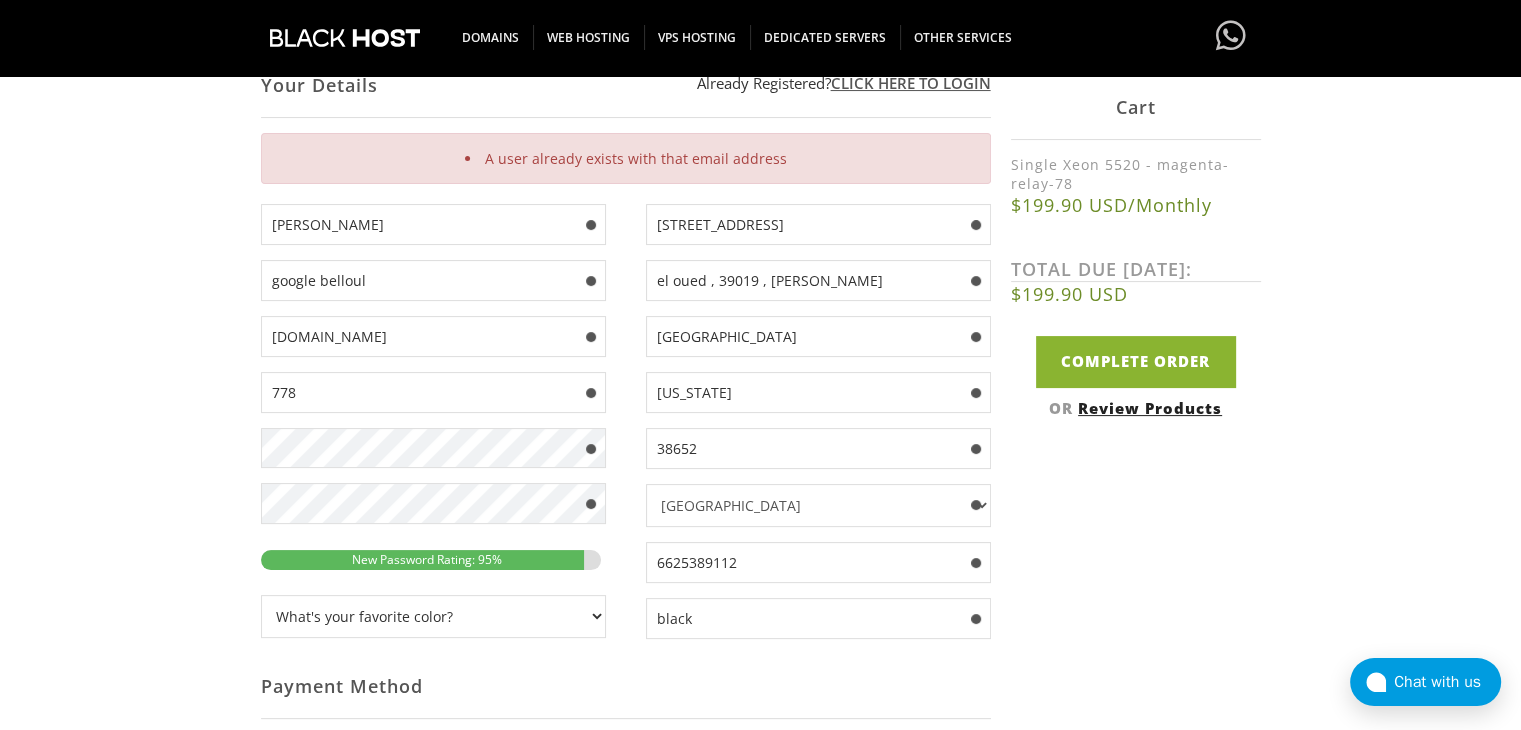 click on "778" at bounding box center (433, 392) 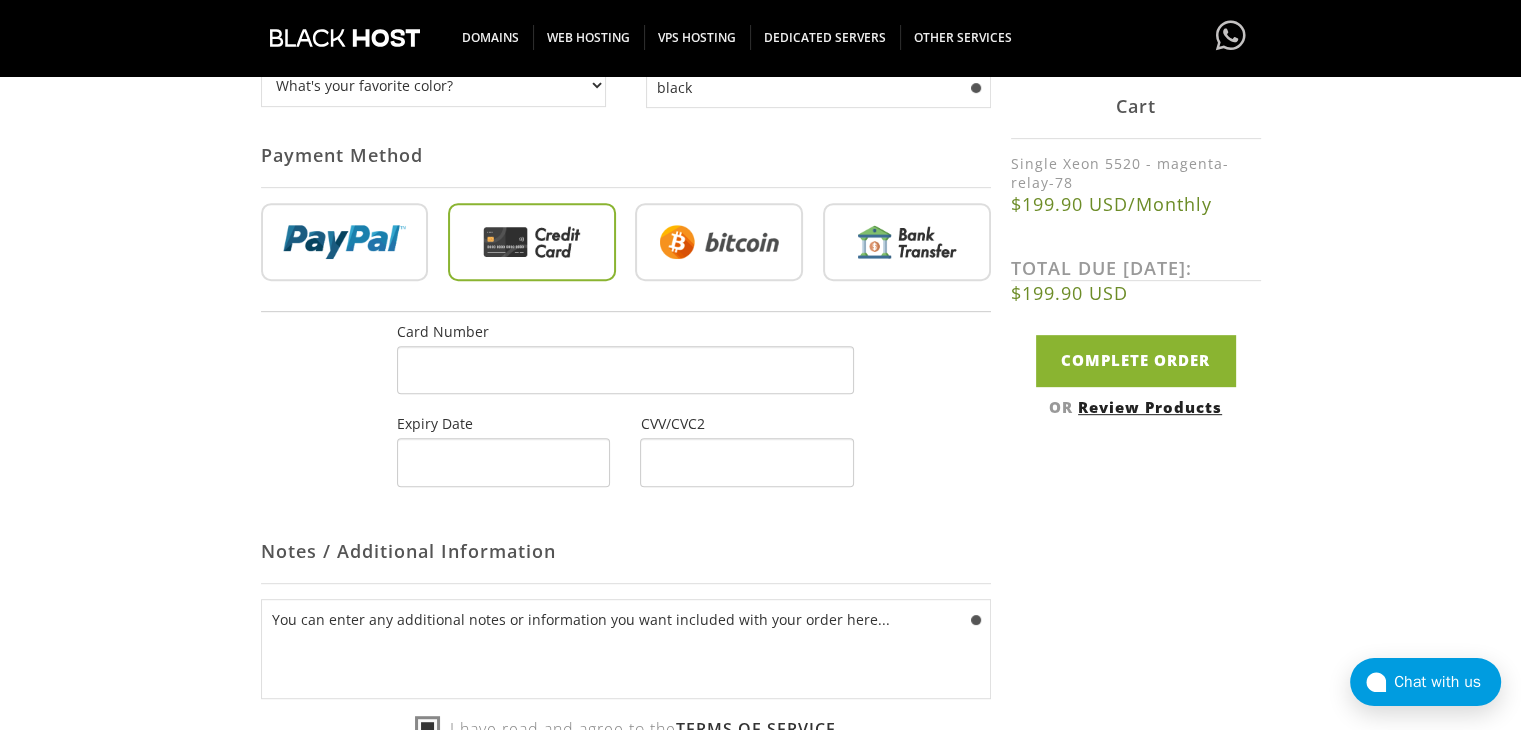 scroll, scrollTop: 900, scrollLeft: 0, axis: vertical 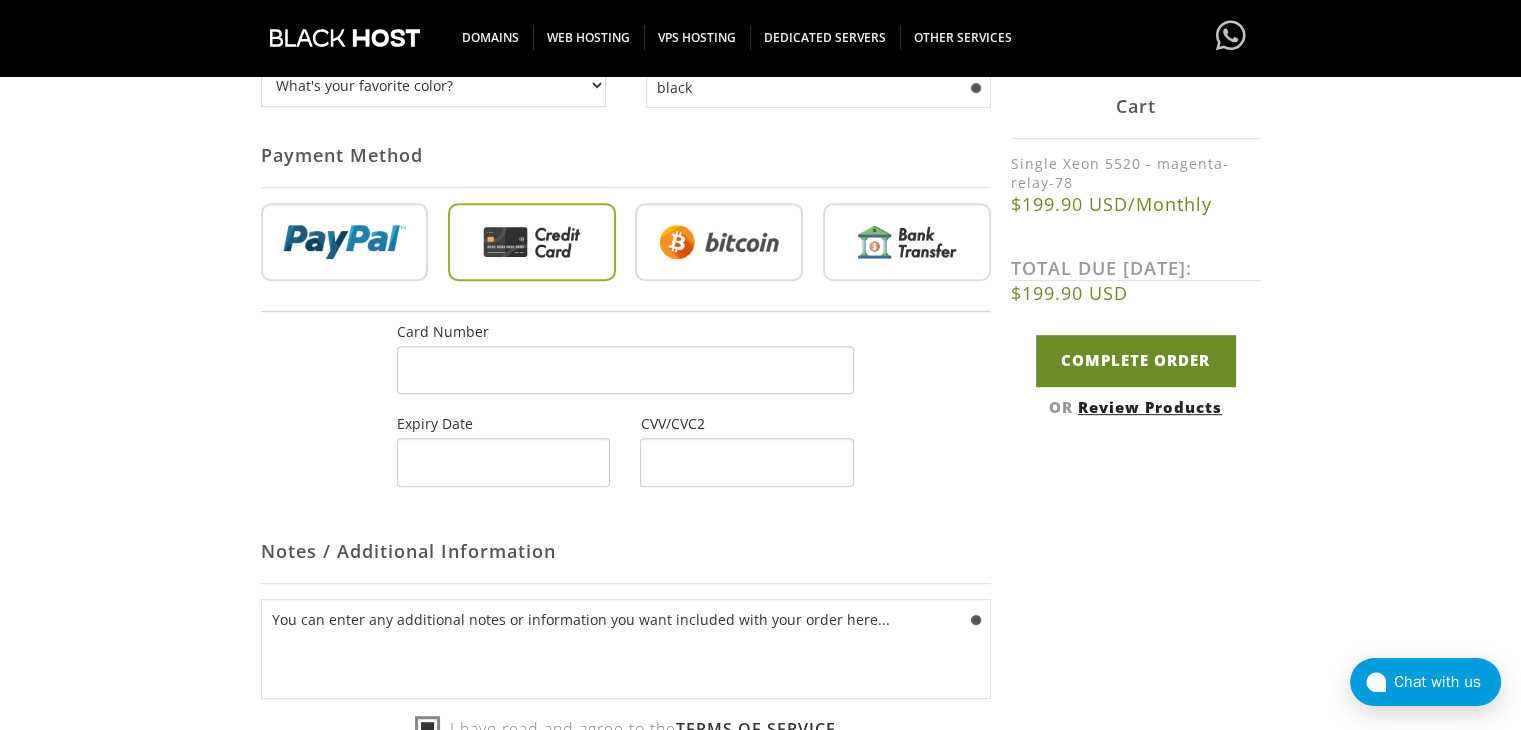 type on "[EMAIL_ADDRESS][DOMAIN_NAME]" 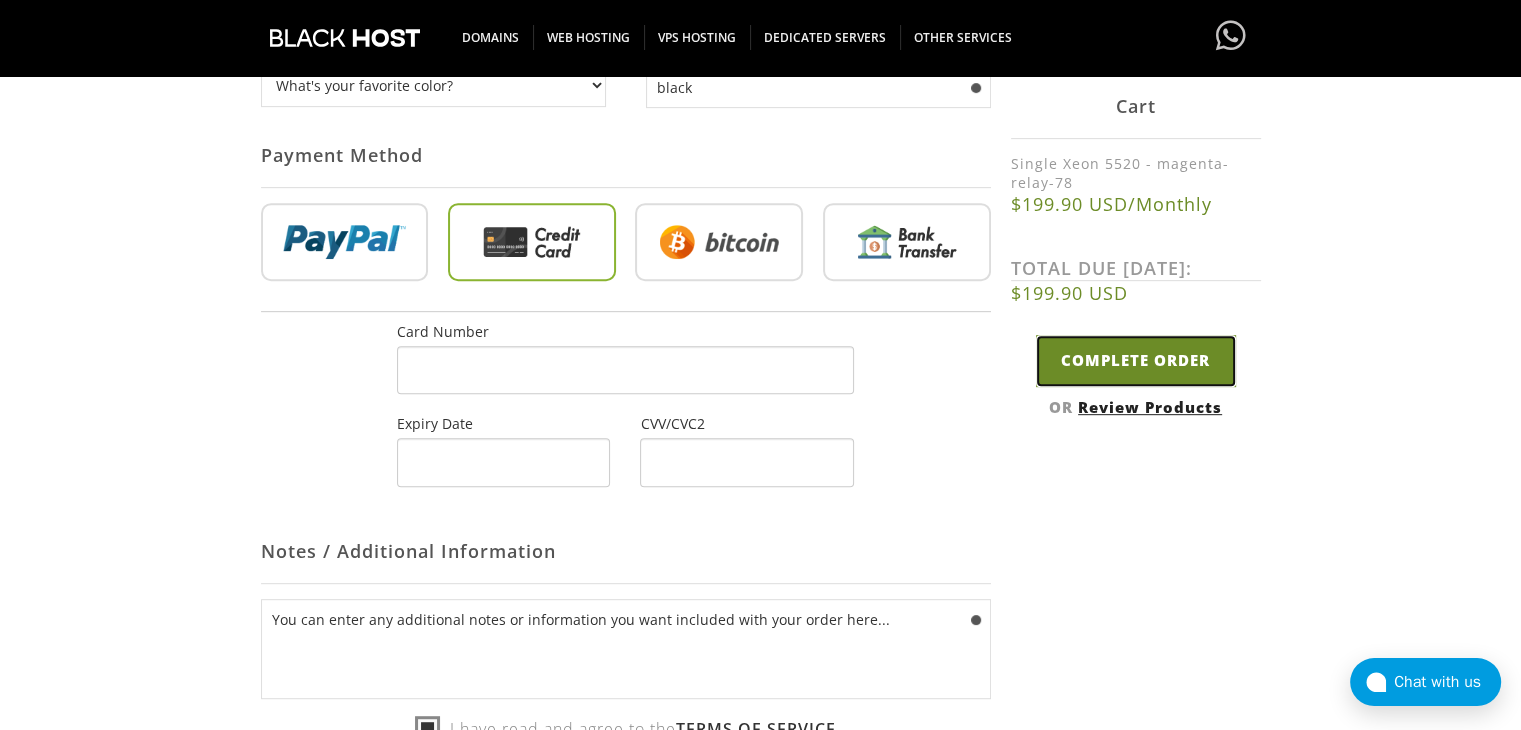 click on "Complete Order" at bounding box center [1136, 361] 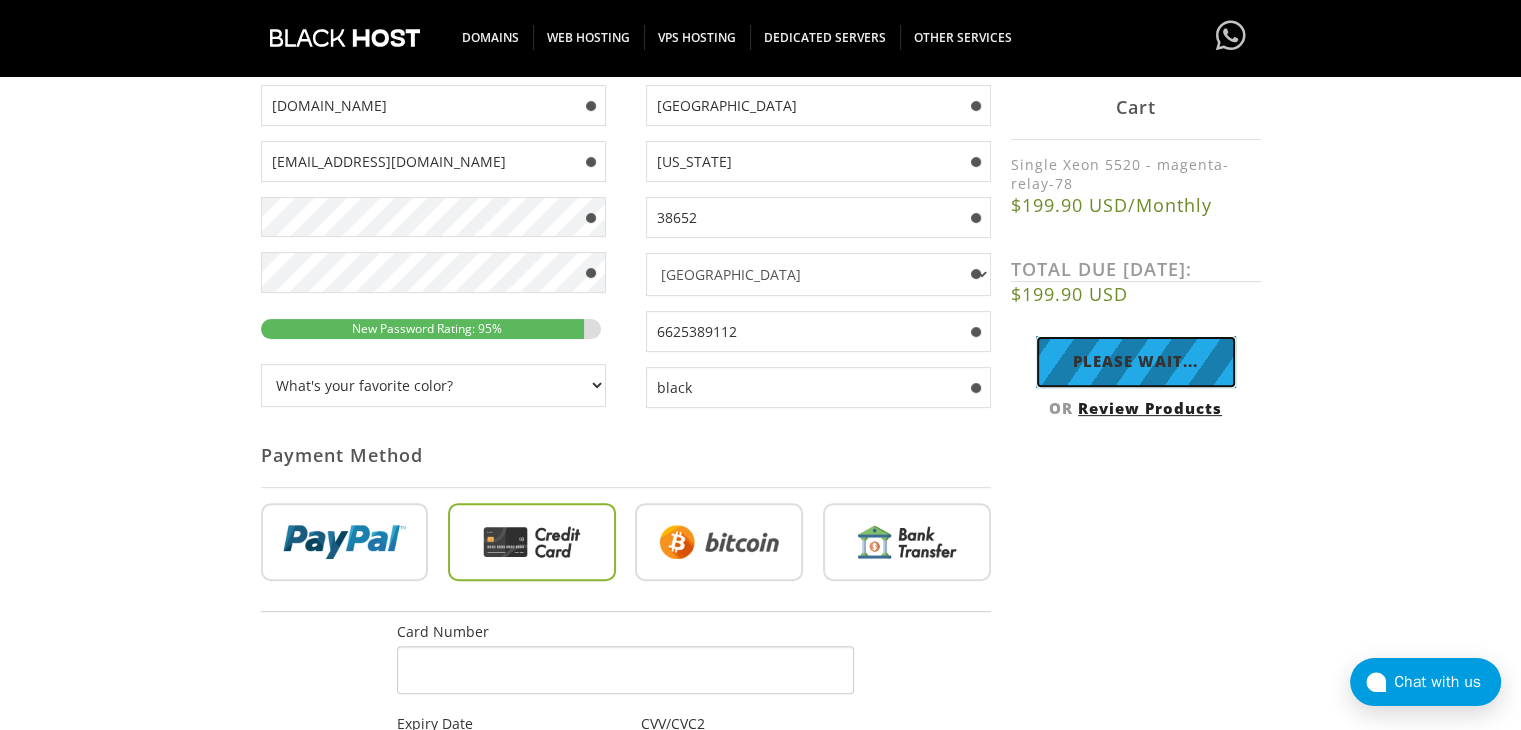 scroll, scrollTop: 602, scrollLeft: 0, axis: vertical 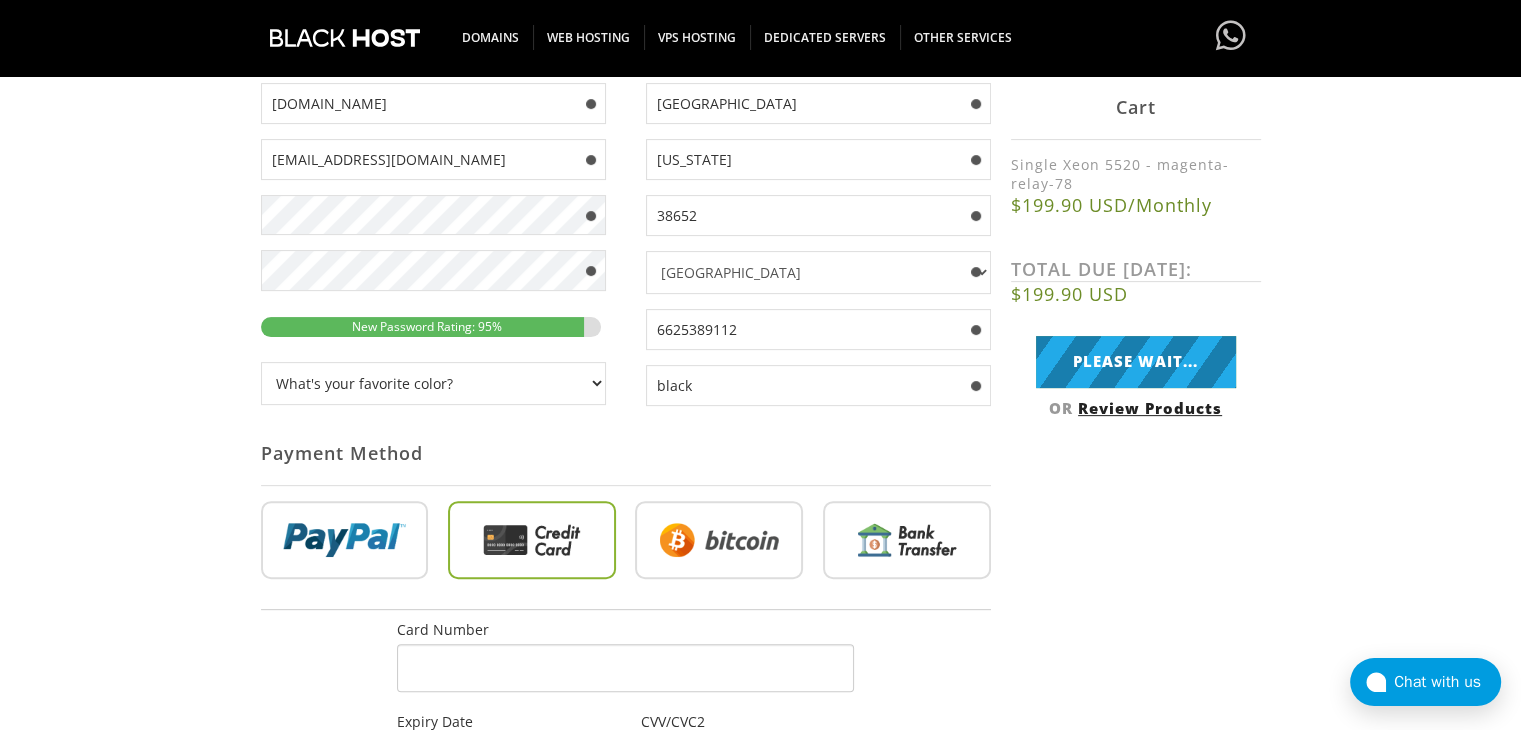 click on "Not Yet Registered?   Click here to signup...
Login
Login
Already Registered?  Click here to login
Your Details
Your card does not support this type of purchase.
yasser
google belloul" at bounding box center (761, 470) 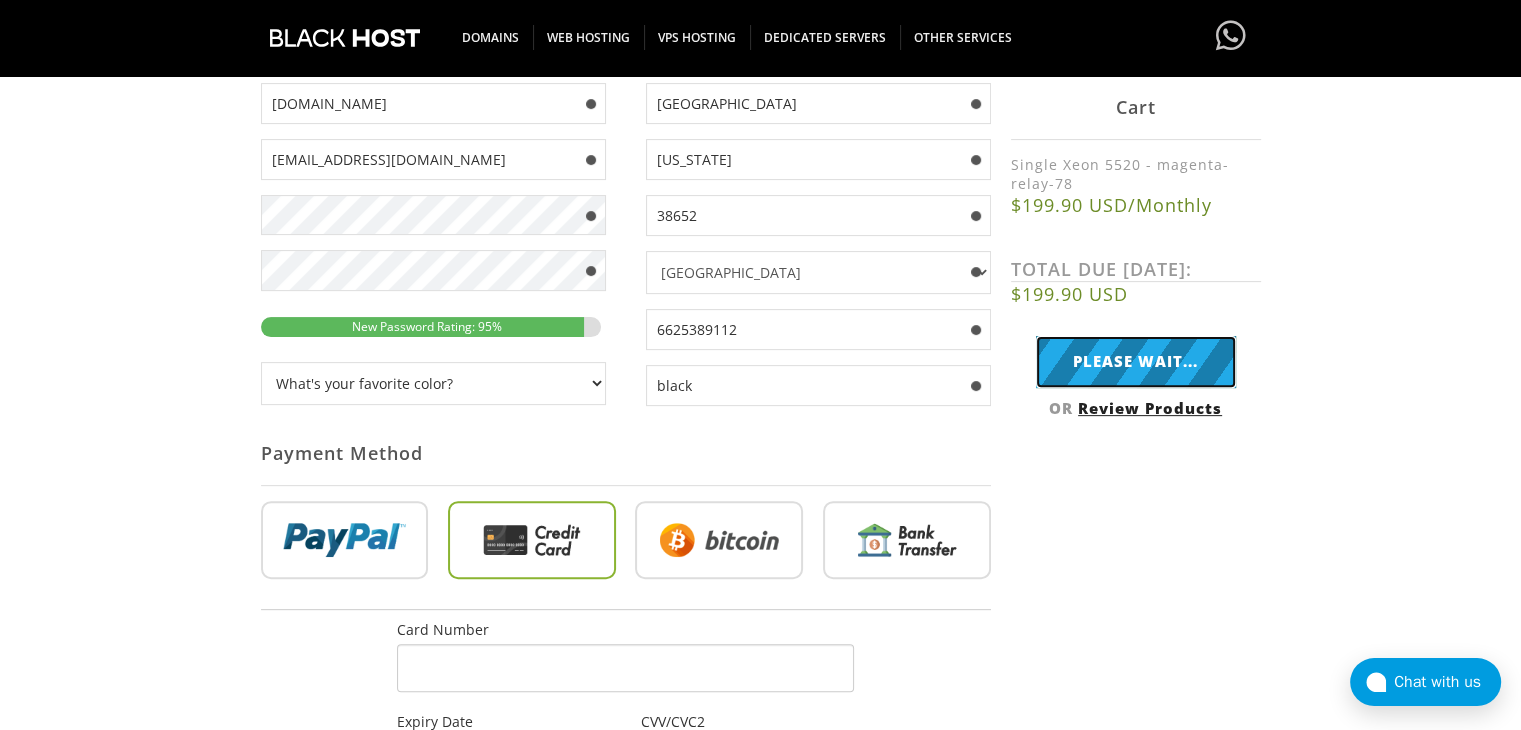 click on "Please Wait..." at bounding box center (1136, 361) 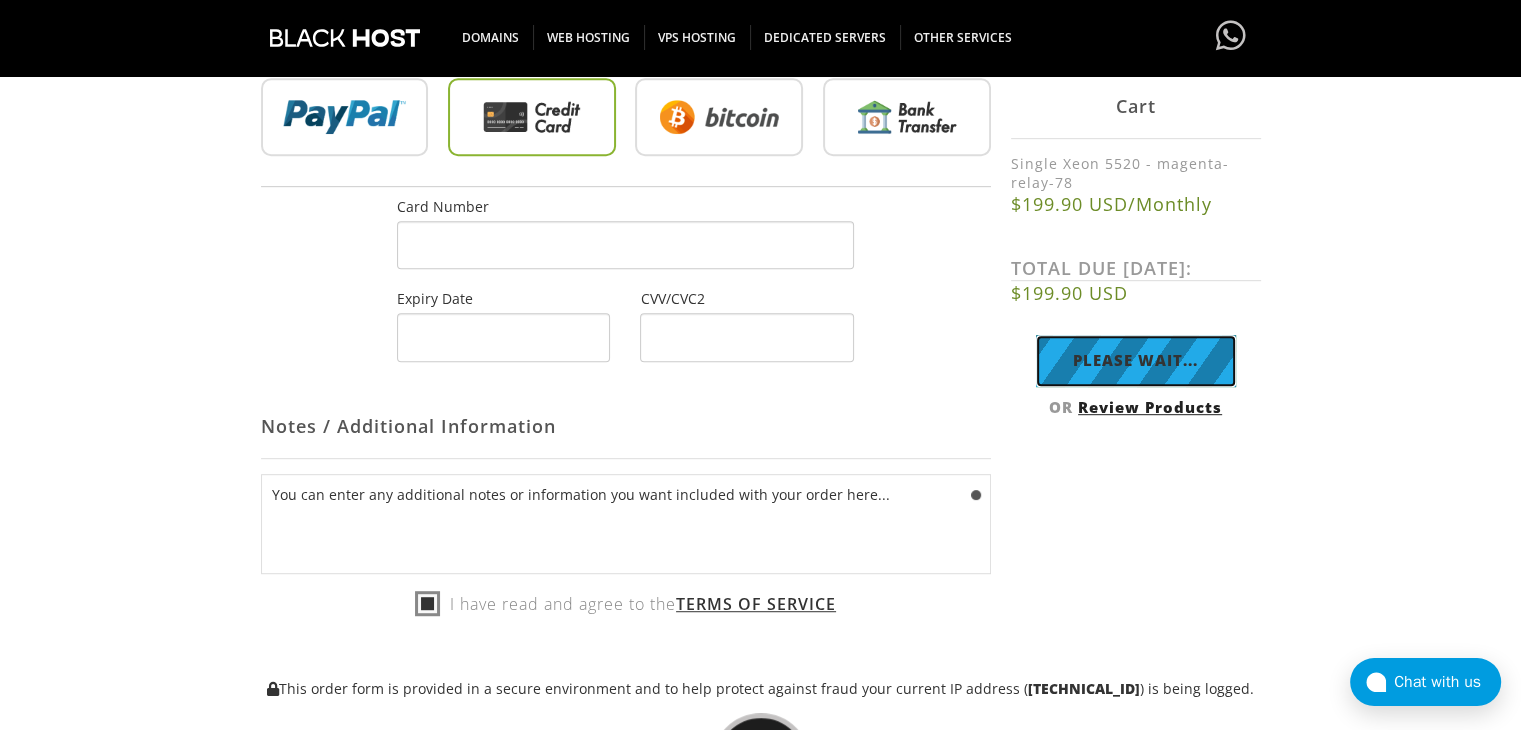 scroll, scrollTop: 1030, scrollLeft: 0, axis: vertical 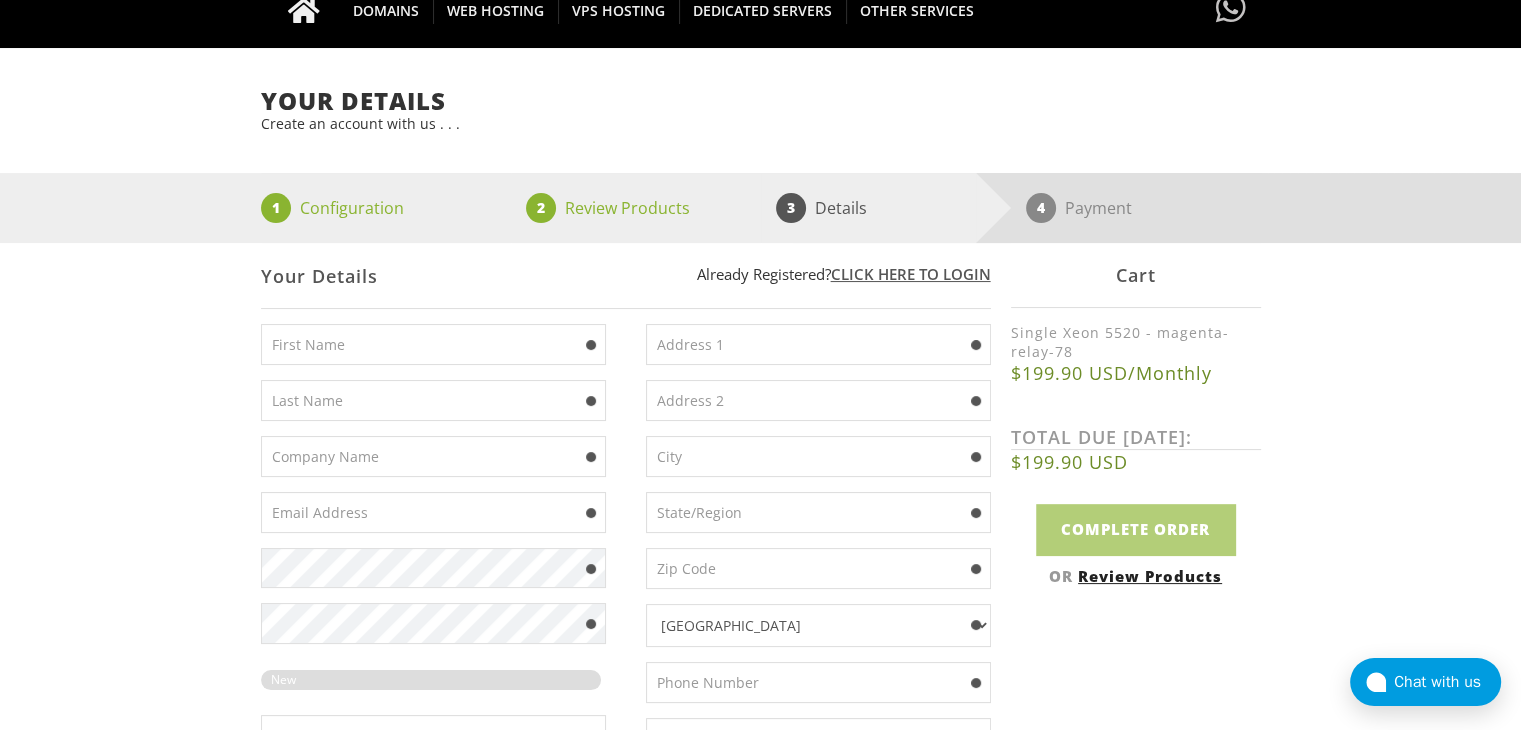 click at bounding box center [433, 344] 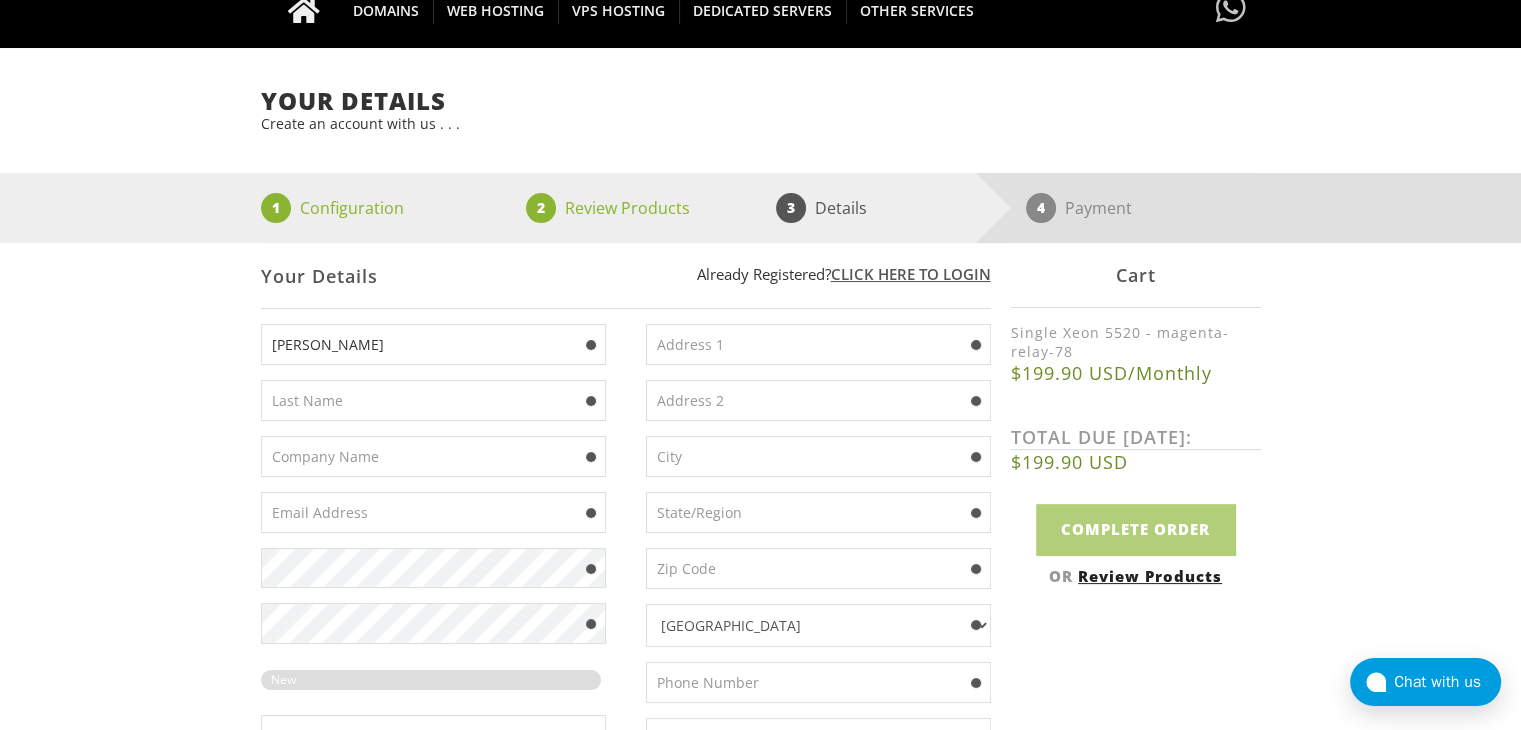 type on "google belloul" 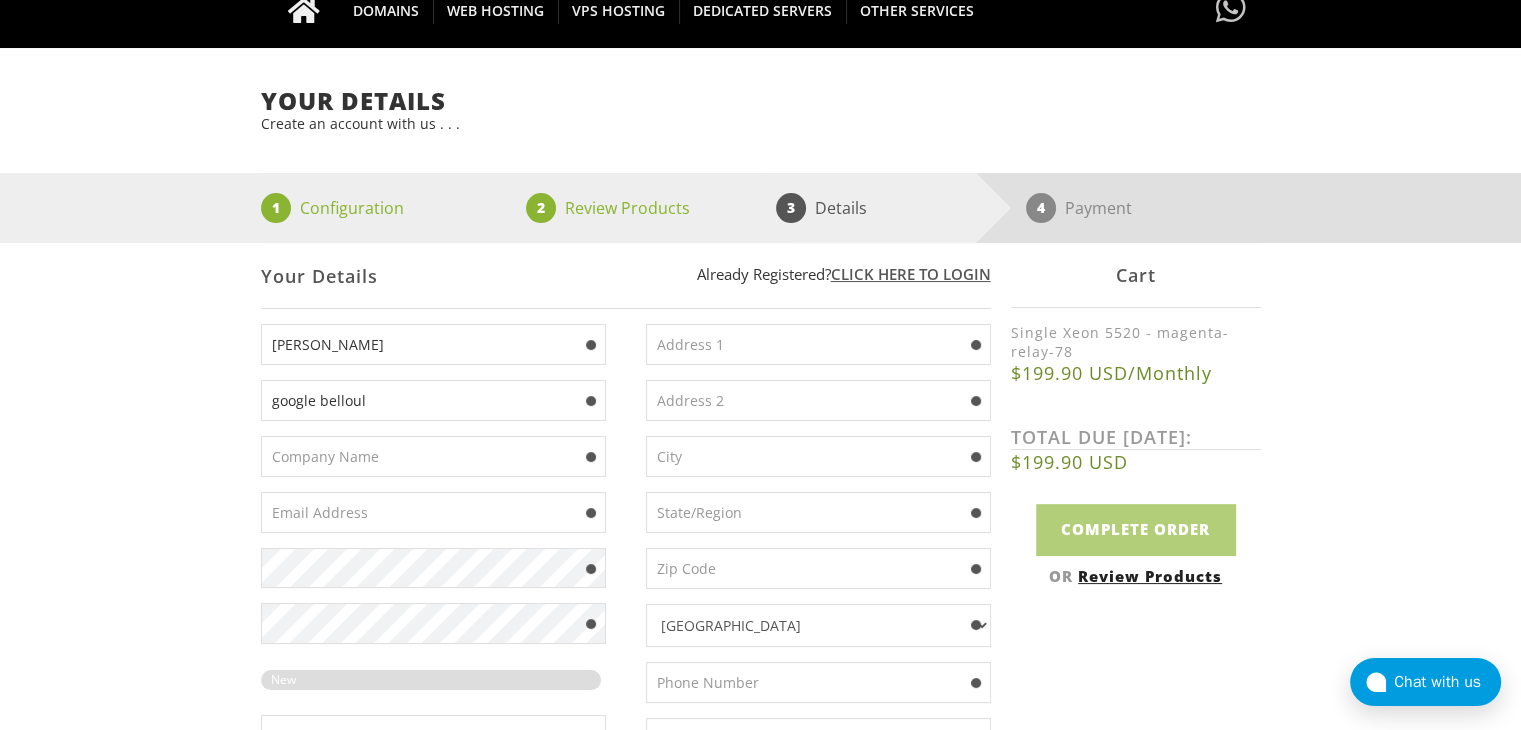 type on "[EMAIL_ADDRESS][DOMAIN_NAME]" 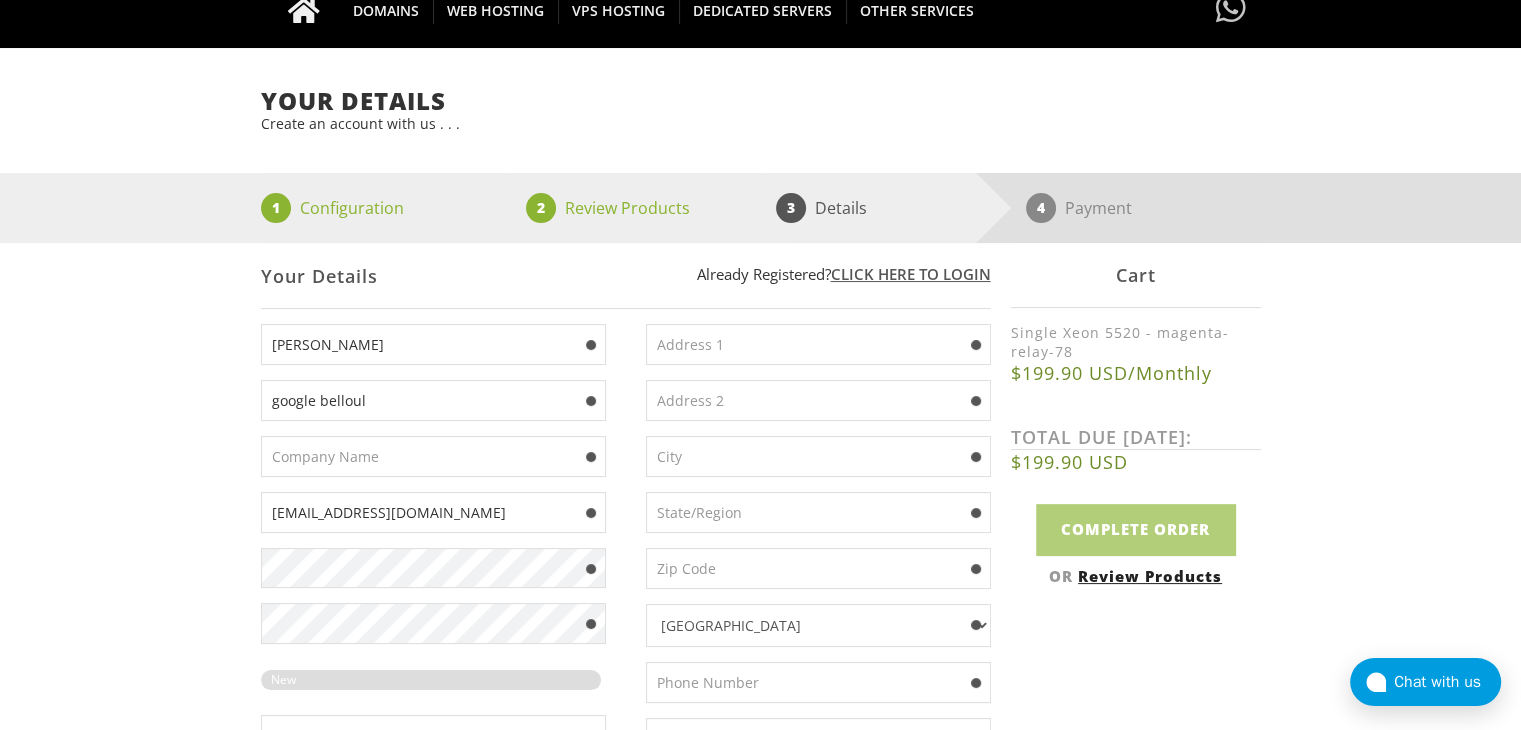 type on "4058 Saint Clair Street" 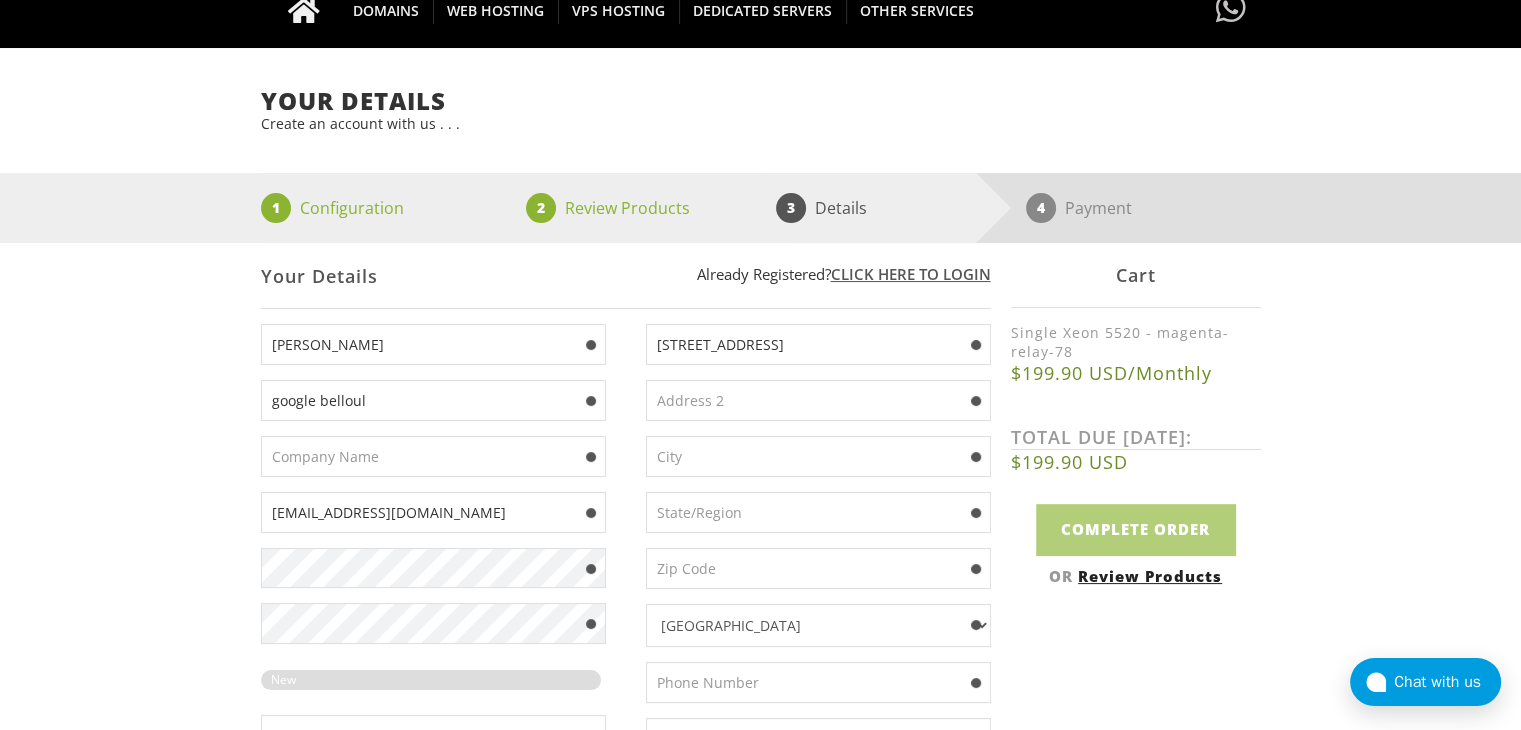 type on "New Albany" 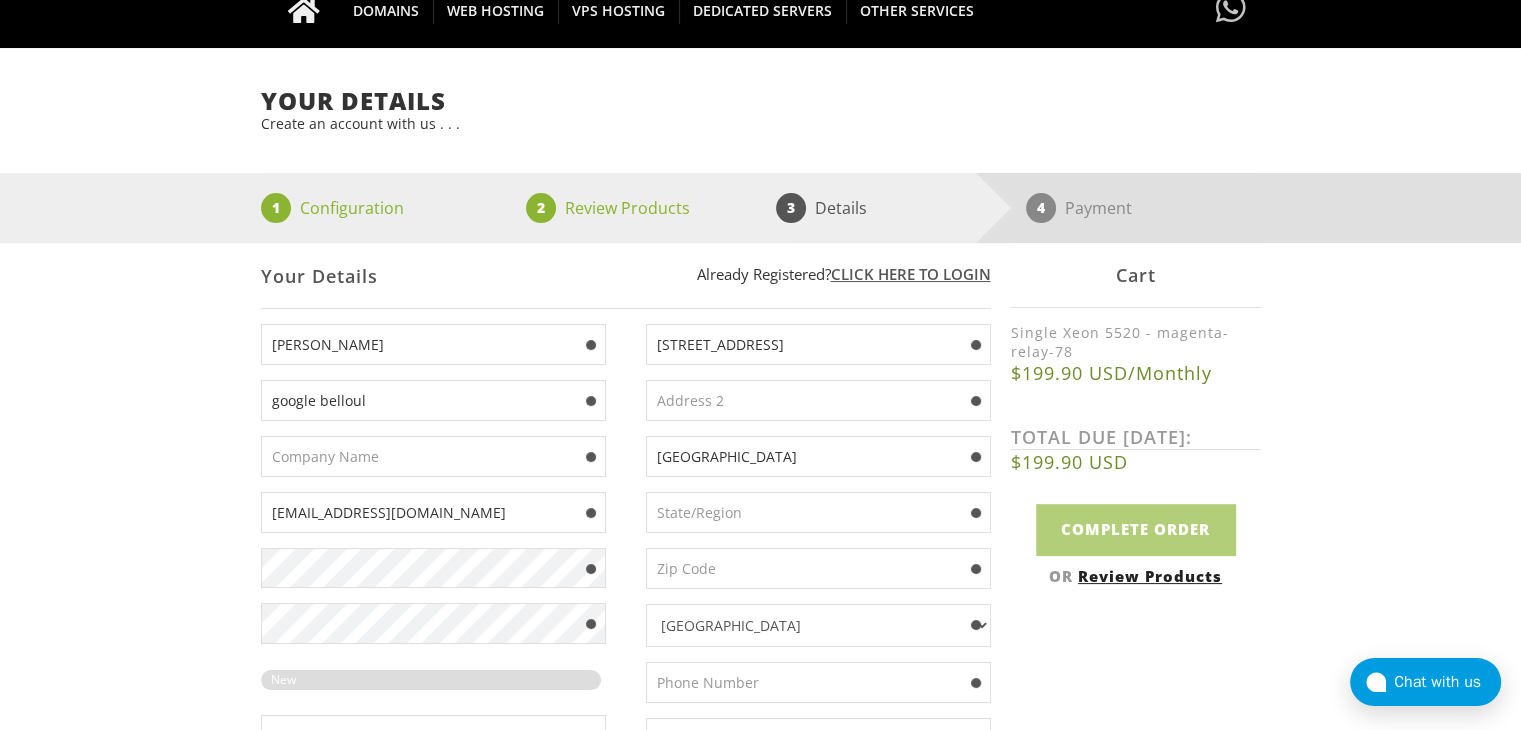 type on "Mississippi" 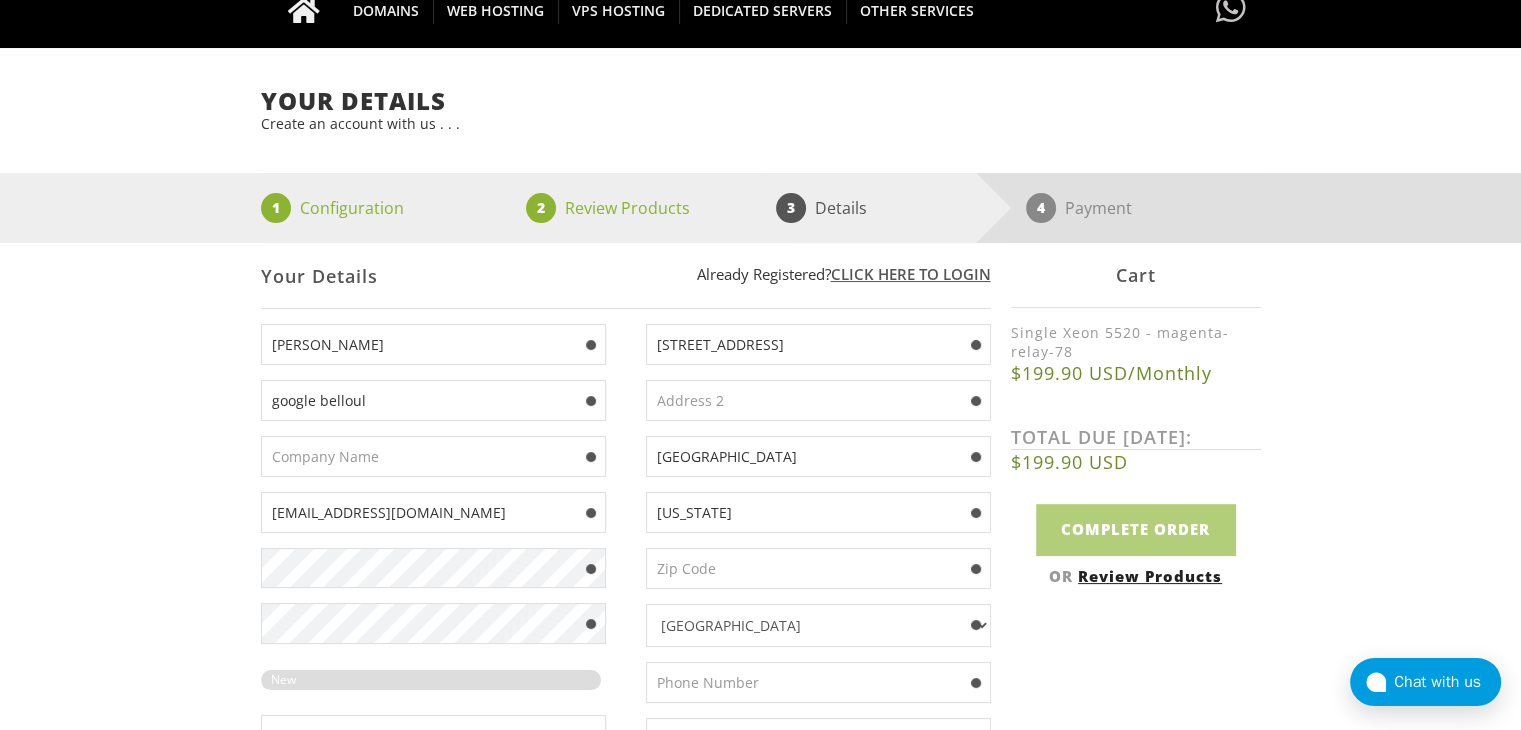 type on "38652" 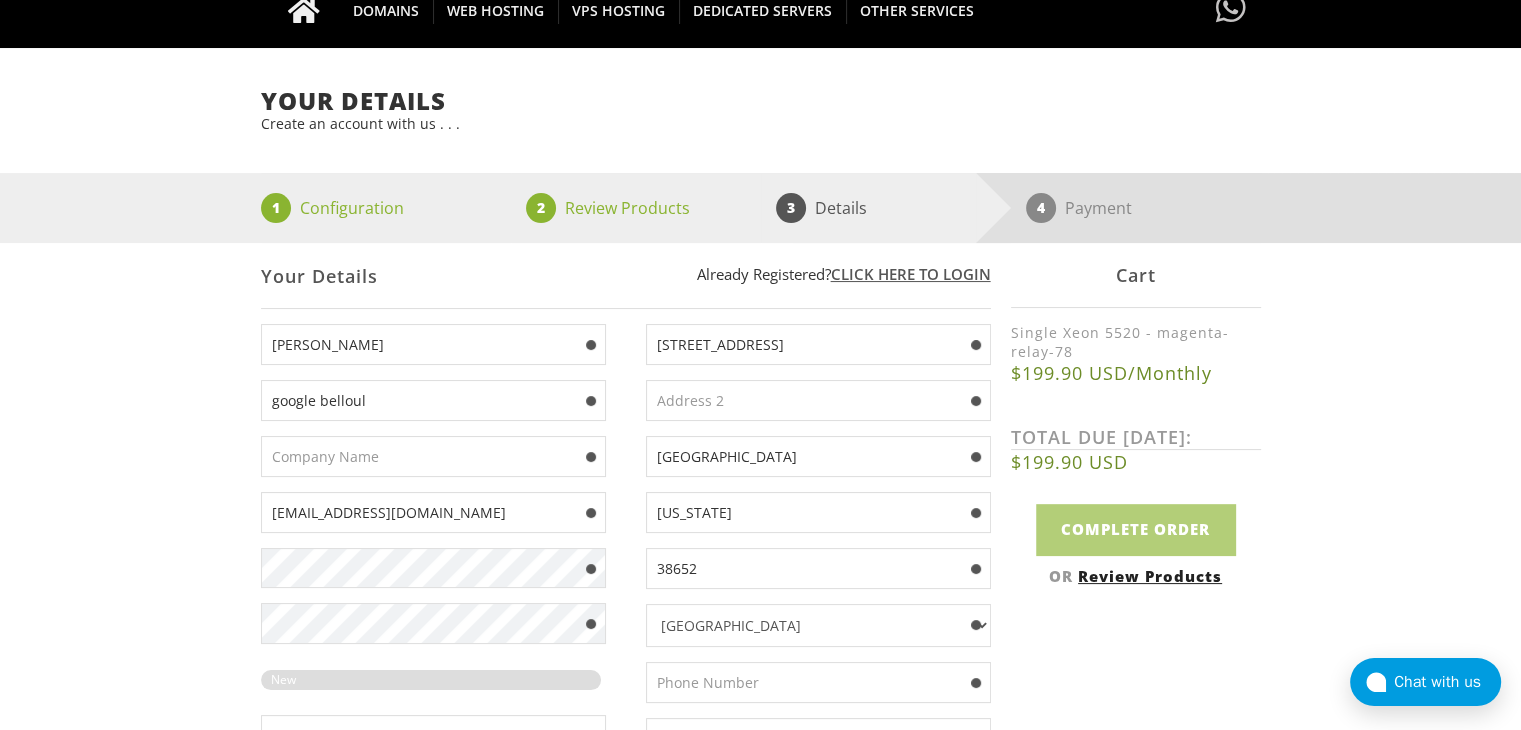 type on "6625389112" 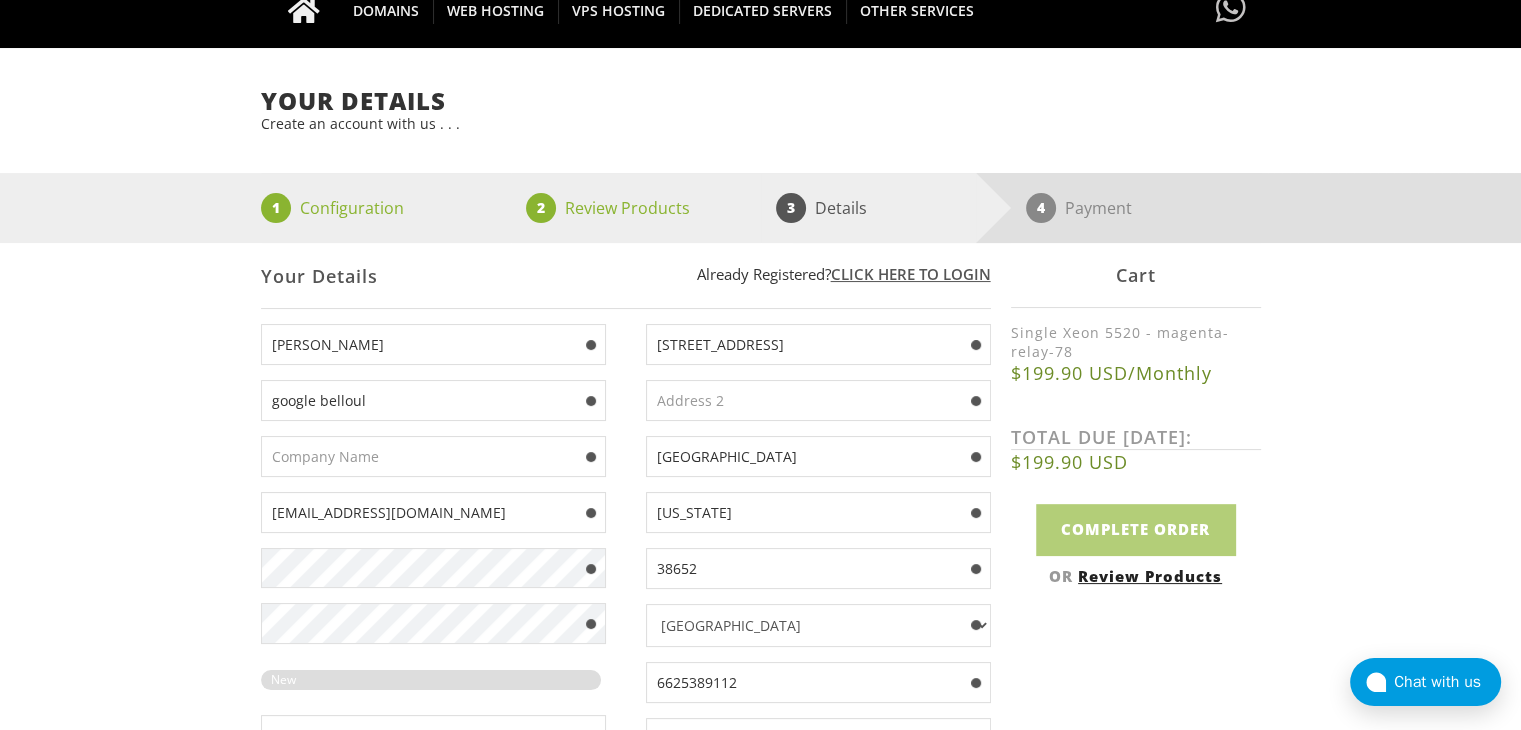 click at bounding box center (433, 456) 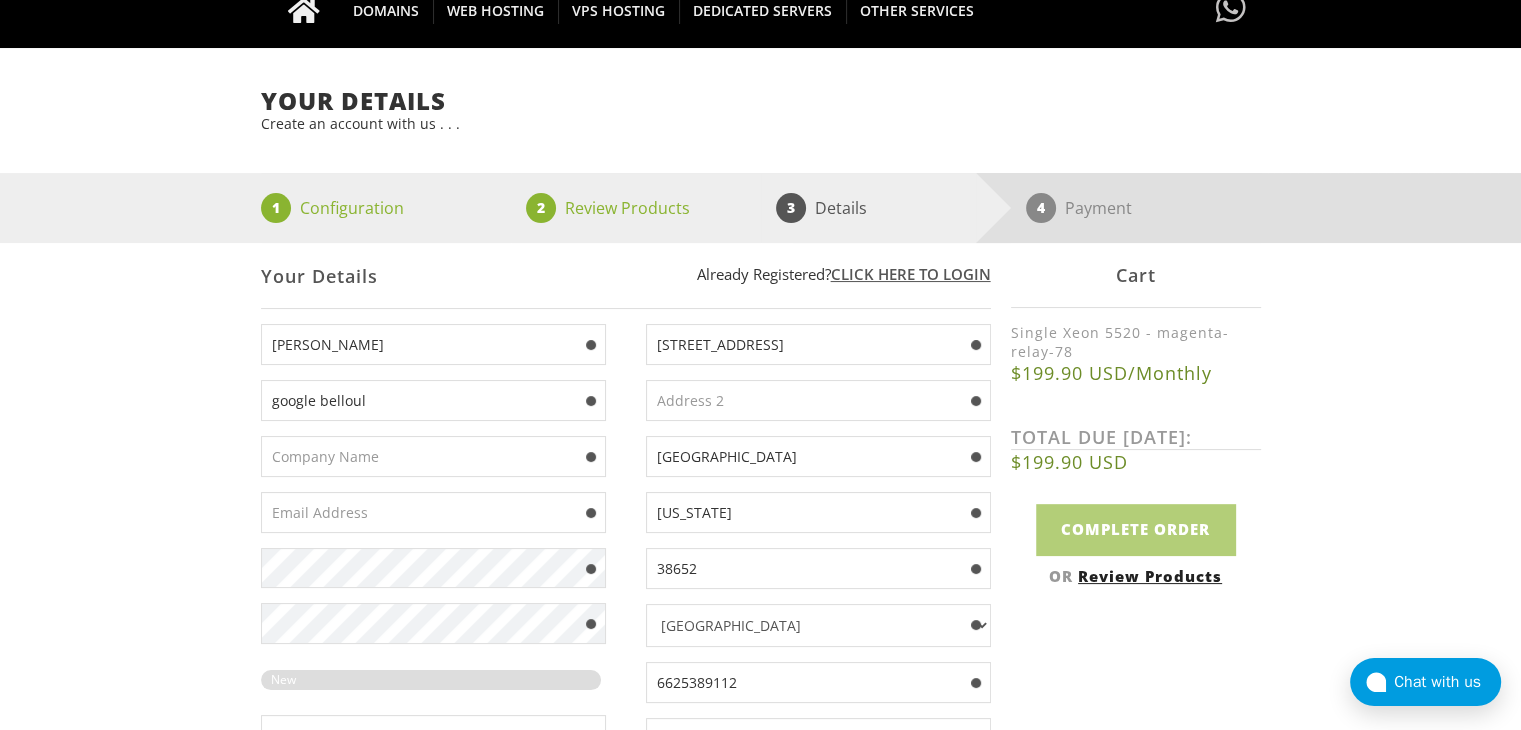 paste on "[EMAIL_ADDRESS][DOMAIN_NAME]" 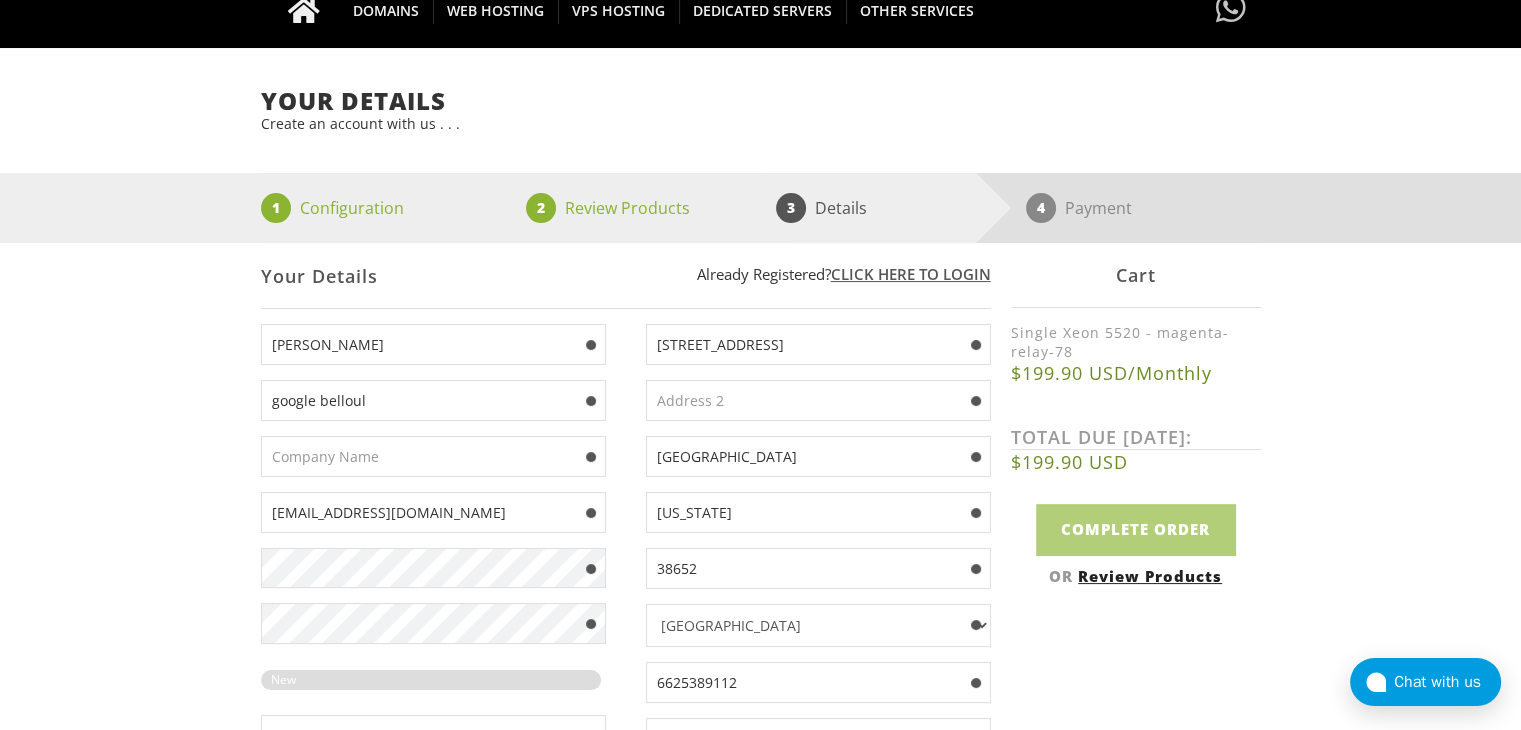 type on "[EMAIL_ADDRESS][DOMAIN_NAME]" 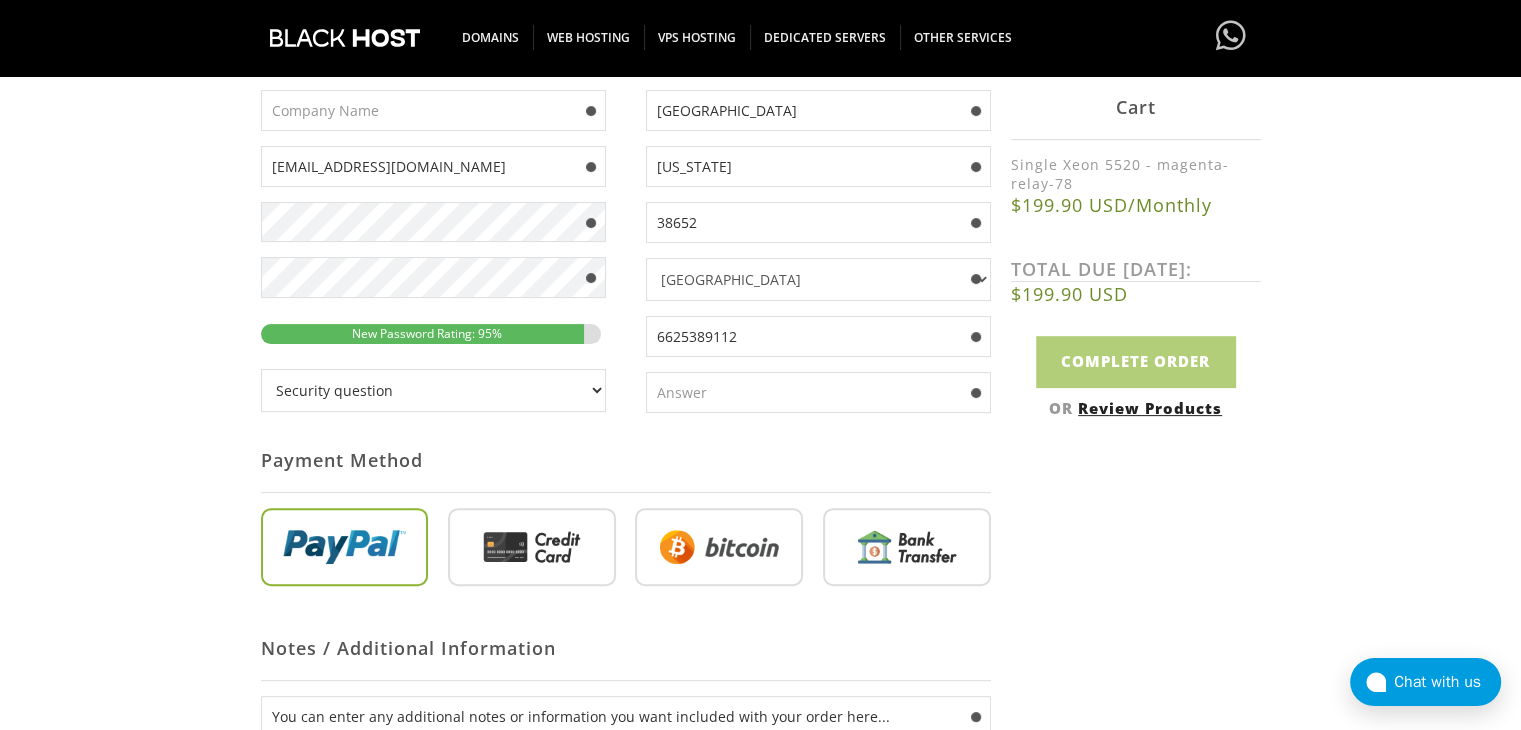 scroll, scrollTop: 524, scrollLeft: 0, axis: vertical 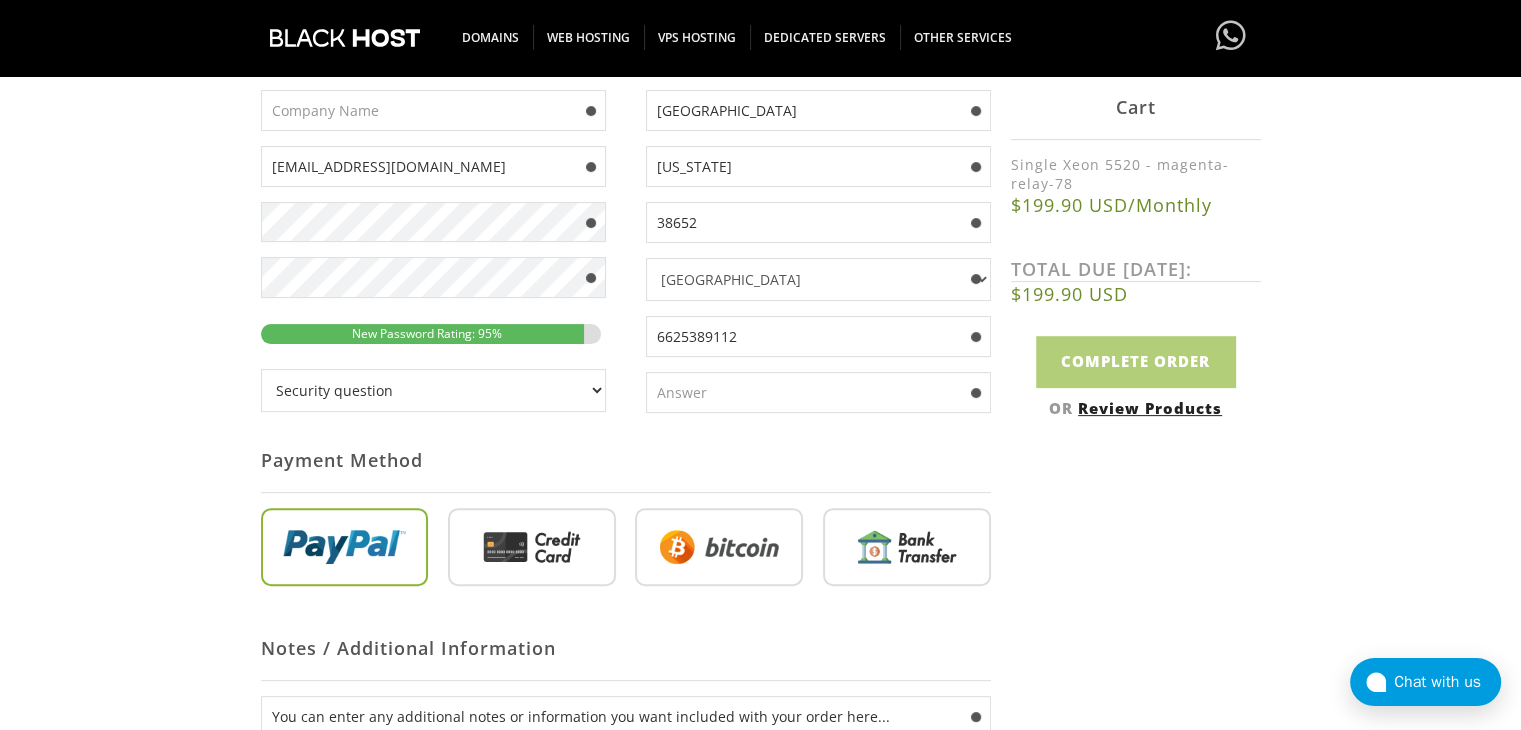 click on "Security question
What's your favorite color?
What is the first name of the person you first kissed?
[PERSON_NAME] would you like to play chess?
Hash, hash baby?
Where am I?
Who are you?
What is your Secret Question Answer?" at bounding box center (433, 390) 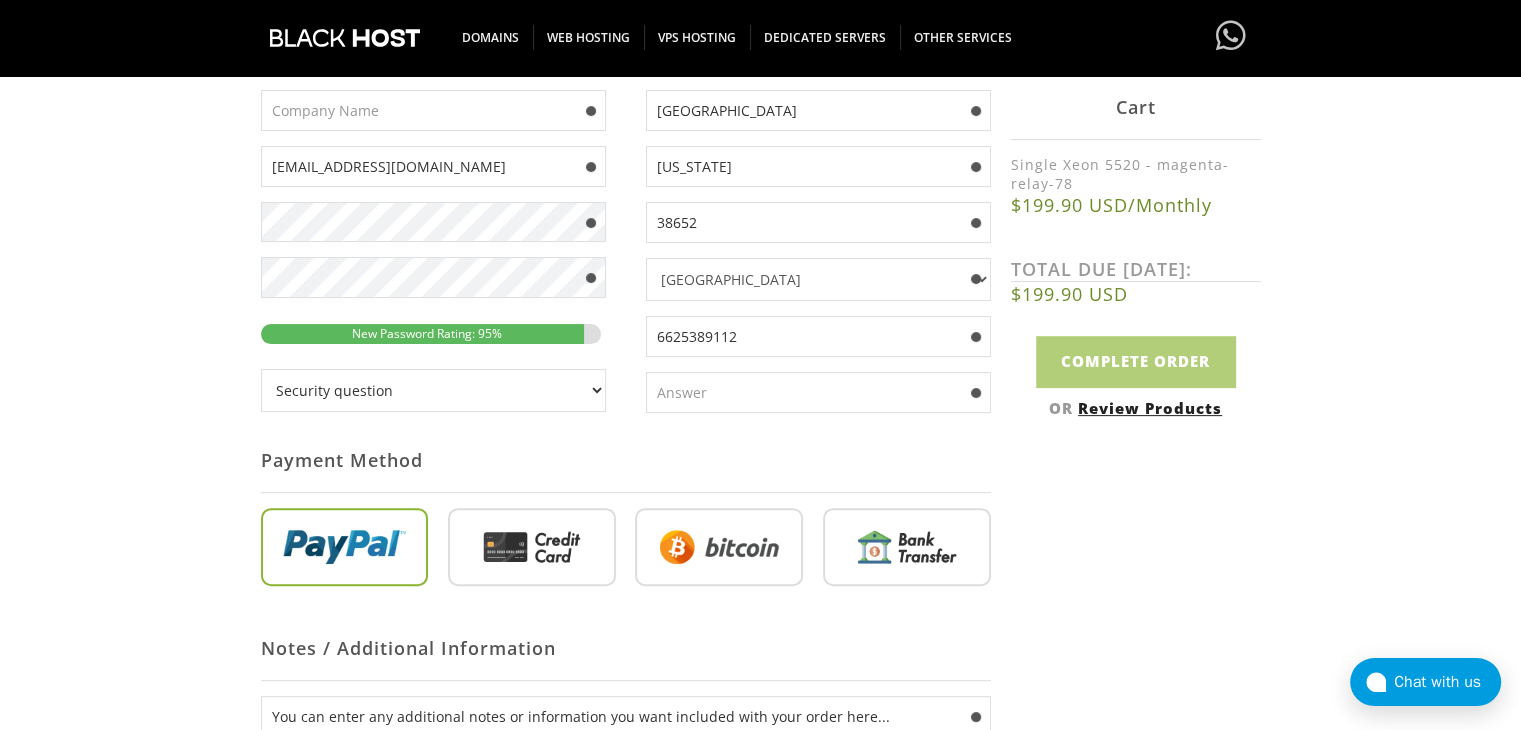 select on "1" 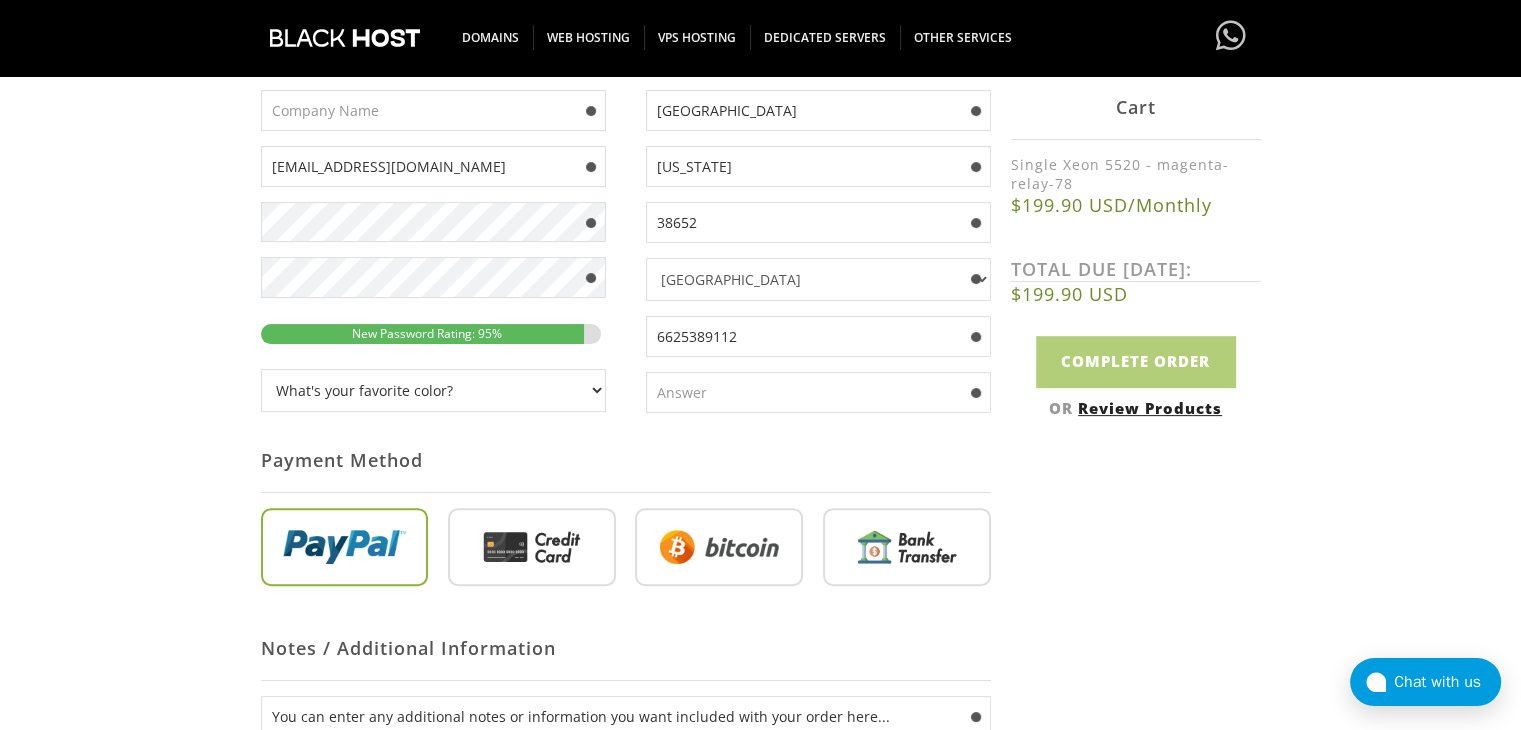 click at bounding box center (818, 392) 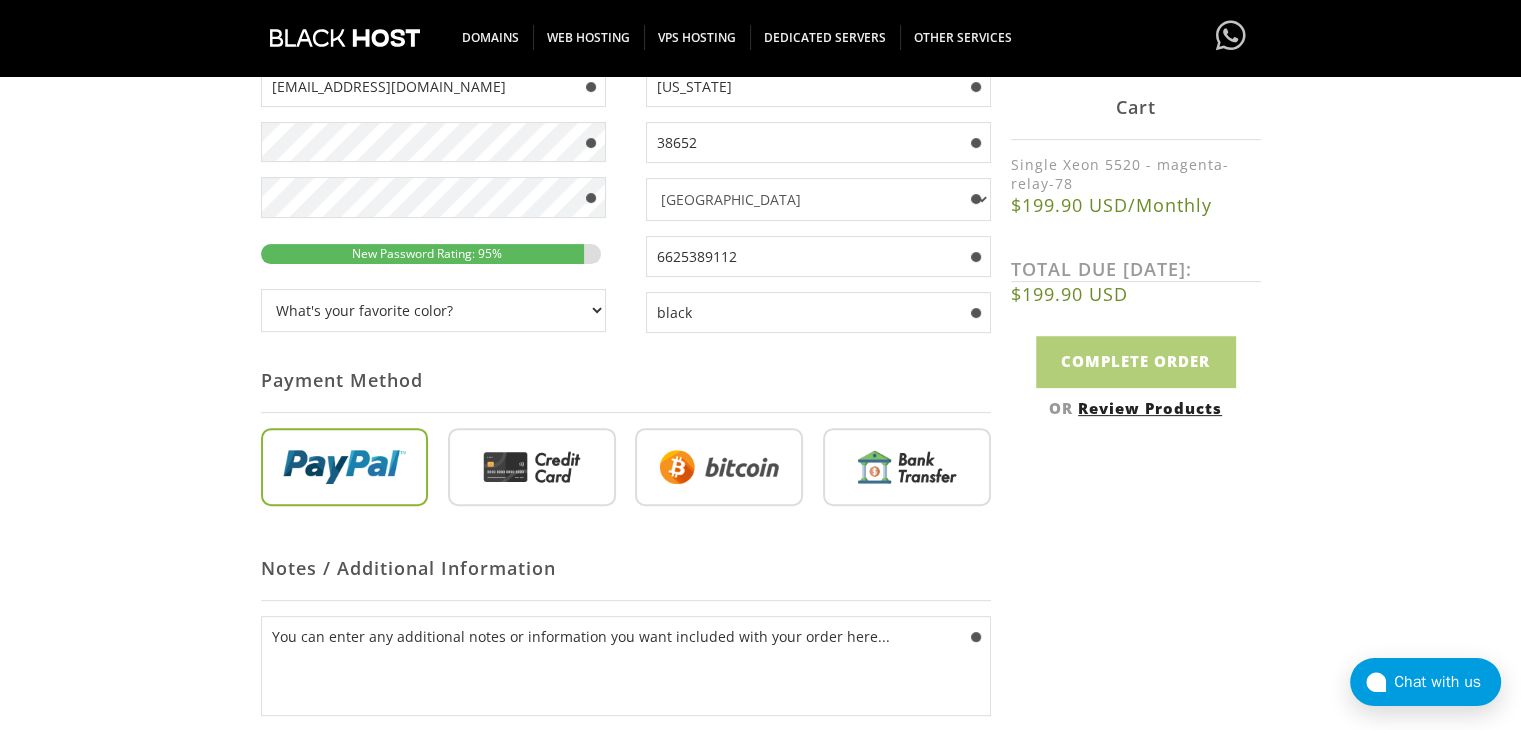 scroll, scrollTop: 607, scrollLeft: 0, axis: vertical 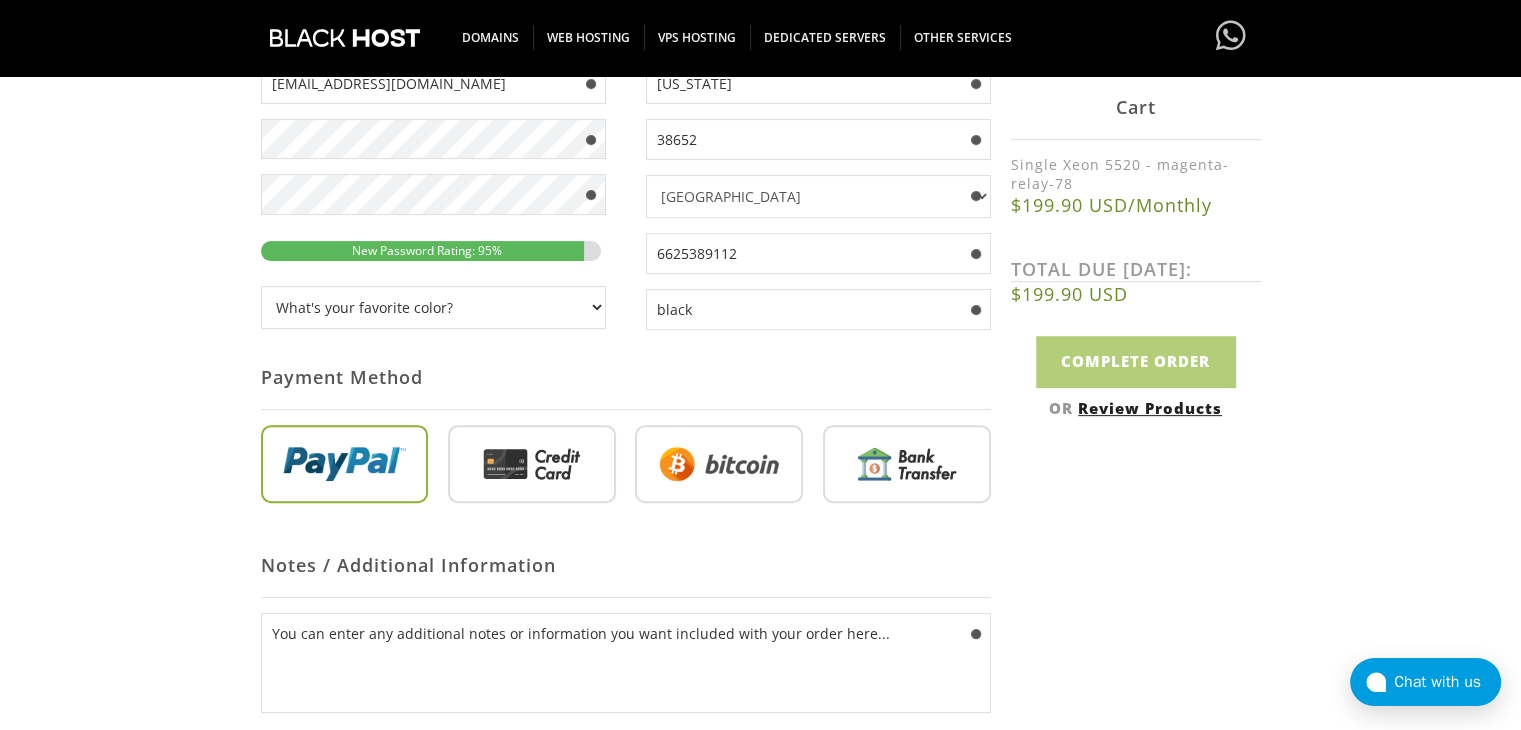 click at bounding box center [532, 468] 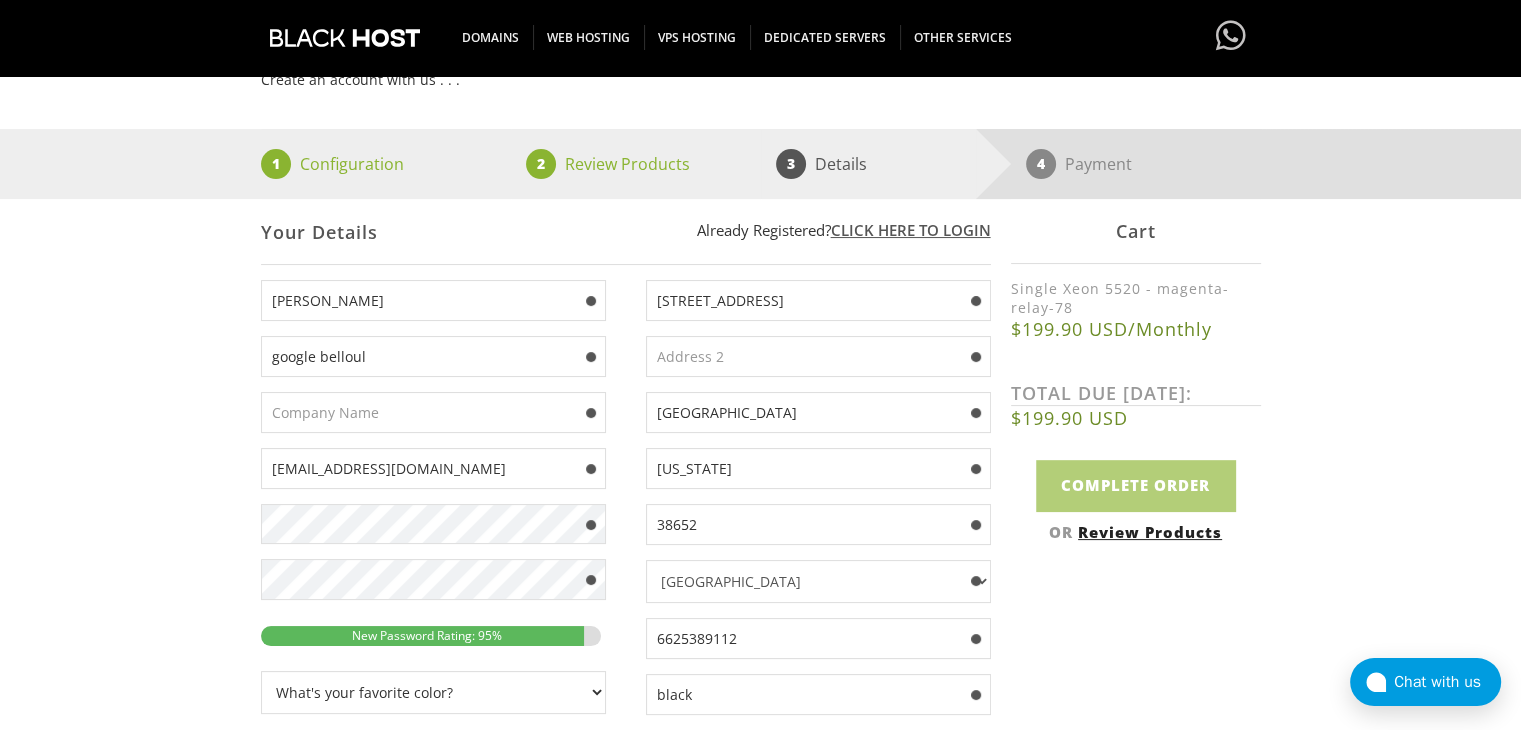 scroll, scrollTop: 219, scrollLeft: 0, axis: vertical 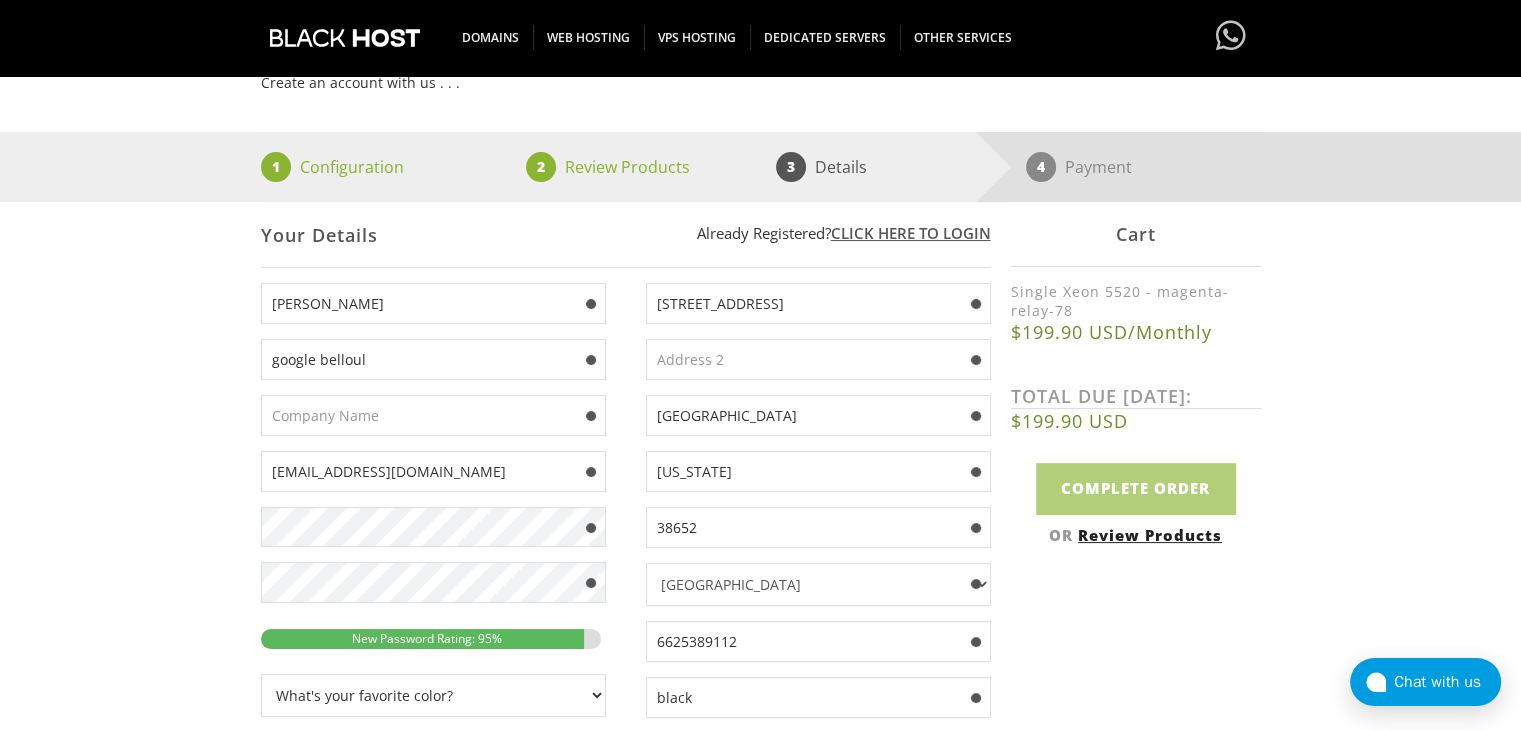 click at bounding box center (818, 359) 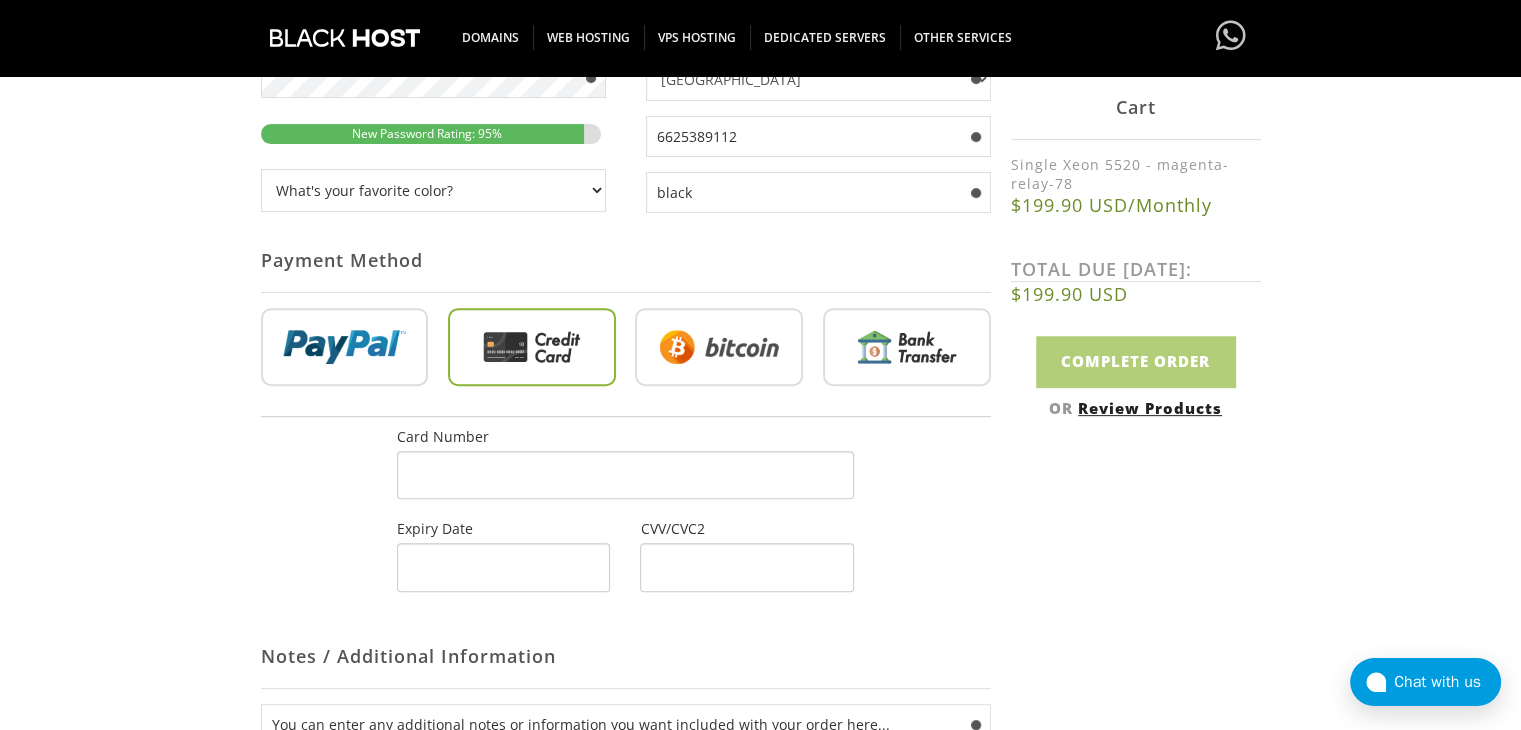 scroll, scrollTop: 787, scrollLeft: 0, axis: vertical 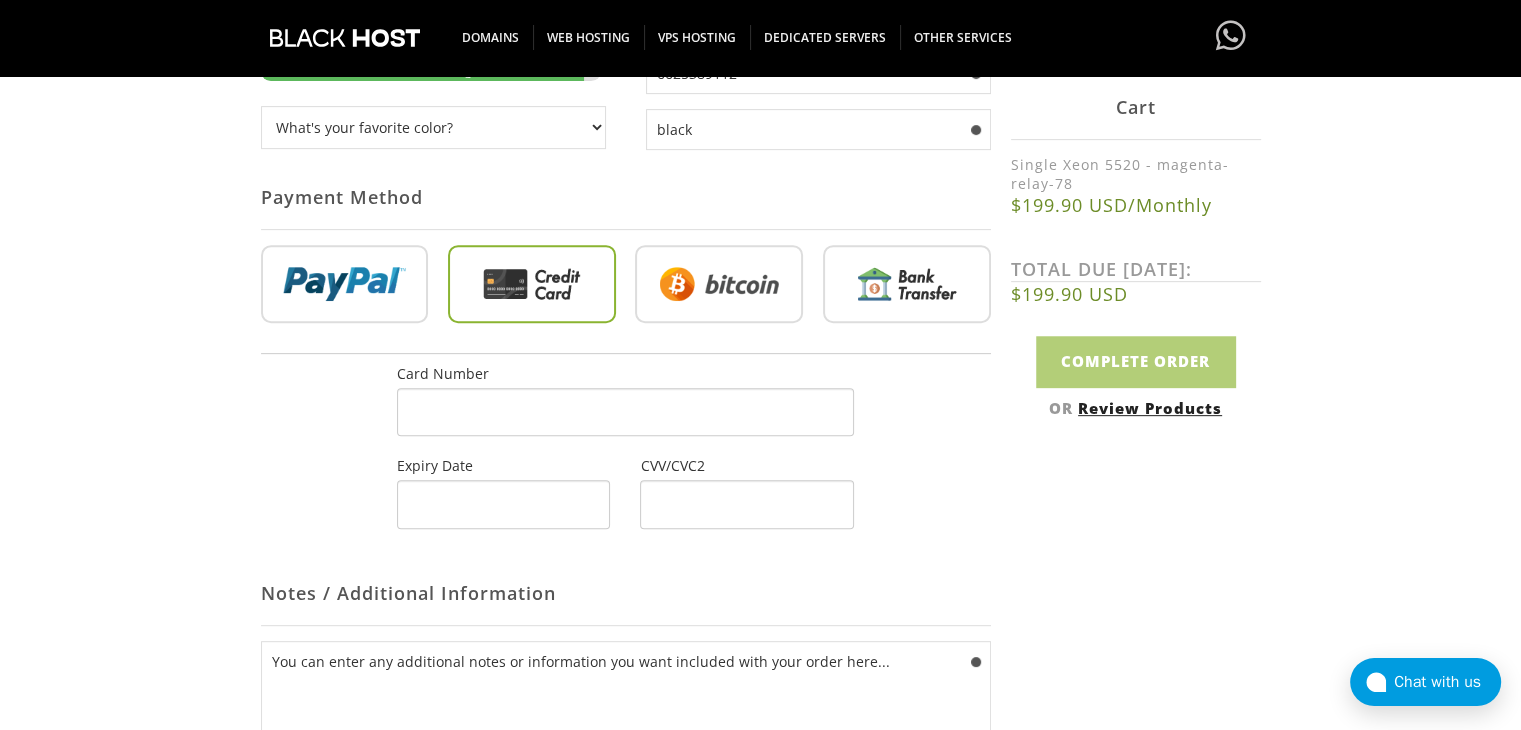 click at bounding box center (746, 504) 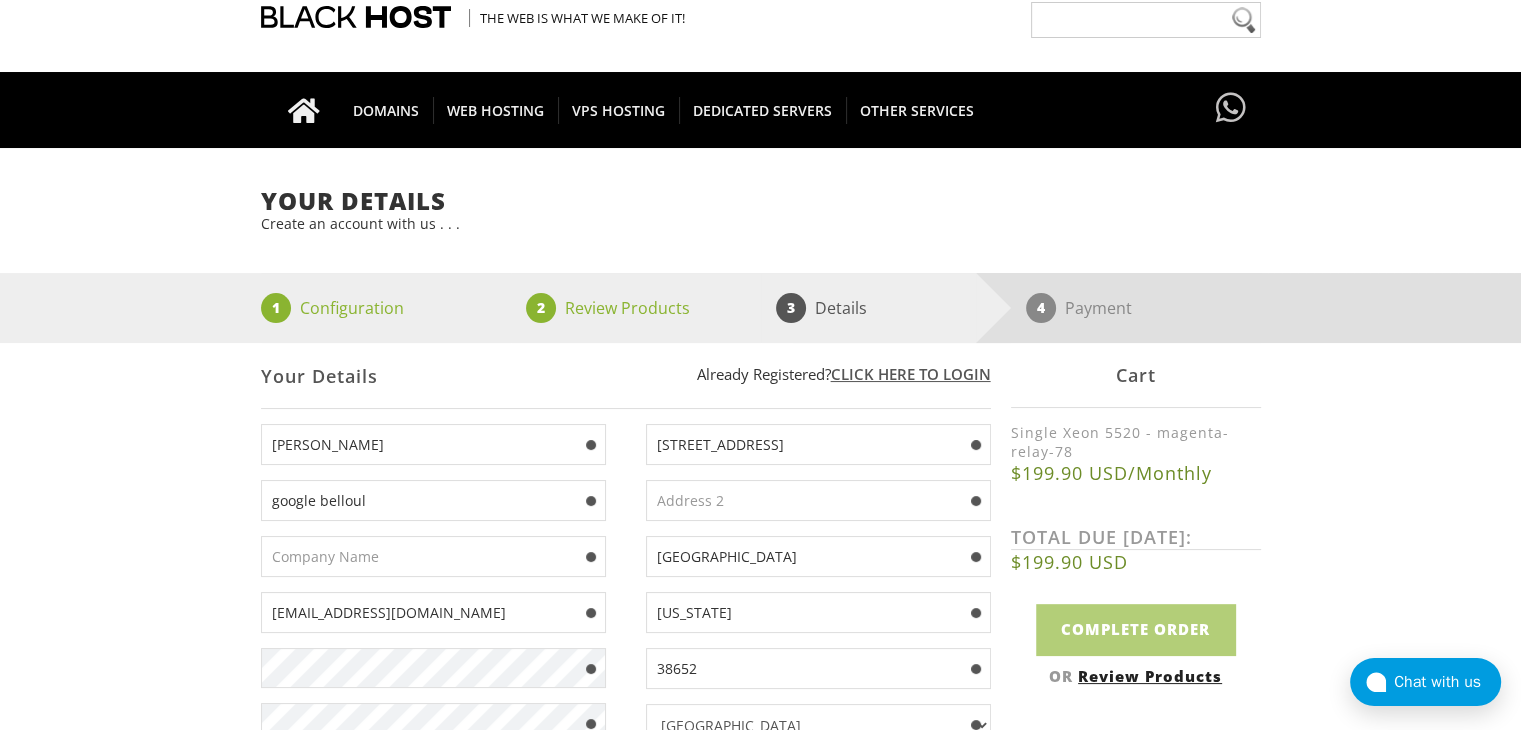 scroll, scrollTop: 76, scrollLeft: 0, axis: vertical 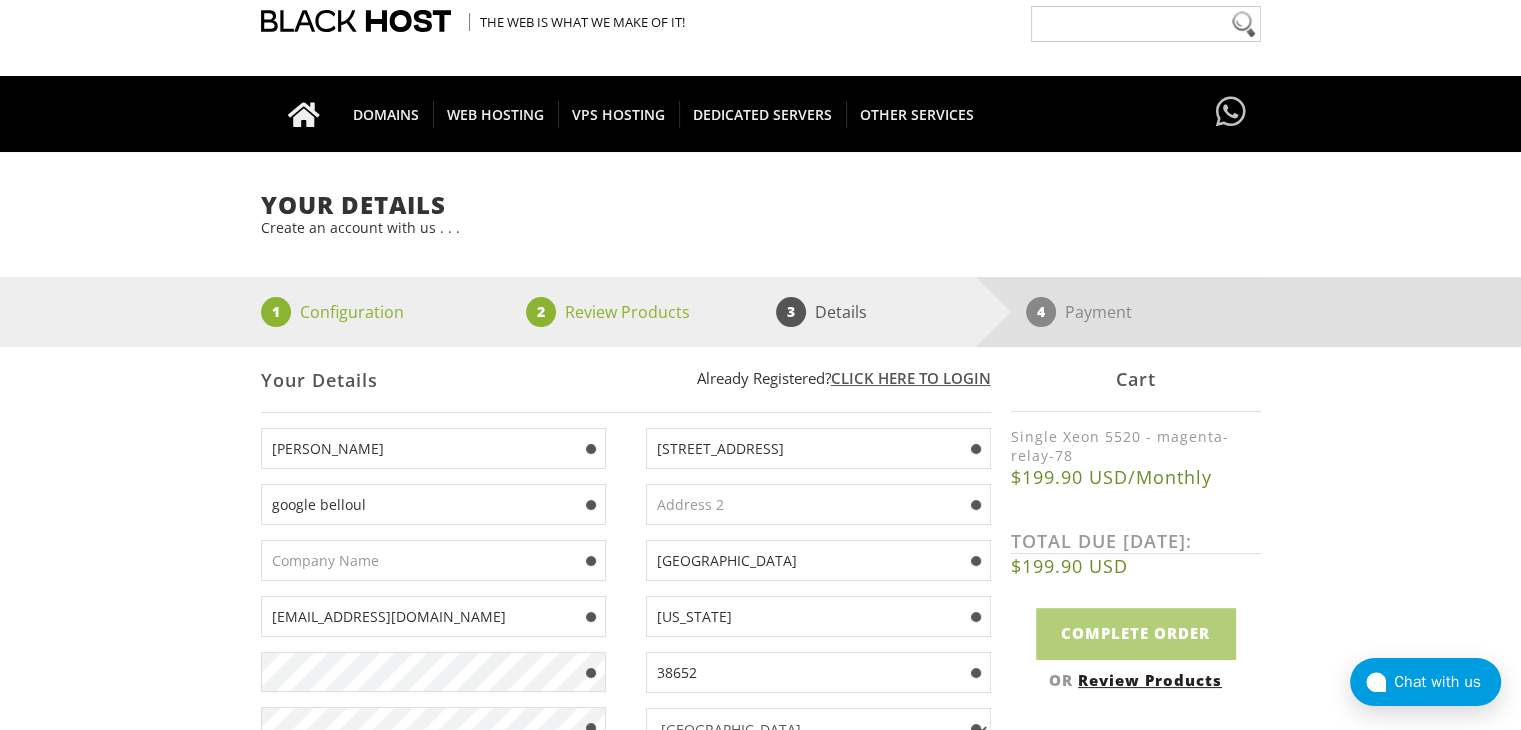 click on "[PERSON_NAME]" at bounding box center [433, 448] 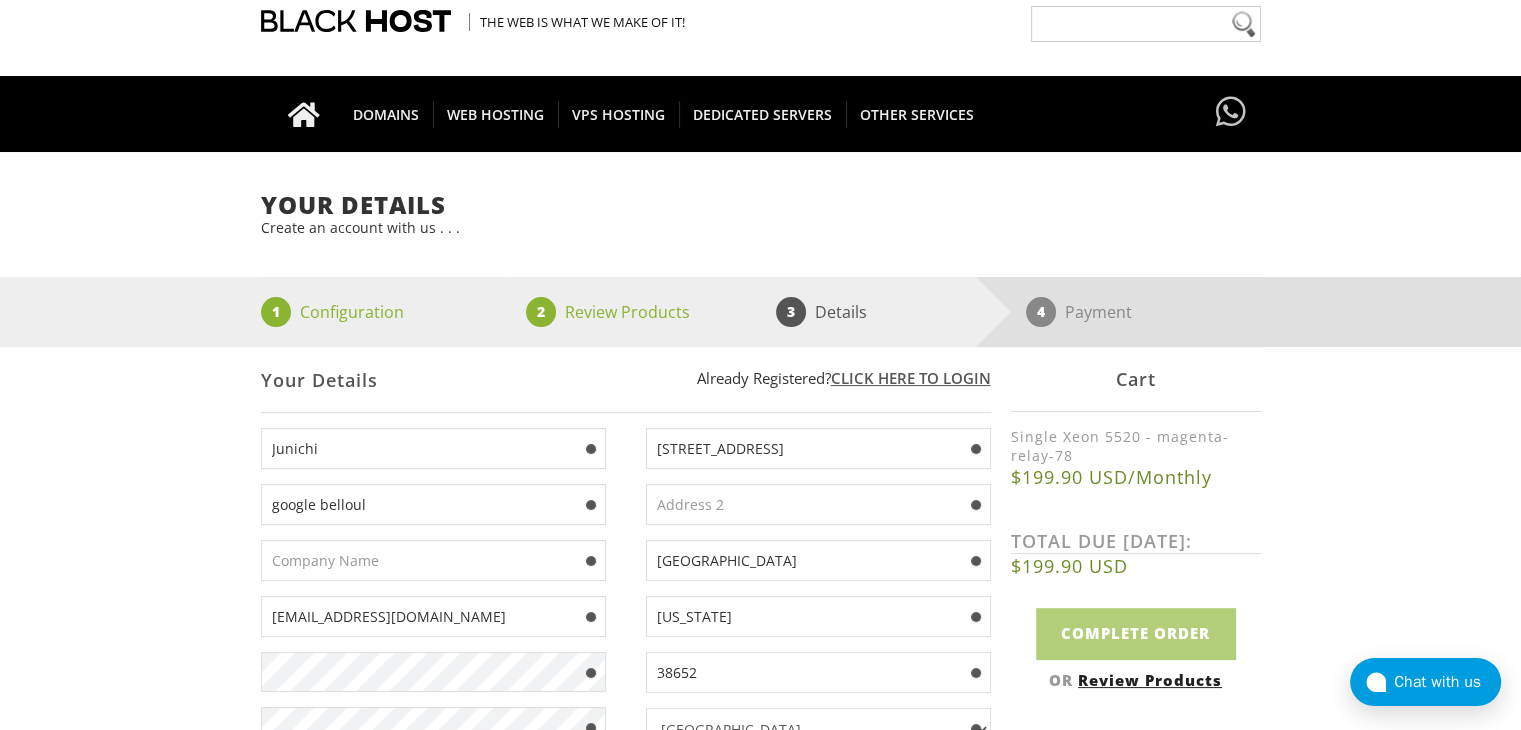 type on "Junichi" 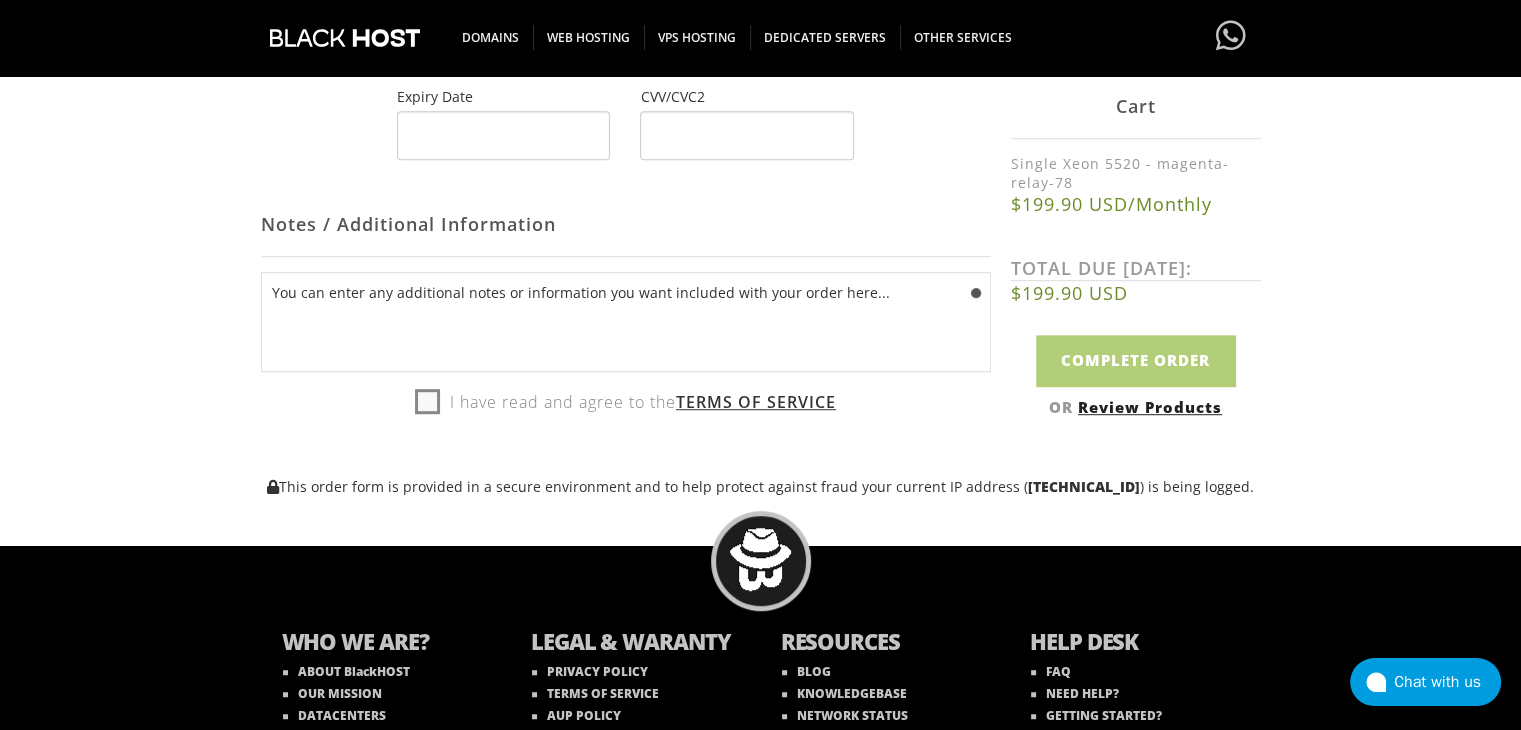 scroll, scrollTop: 1160, scrollLeft: 0, axis: vertical 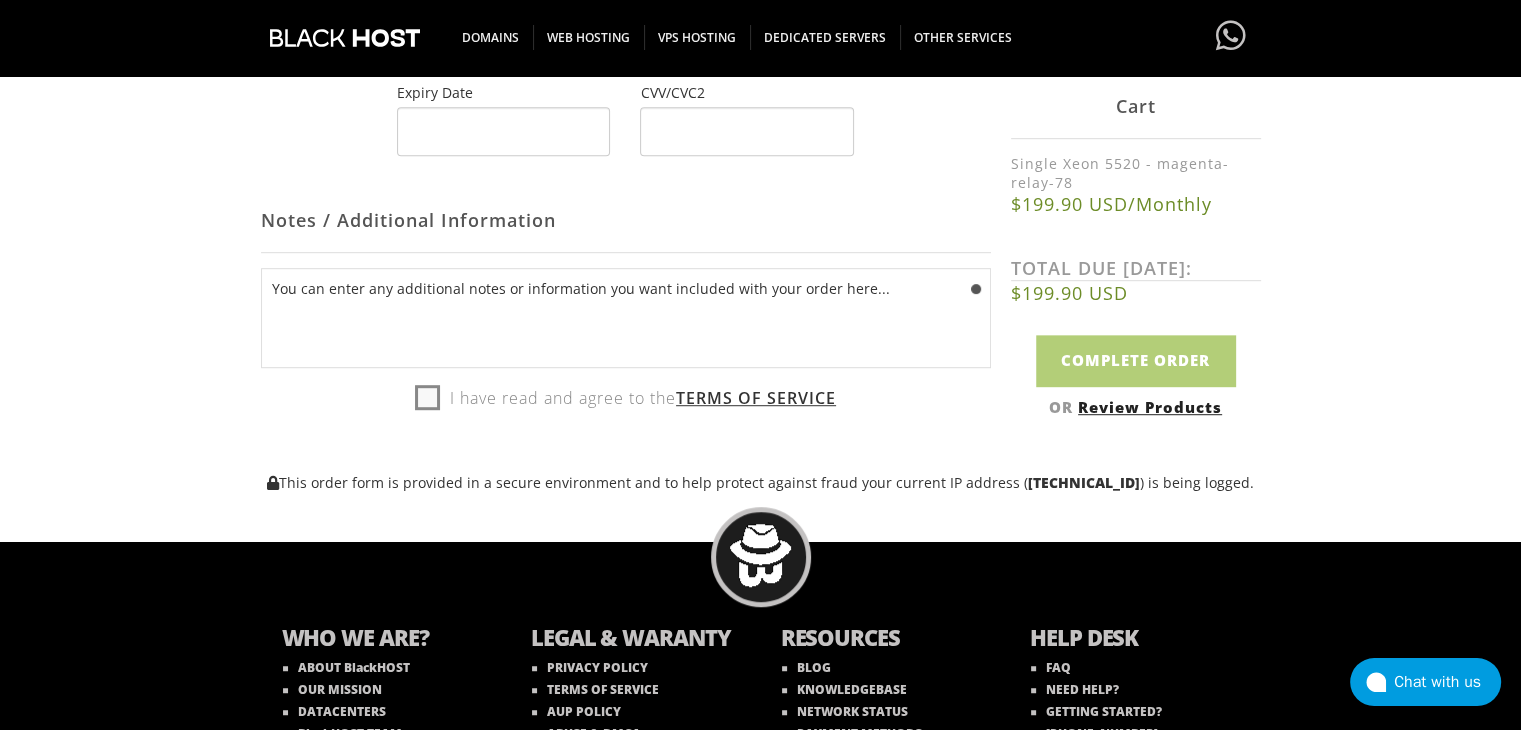 type on "Kato" 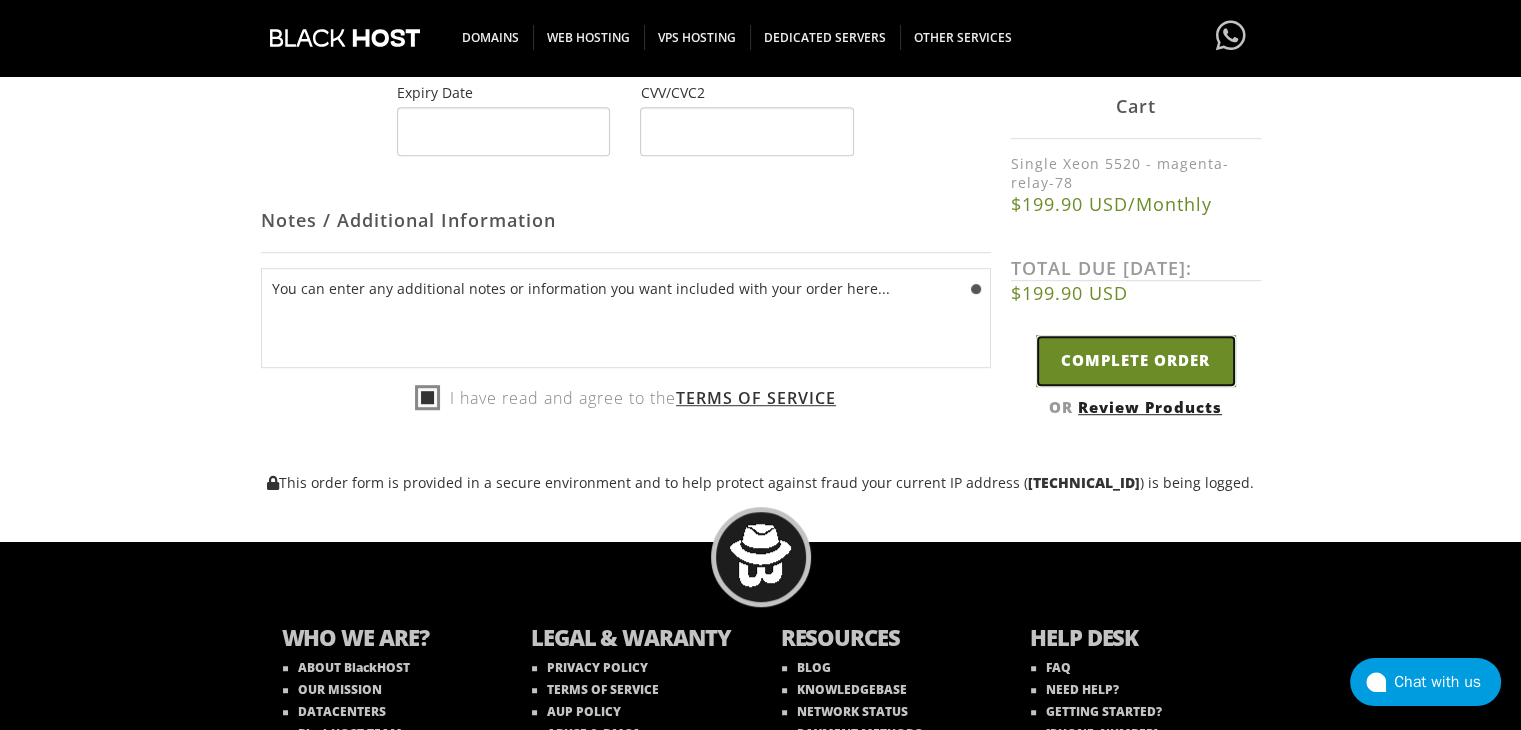 click on "Complete Order" at bounding box center [1136, 361] 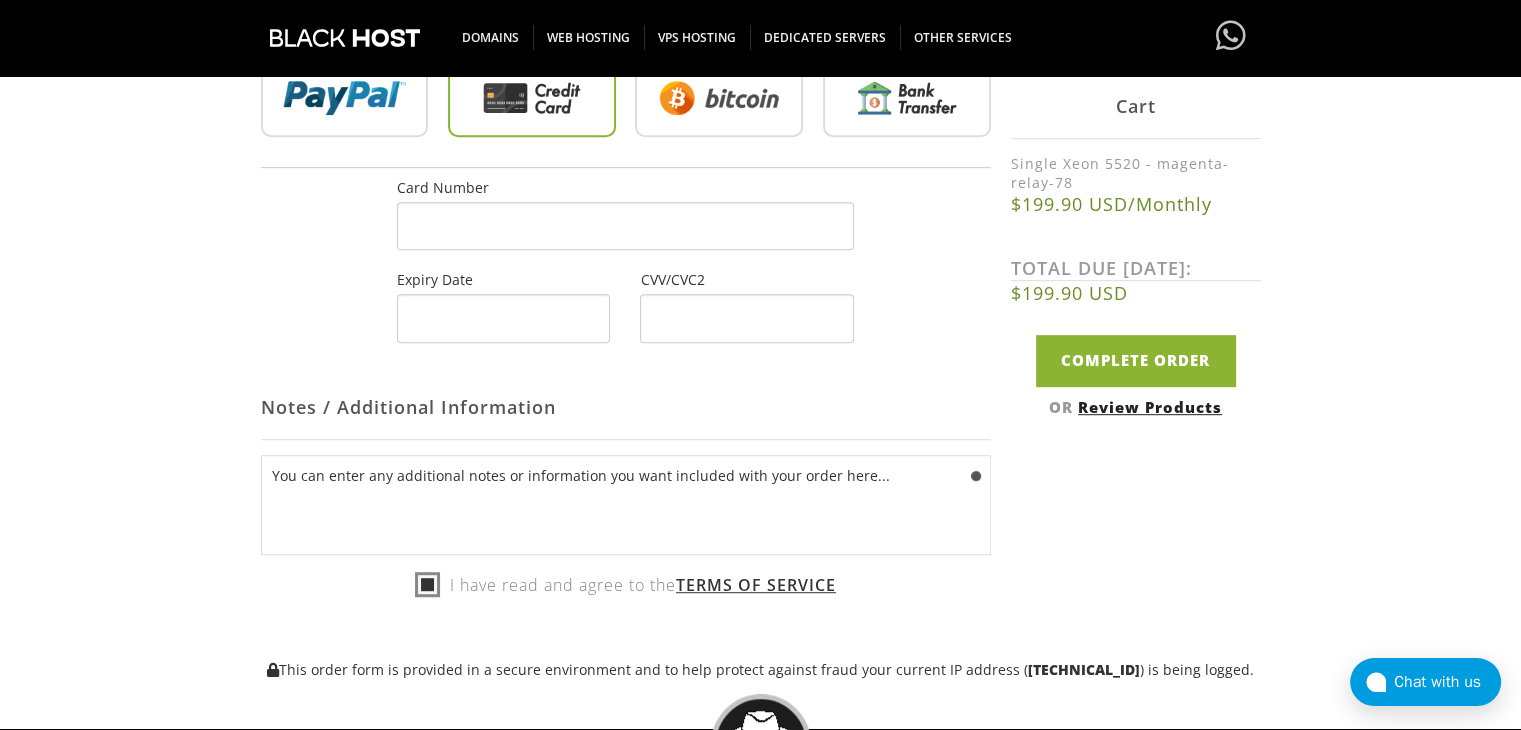 scroll, scrollTop: 974, scrollLeft: 0, axis: vertical 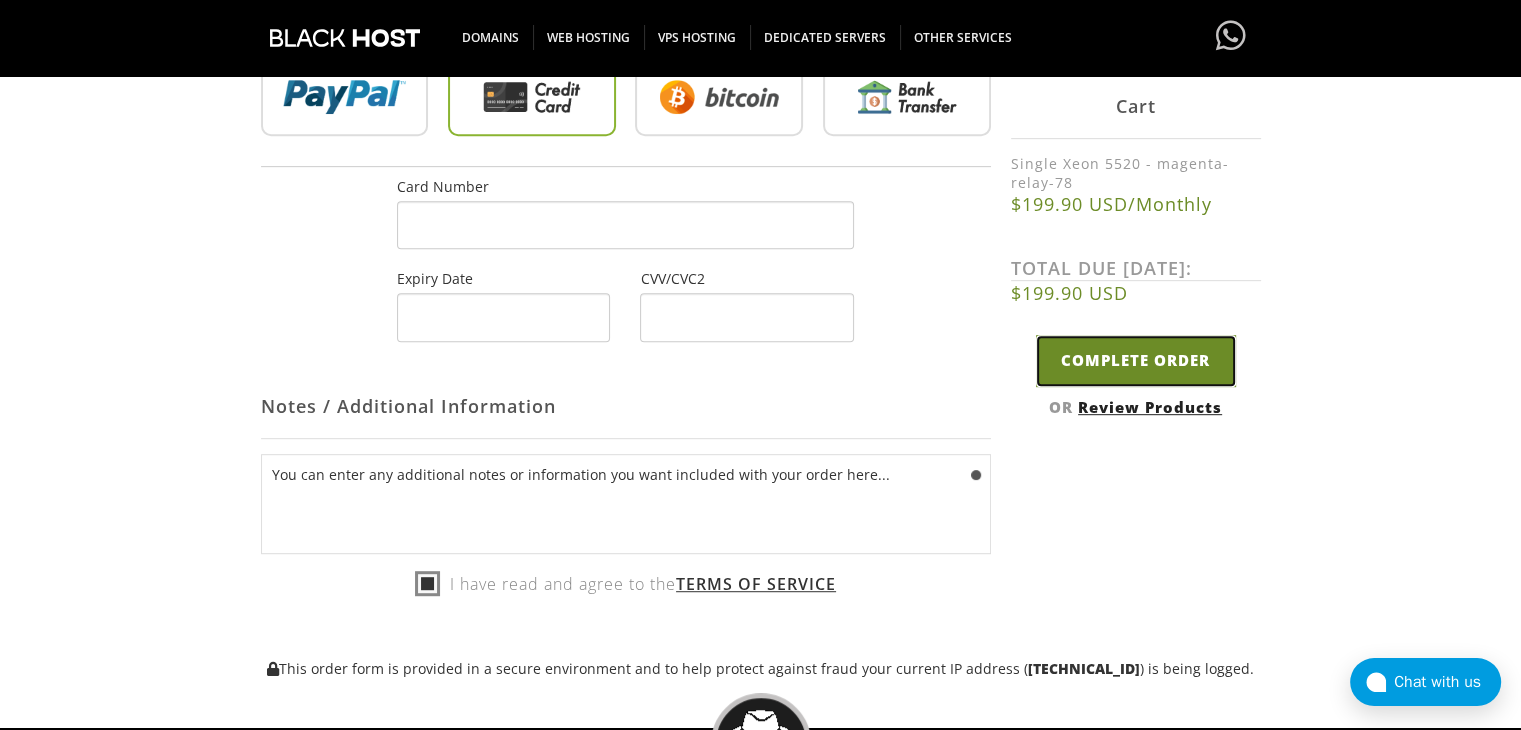 click on "Complete Order" at bounding box center [1136, 361] 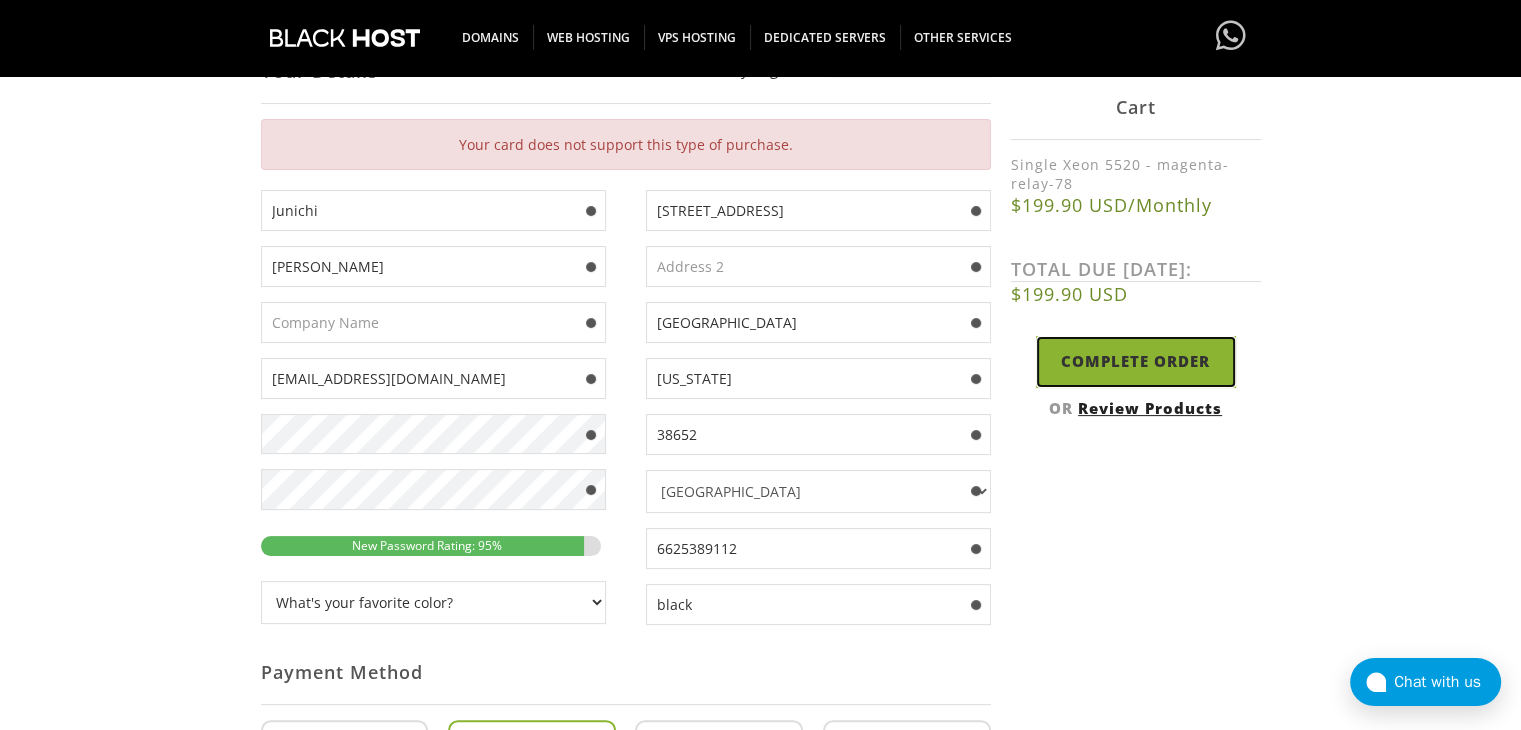 scroll, scrollTop: 376, scrollLeft: 0, axis: vertical 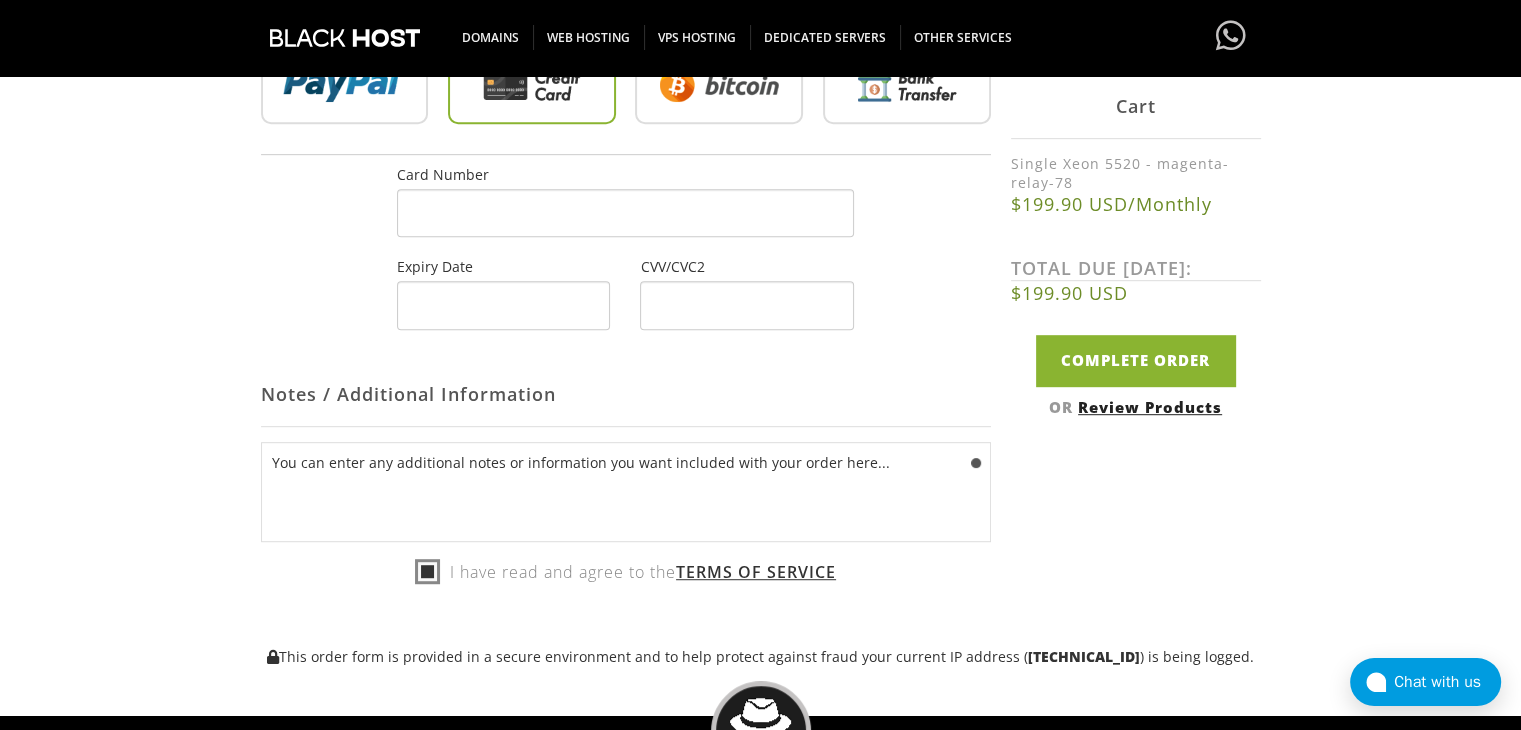 click at bounding box center [625, 213] 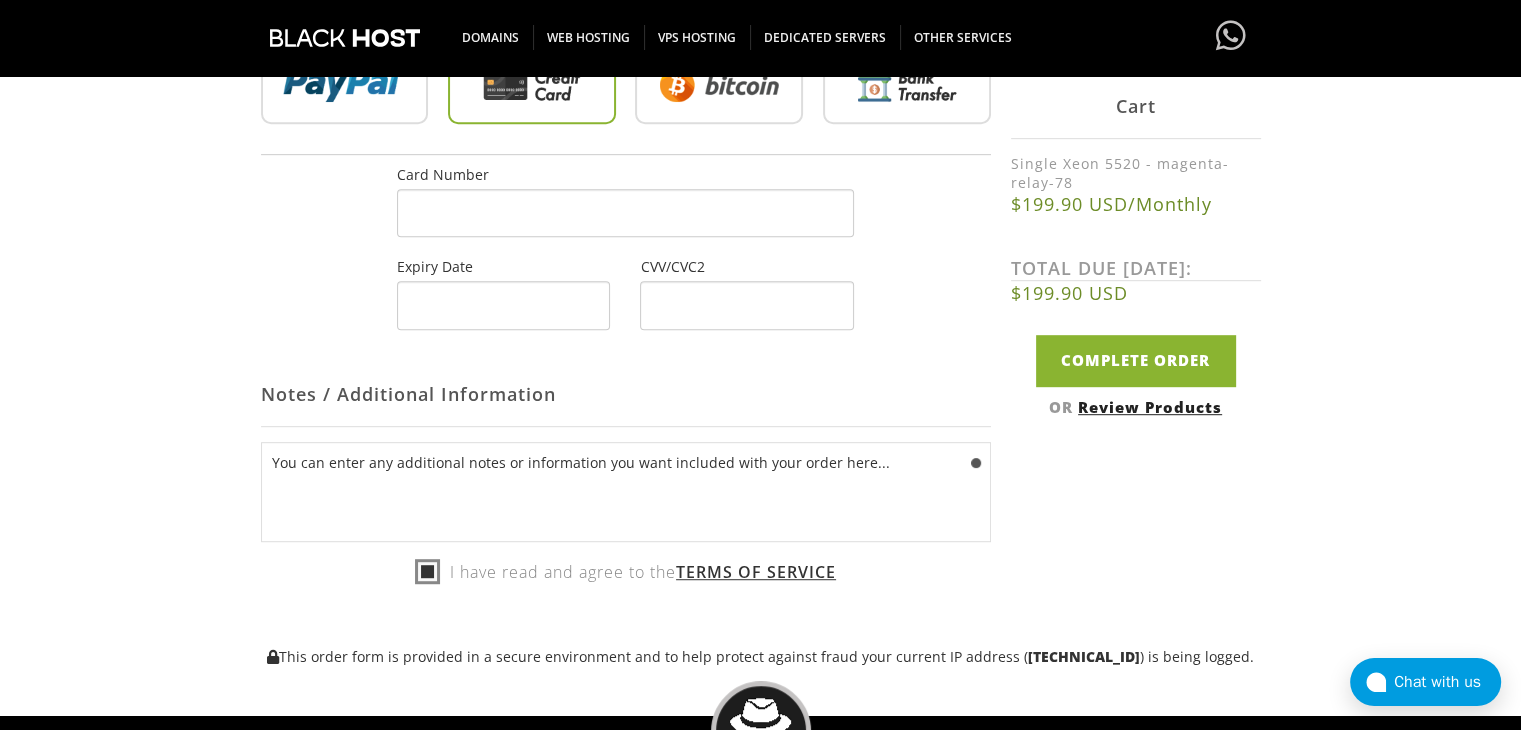 click at bounding box center [625, 213] 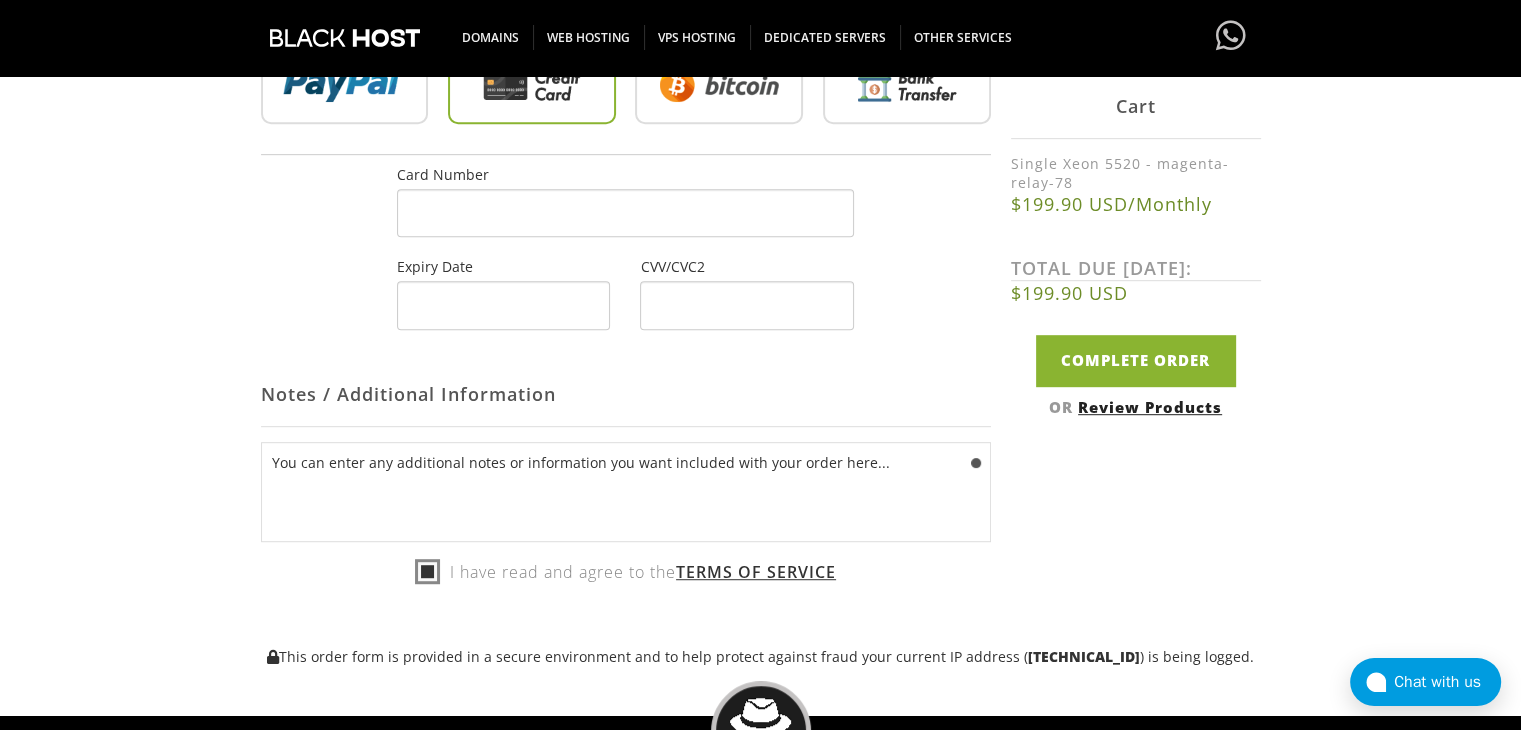 scroll, scrollTop: 987, scrollLeft: 0, axis: vertical 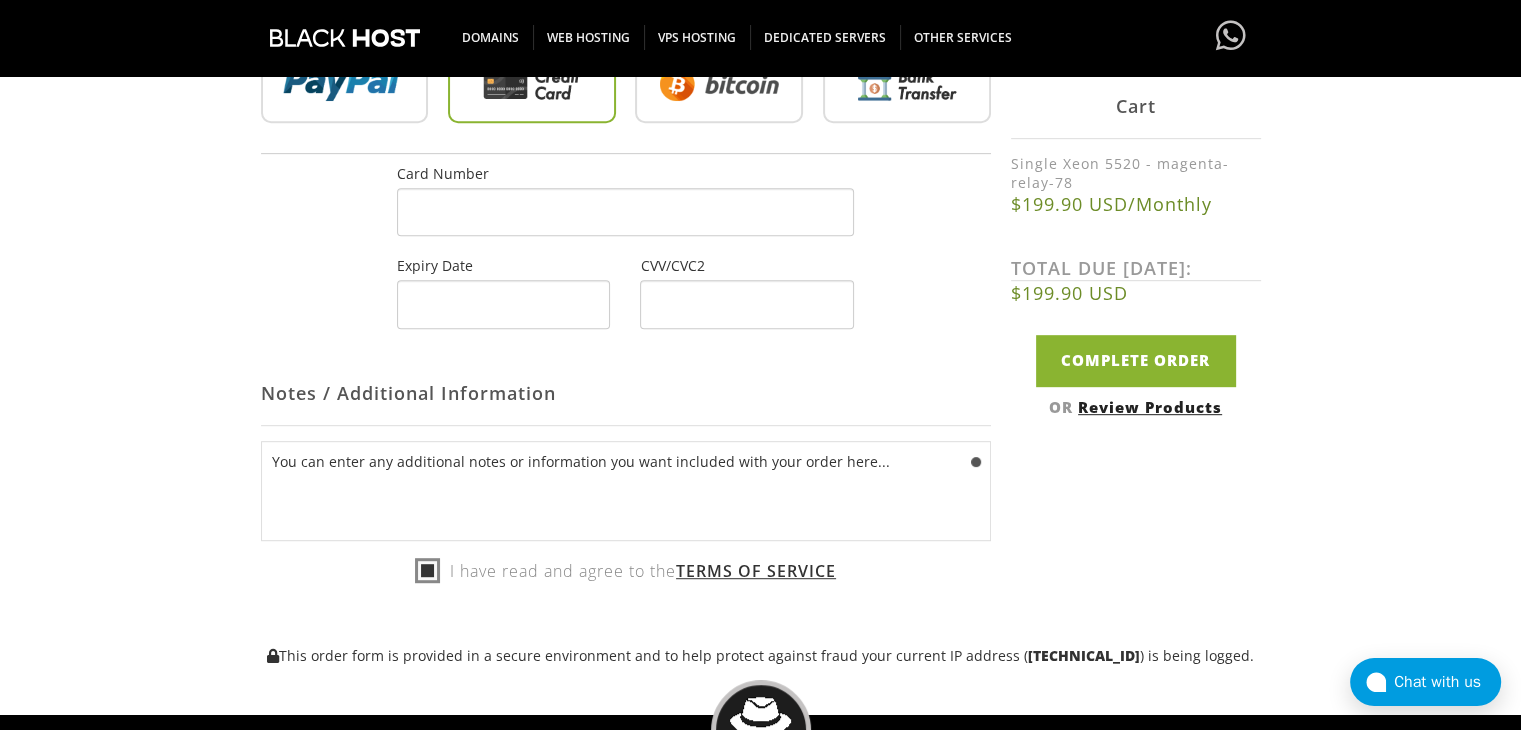 drag, startPoint x: 732, startPoint y: 326, endPoint x: 716, endPoint y: 314, distance: 20 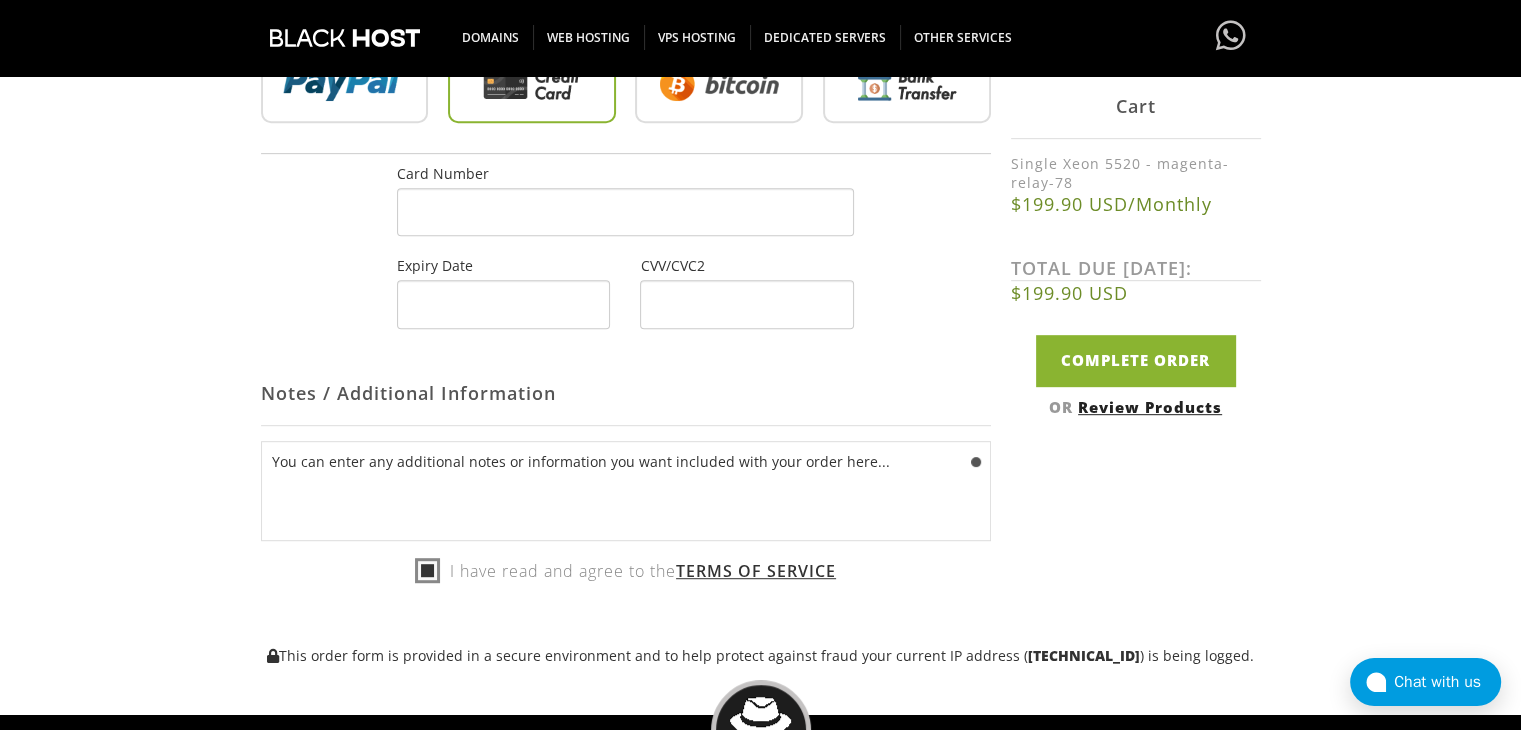 click at bounding box center [746, 304] 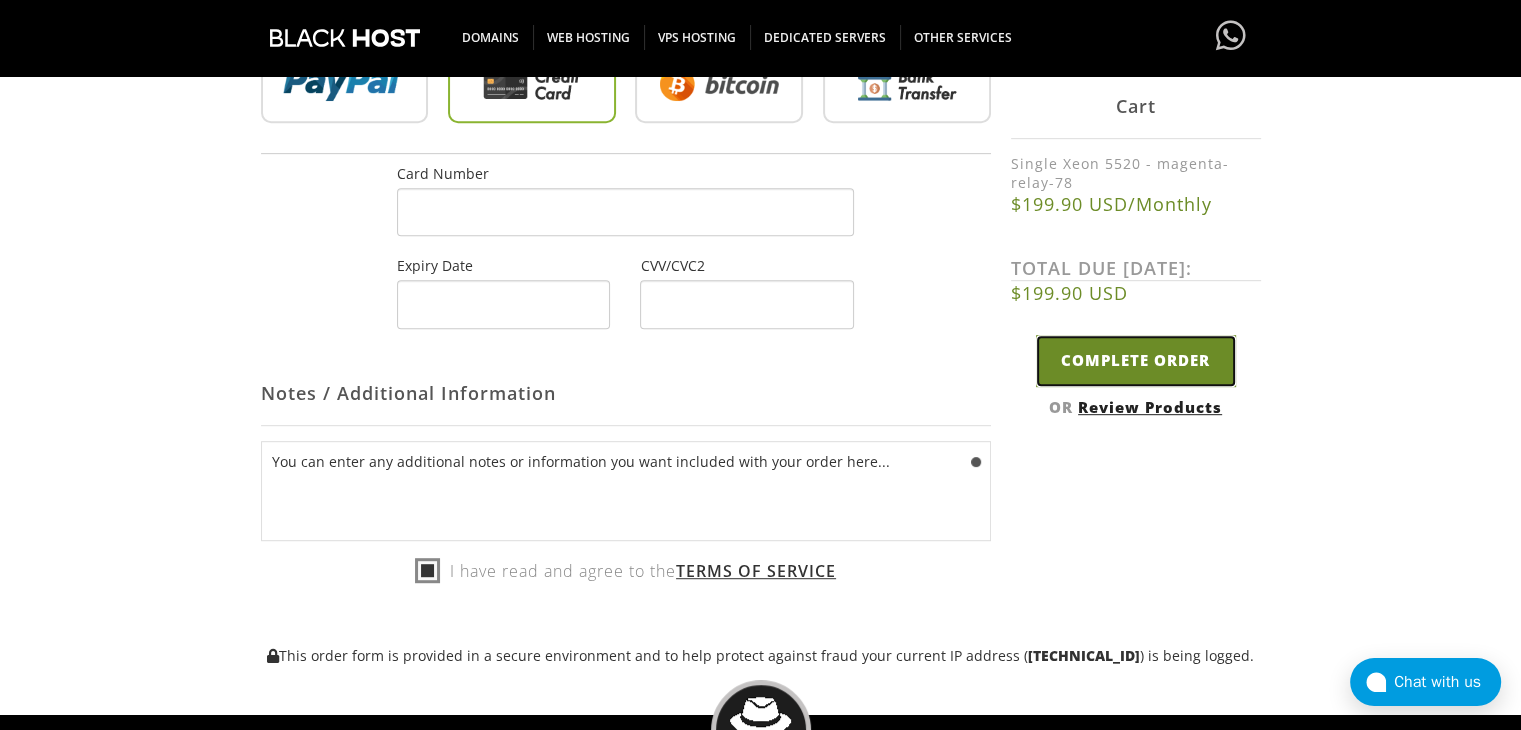 click on "Complete Order" at bounding box center [1136, 361] 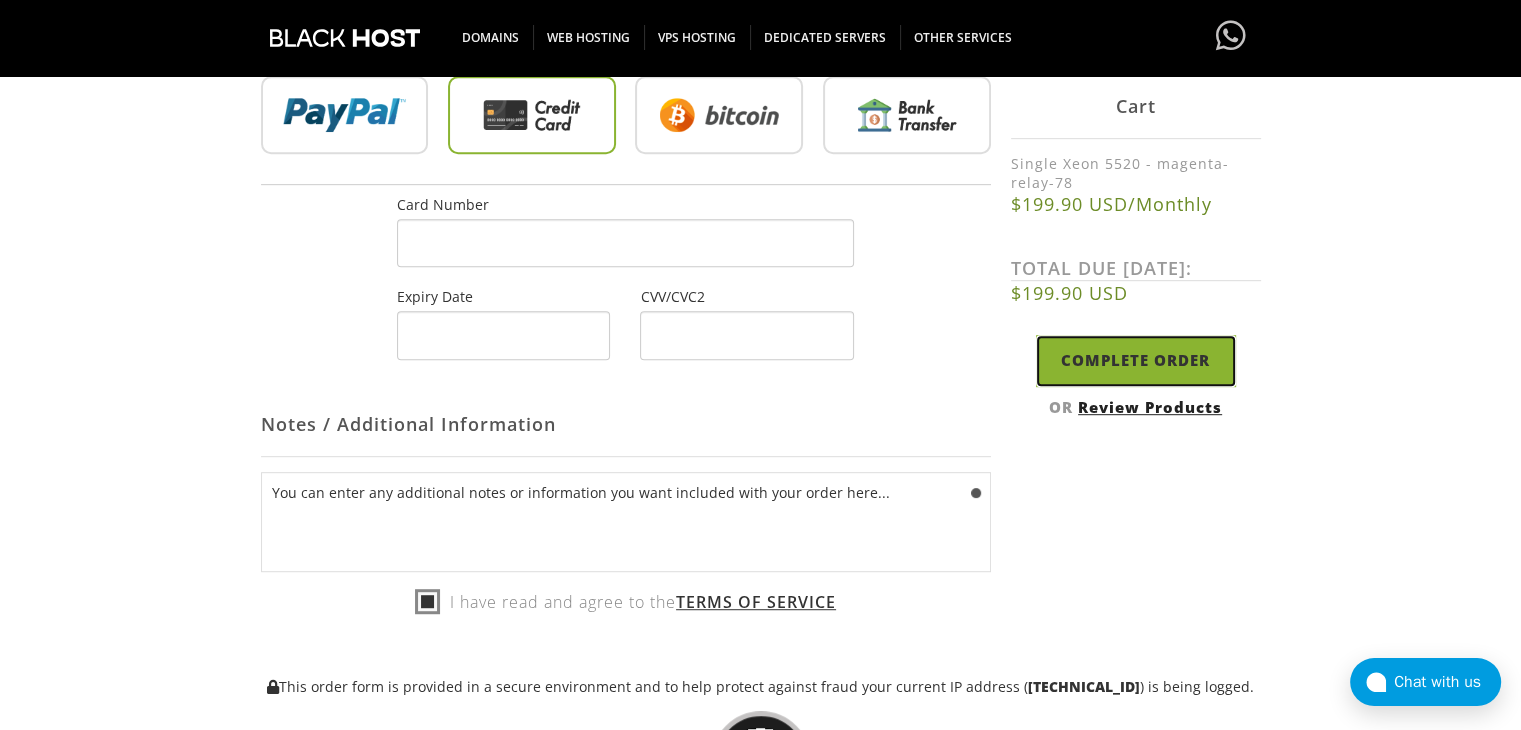 scroll, scrollTop: 1076, scrollLeft: 0, axis: vertical 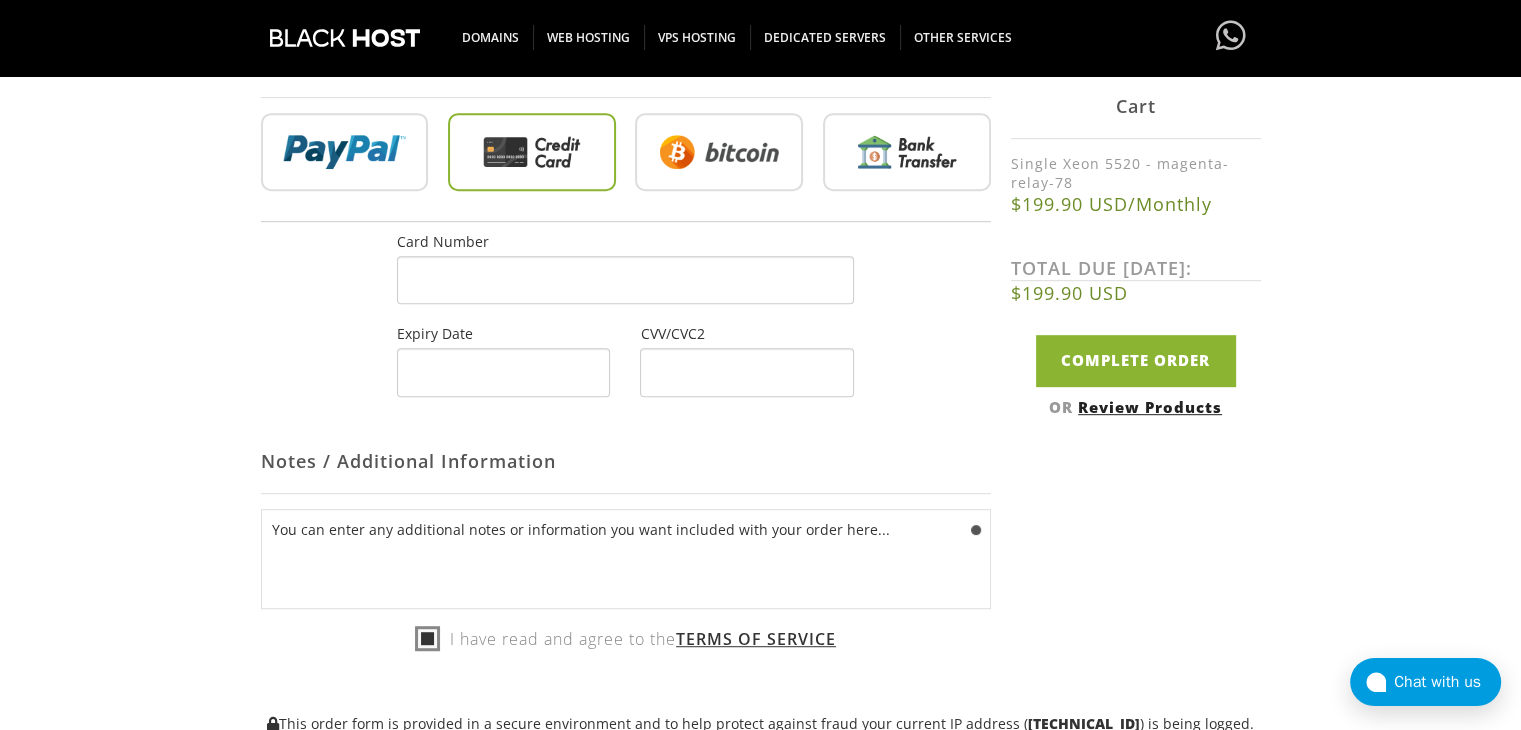 click at bounding box center (503, 372) 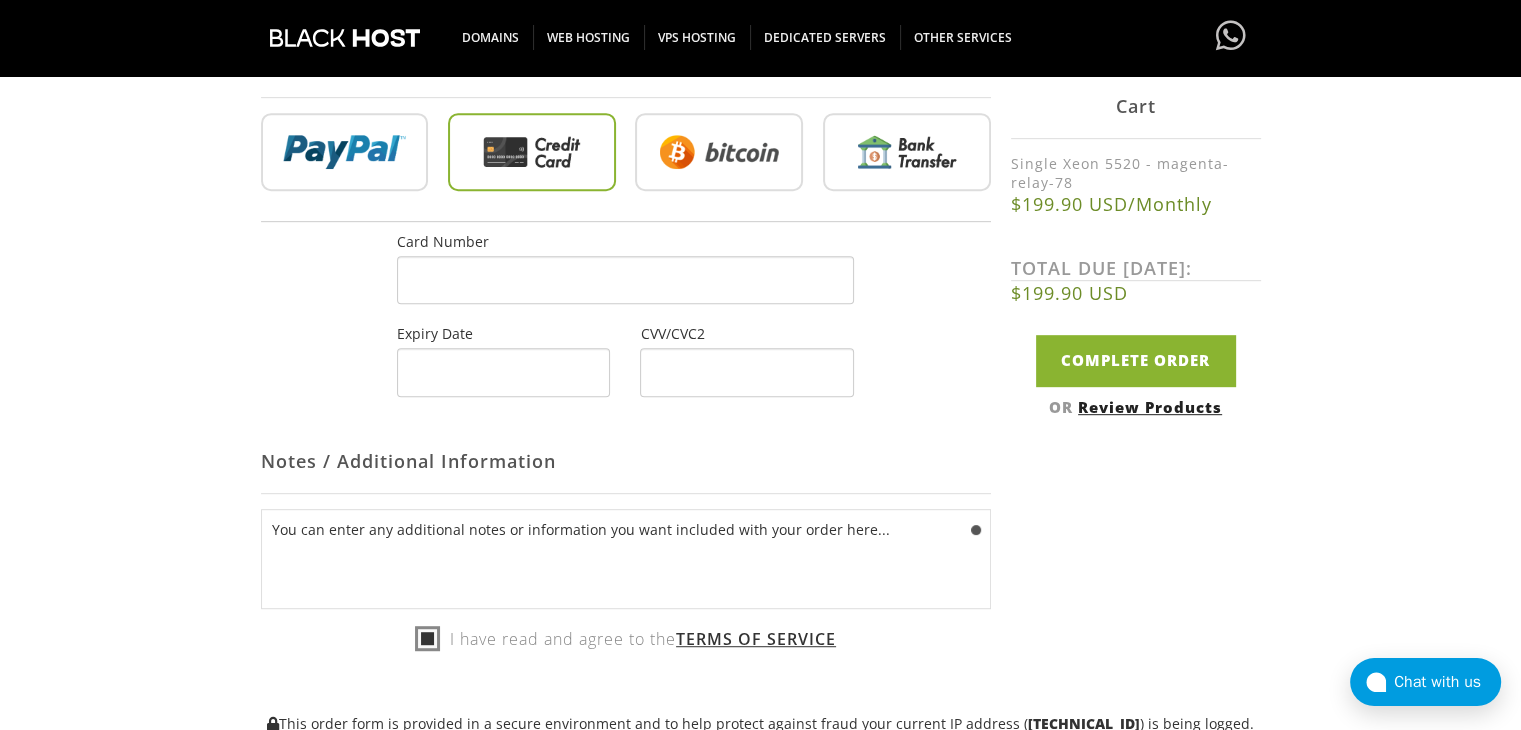 click at bounding box center (503, 372) 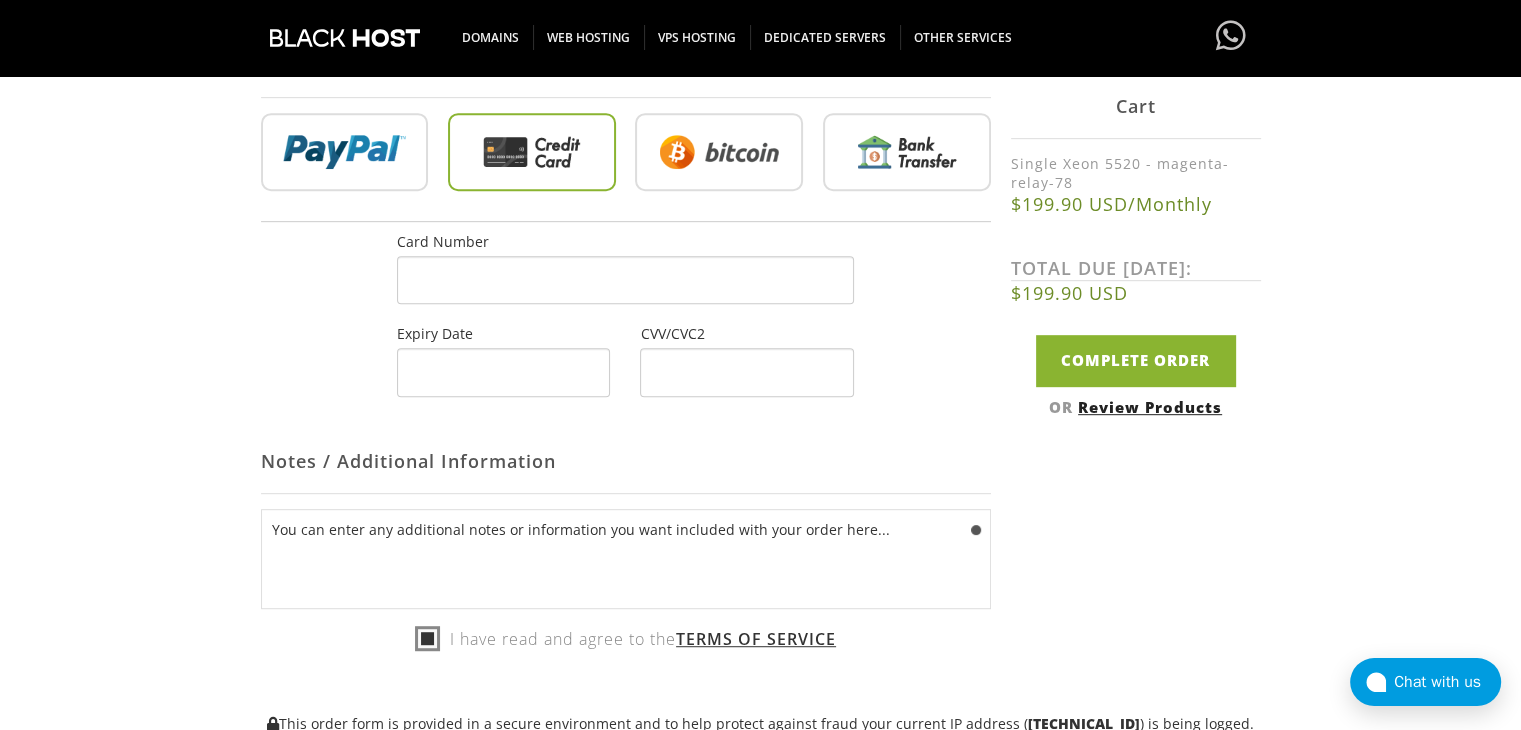 click at bounding box center [503, 372] 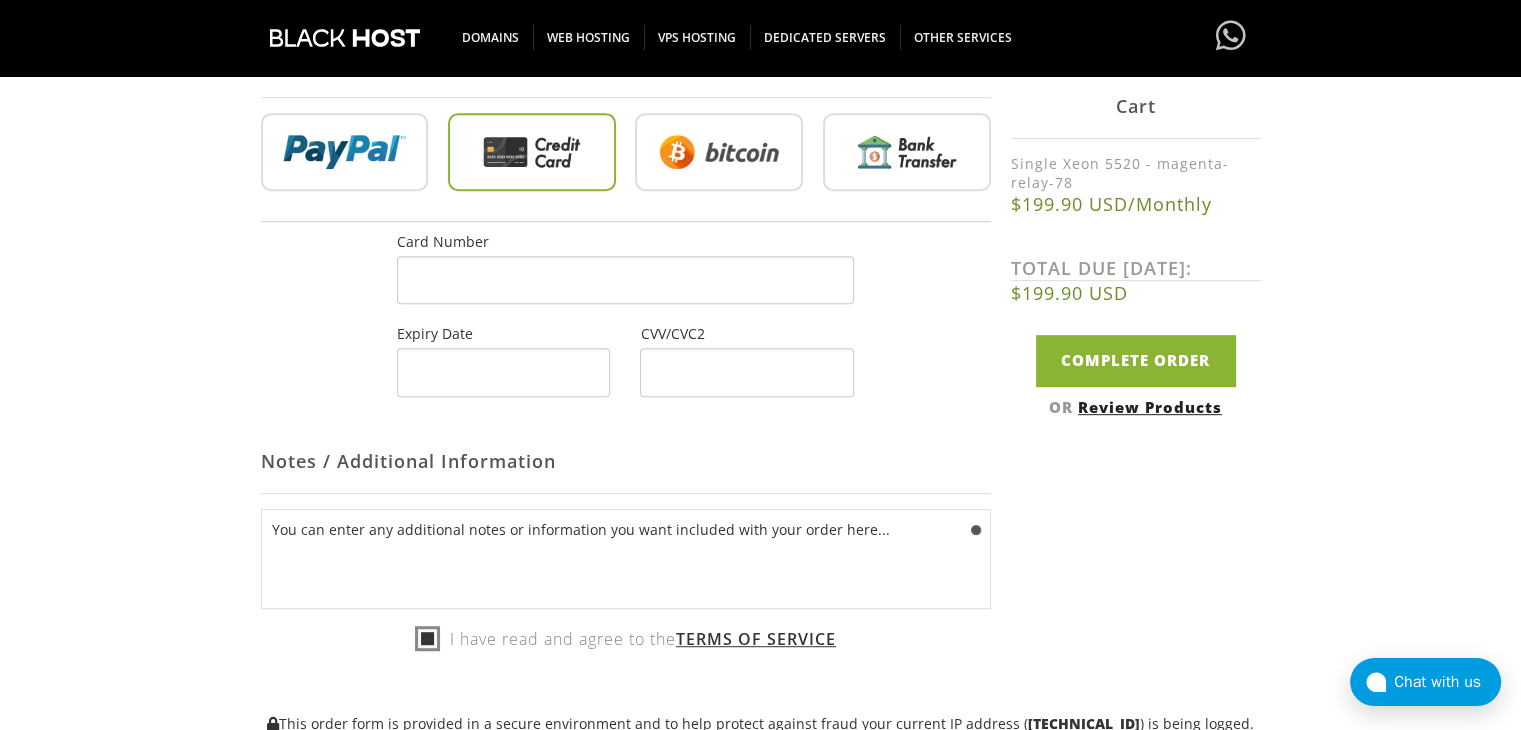 click at bounding box center (503, 372) 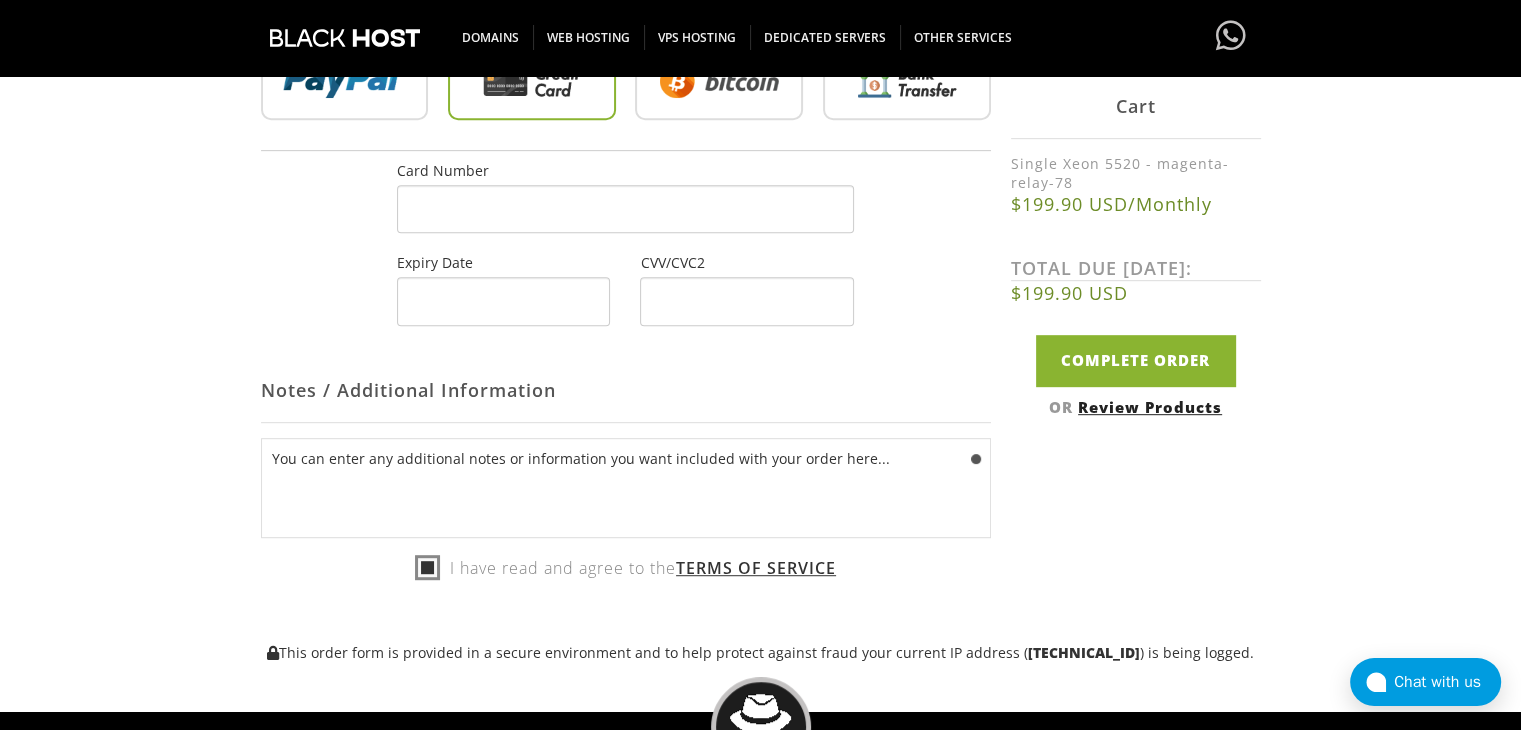 scroll, scrollTop: 920, scrollLeft: 0, axis: vertical 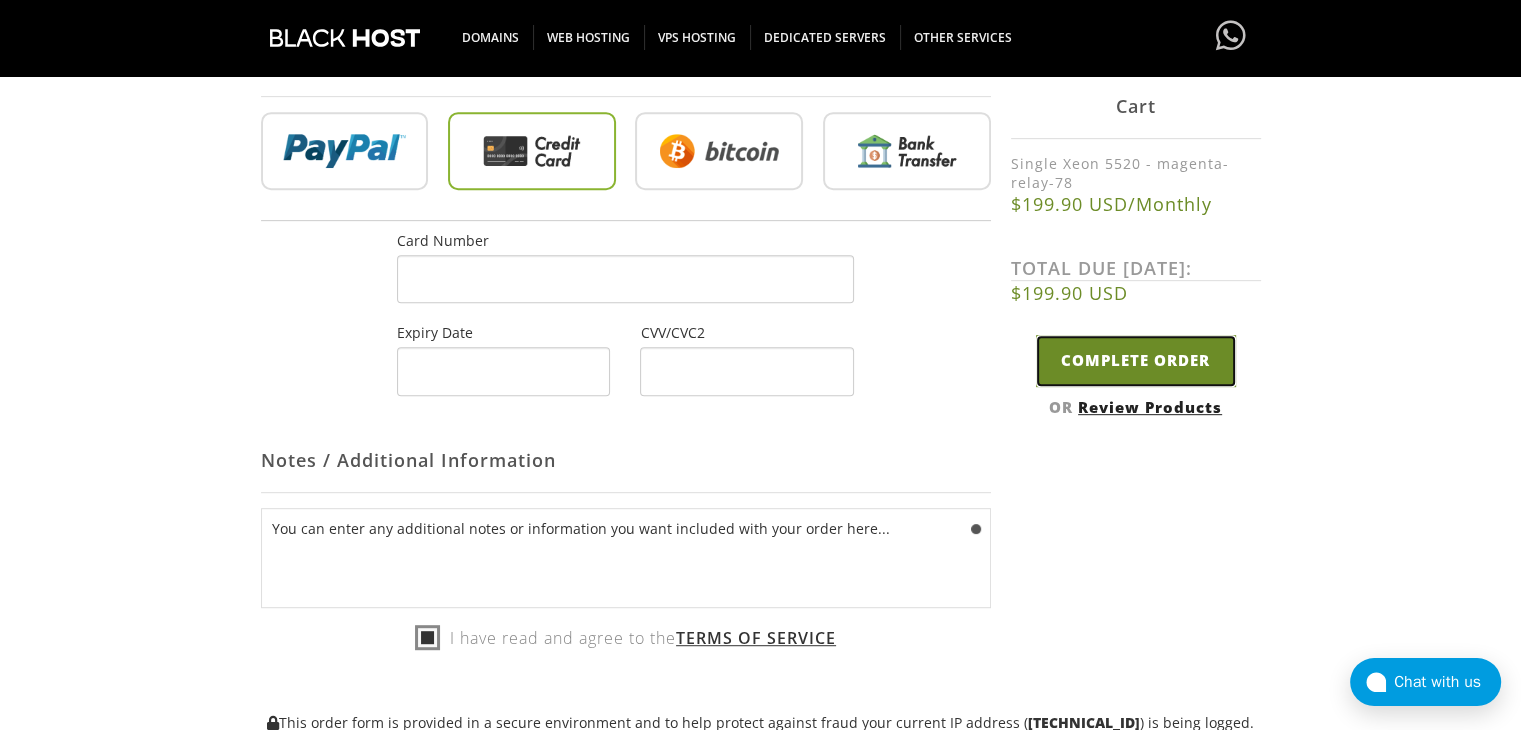 click on "Complete Order" at bounding box center (1136, 361) 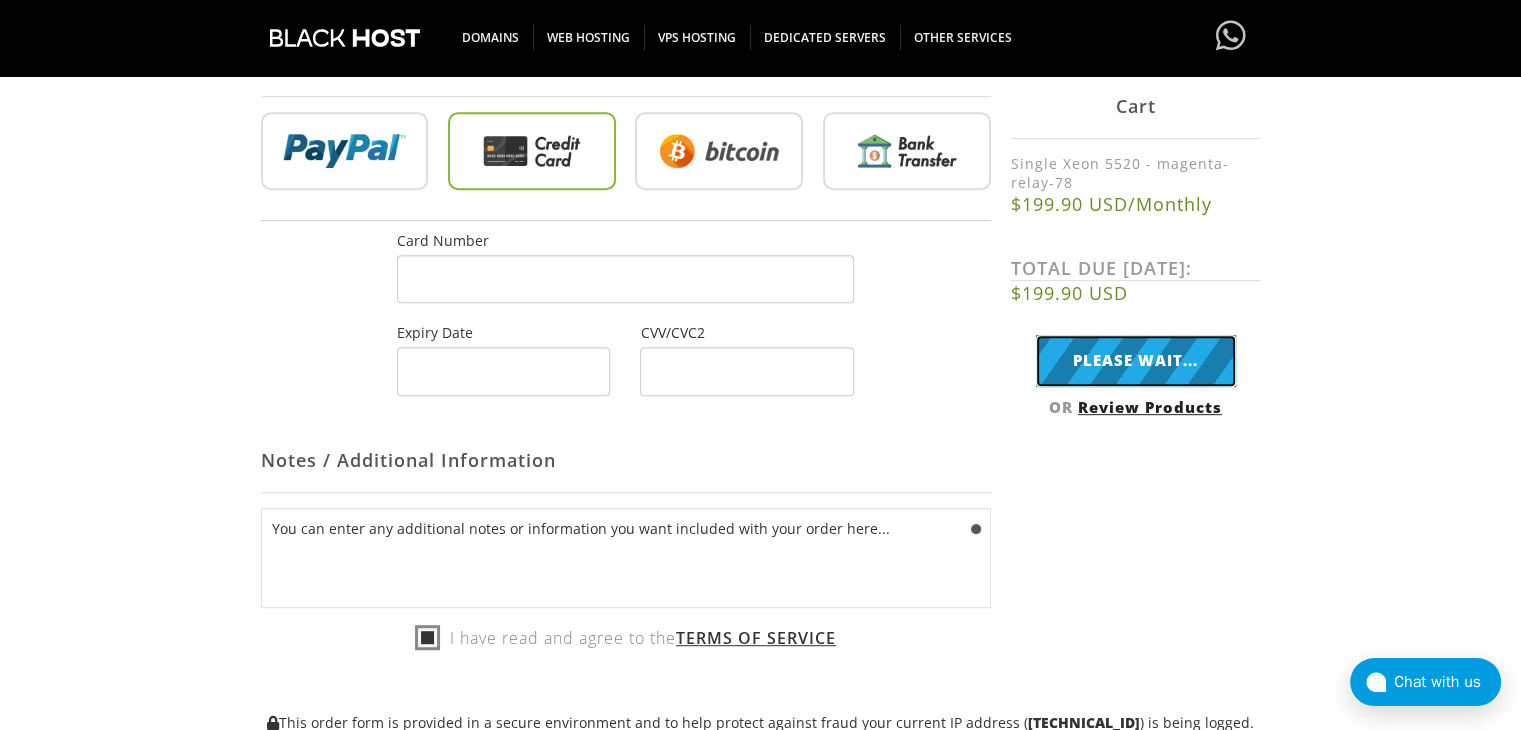 type on "Complete Order" 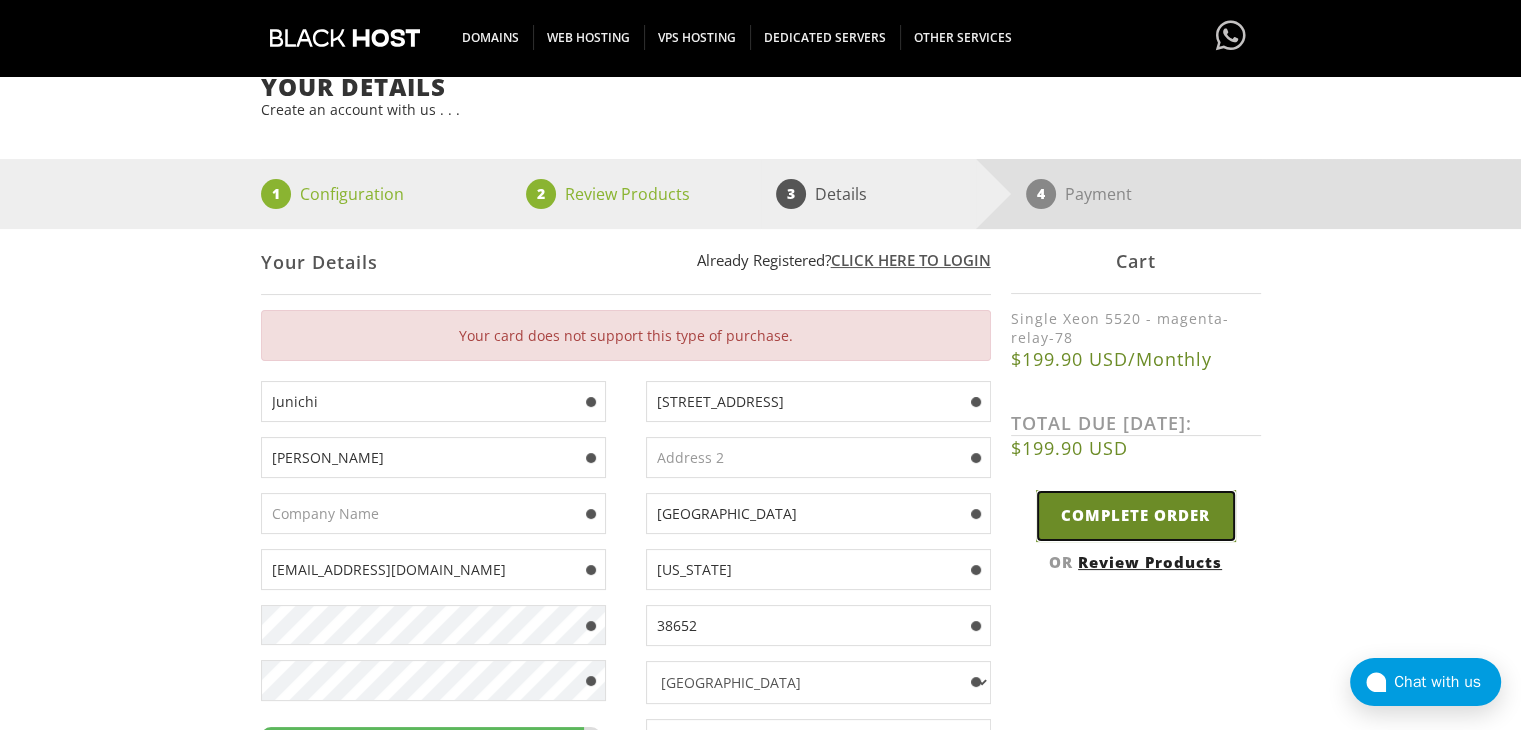 scroll, scrollTop: 184, scrollLeft: 0, axis: vertical 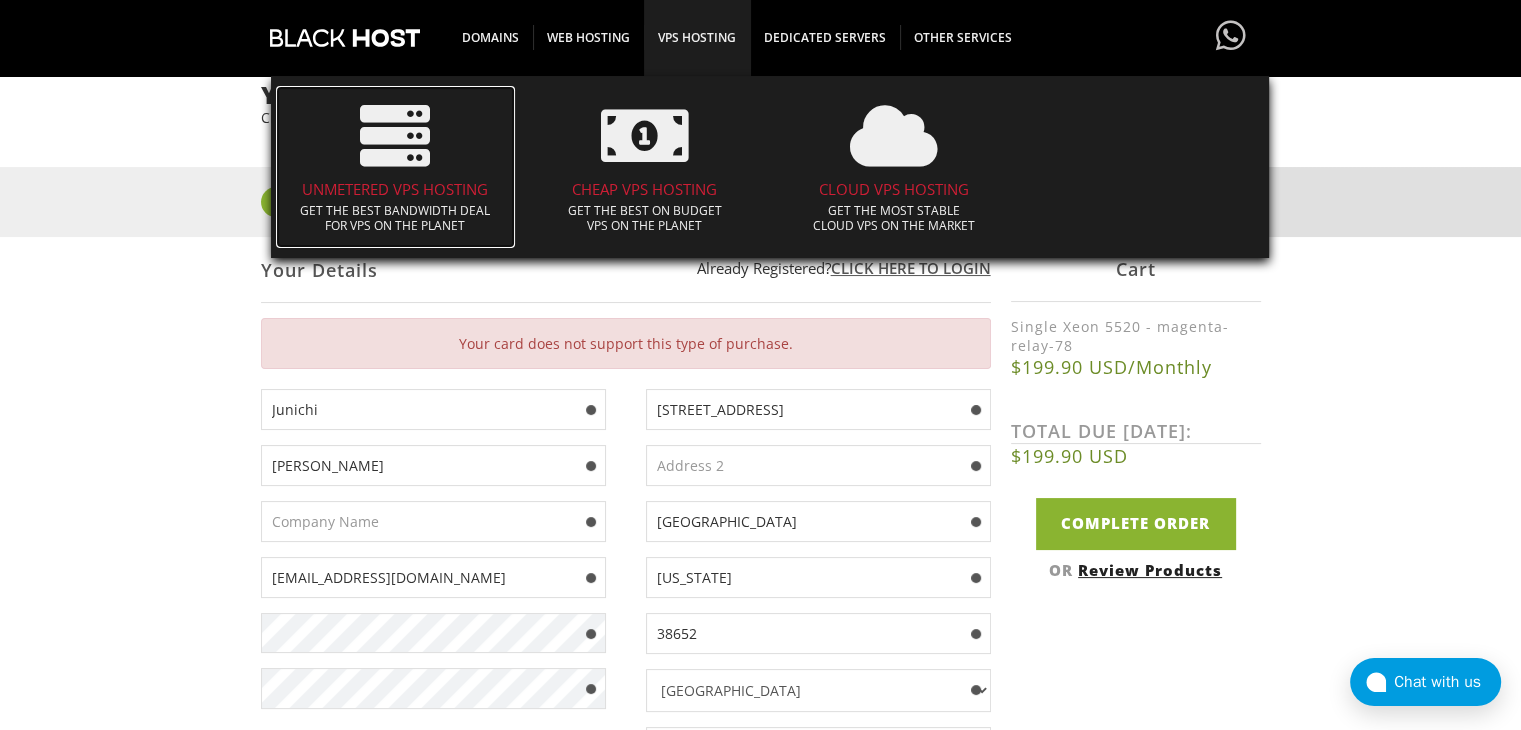 click on "UNMETERED VPS HOSTING" at bounding box center (396, 189) 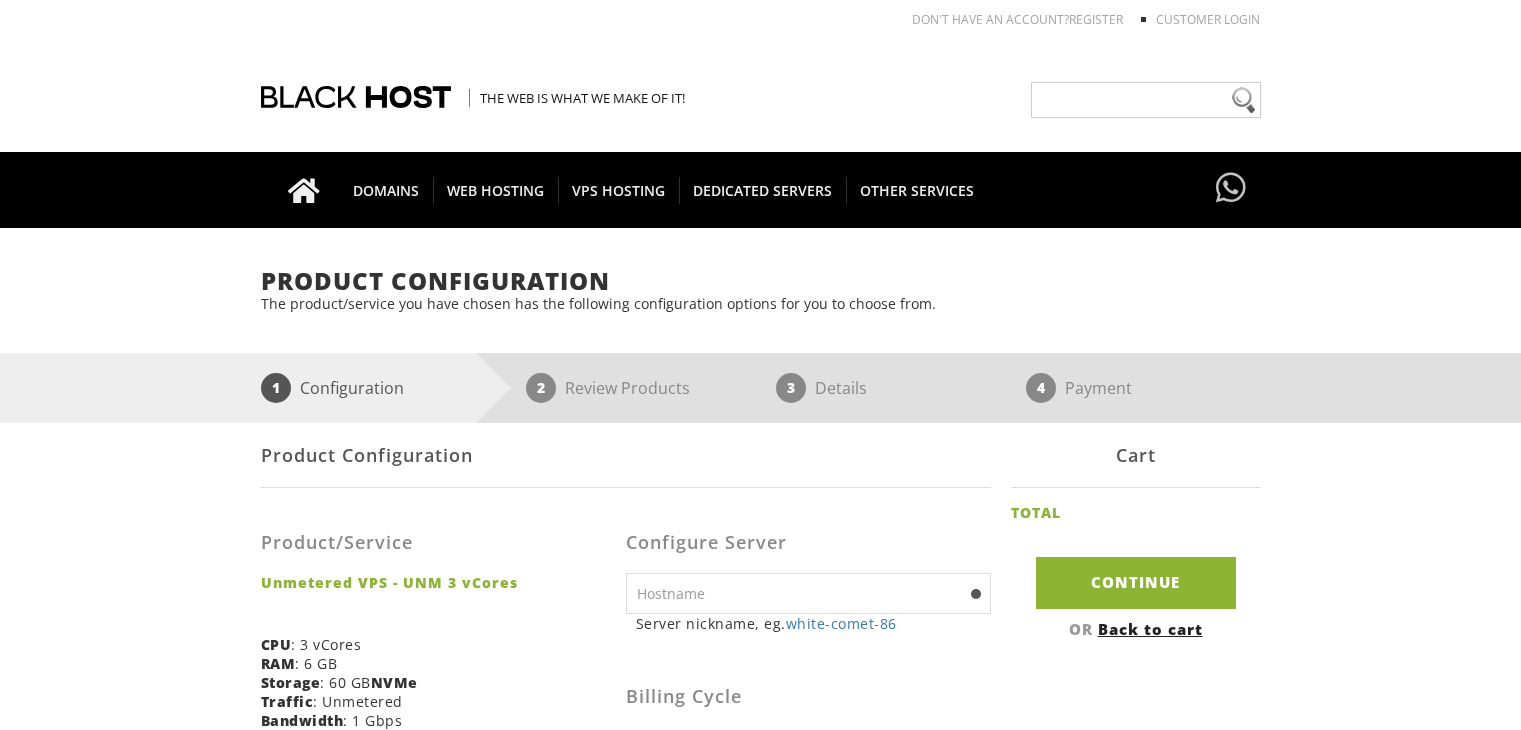 scroll, scrollTop: 0, scrollLeft: 0, axis: both 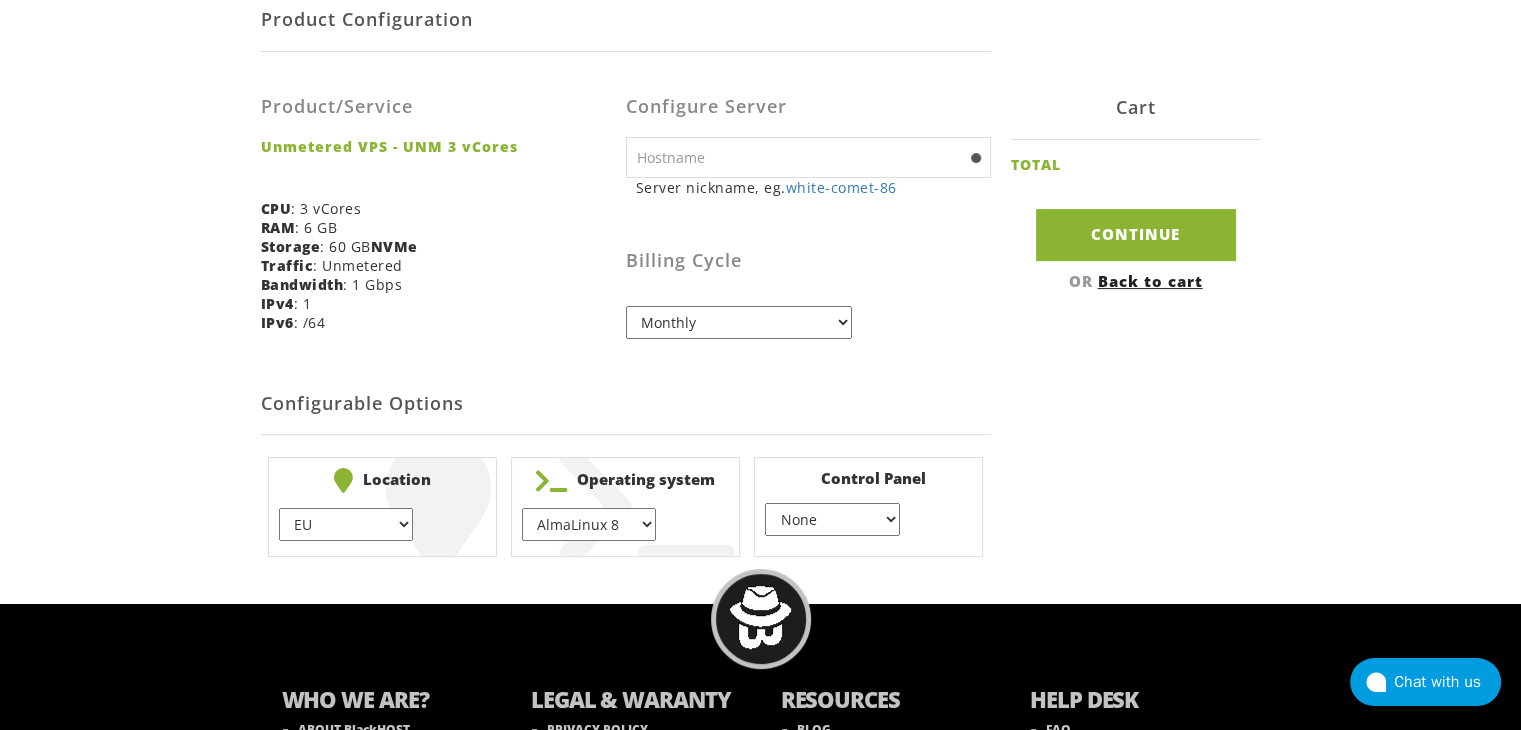 click at bounding box center (808, 157) 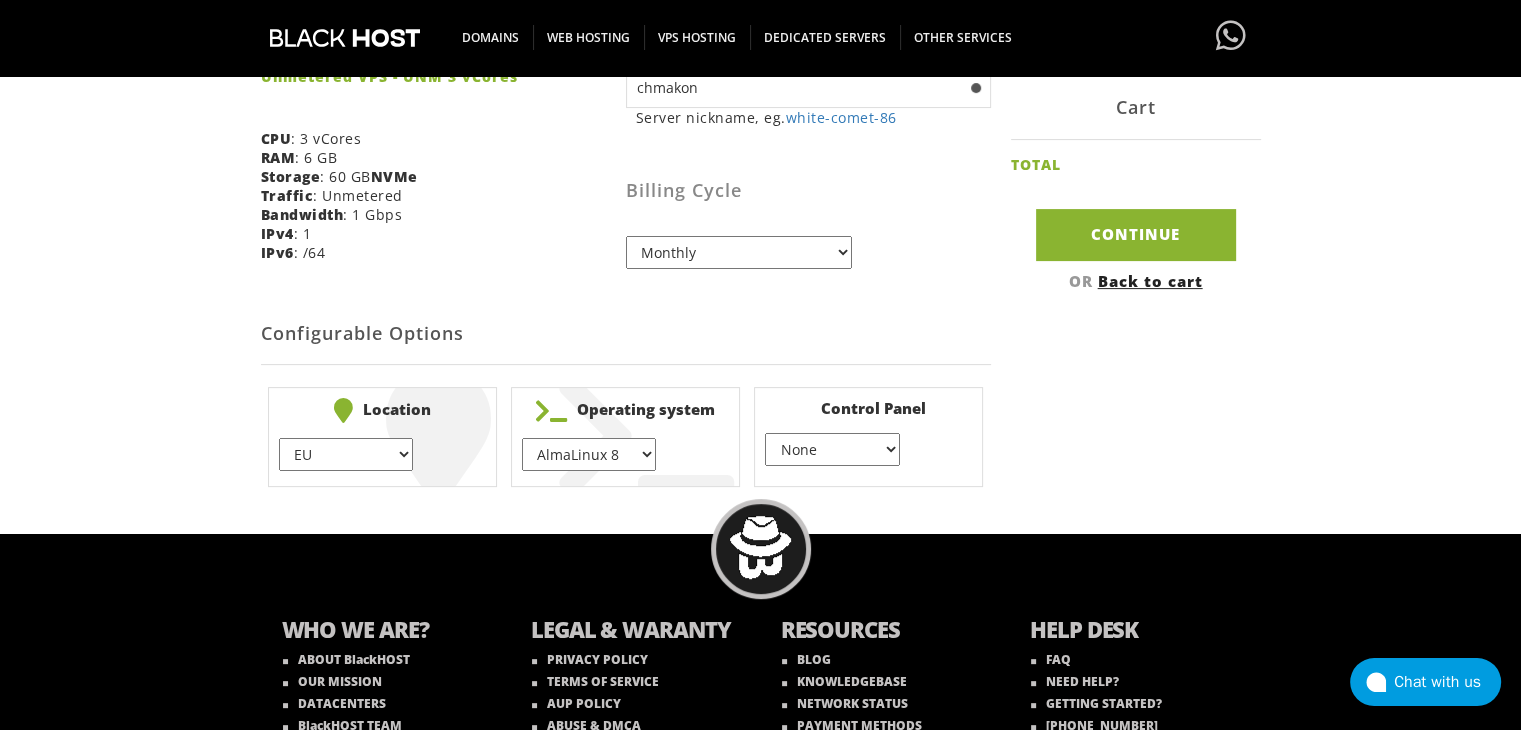 scroll, scrollTop: 504, scrollLeft: 0, axis: vertical 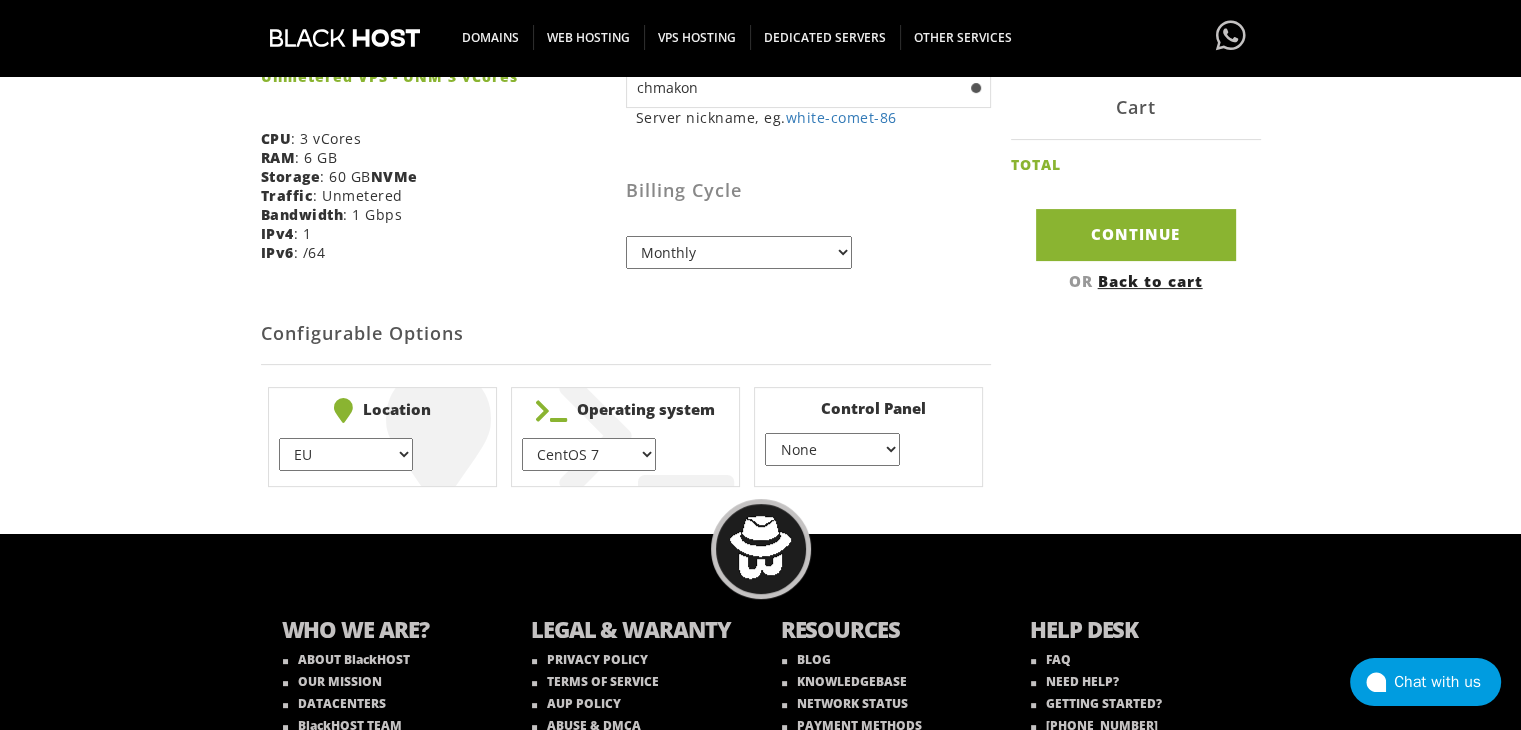 click on "AlmaLinux 8
}
AlmaLinux 9
}
AlmaLinux 10
}
Rocky Linux 8
}
Rocky Linux 9
}
CentOS 7
}
CentOS 8 Stream
}
CentOS 9 Stream
}
CentOS 10 Stream
}
Fedora 40 (Server)
}
Debian 10
}
Debian 11
}
Debian 12
}
Ubuntu 20.04
}
Ubuntu 22.04 Ubuntu 24.04 Alpine Linux 3.13.x" at bounding box center [589, 454] 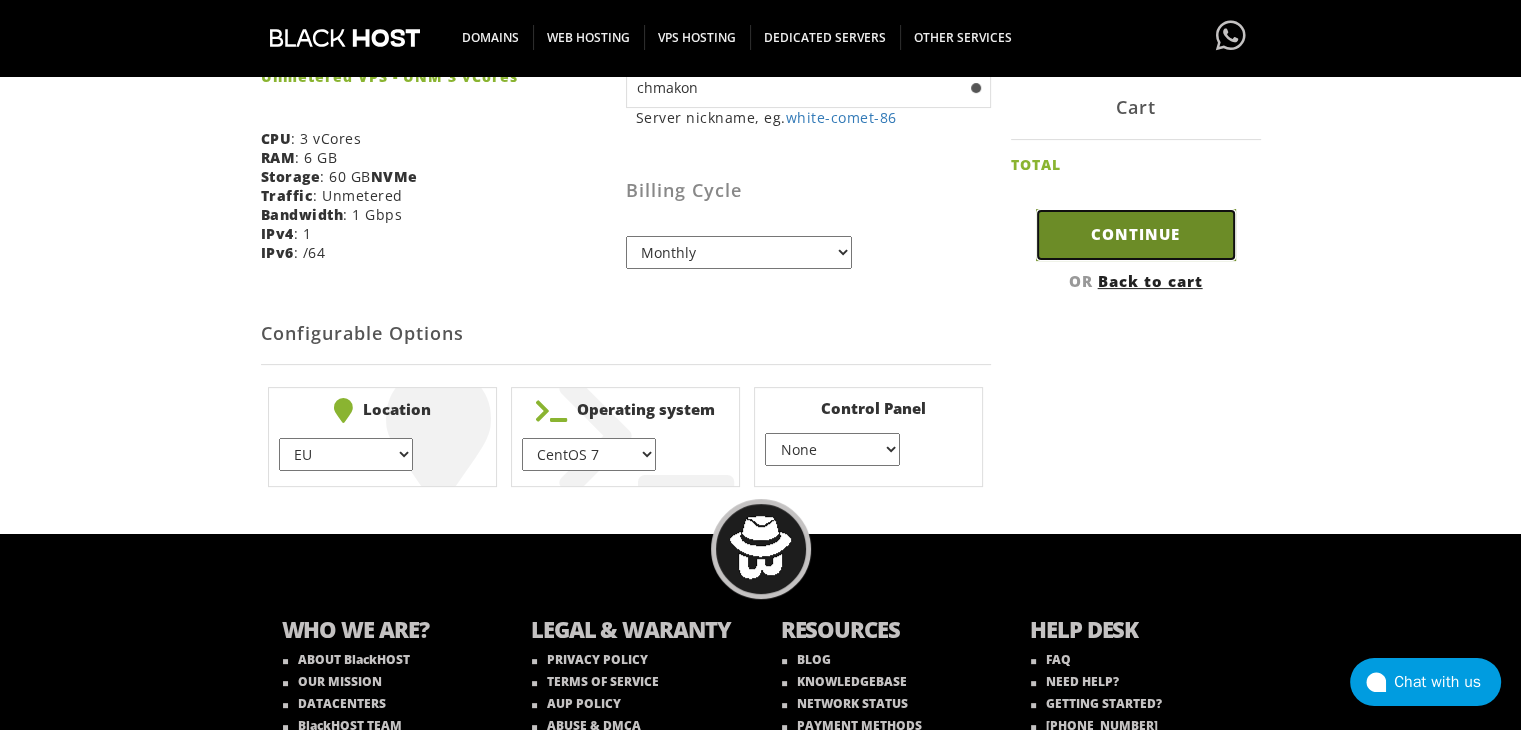 click on "Continue" at bounding box center (1136, 234) 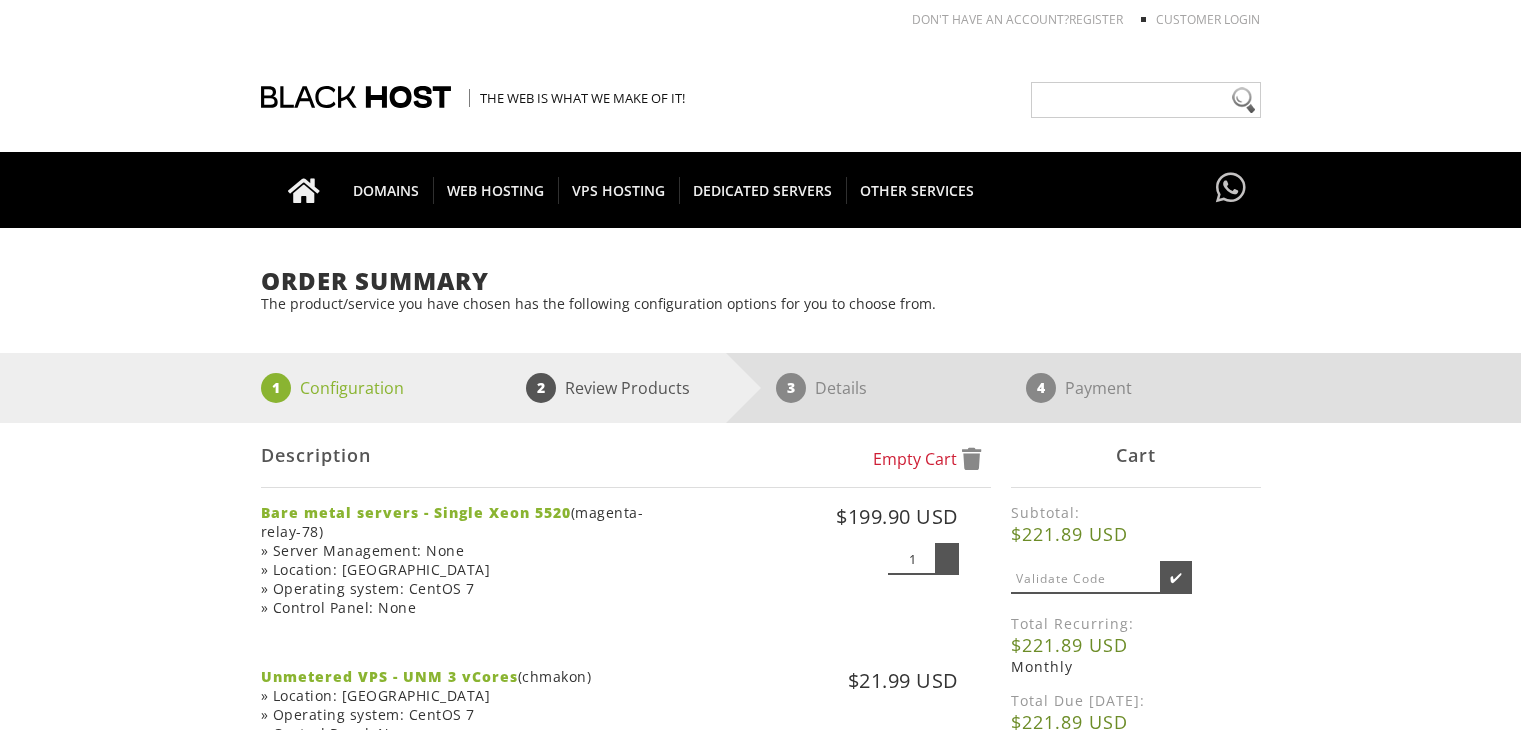 scroll, scrollTop: 0, scrollLeft: 0, axis: both 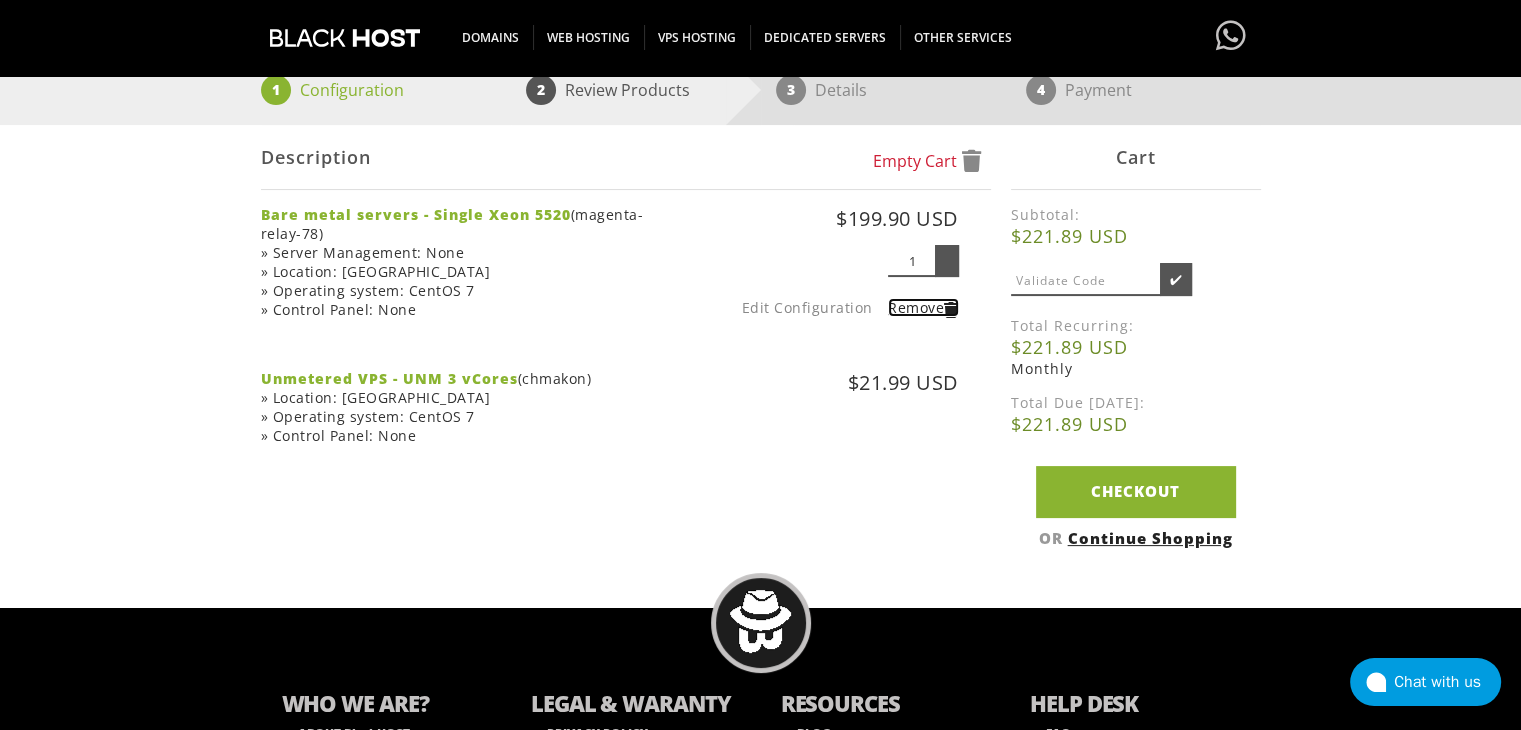 click at bounding box center [951, 310] 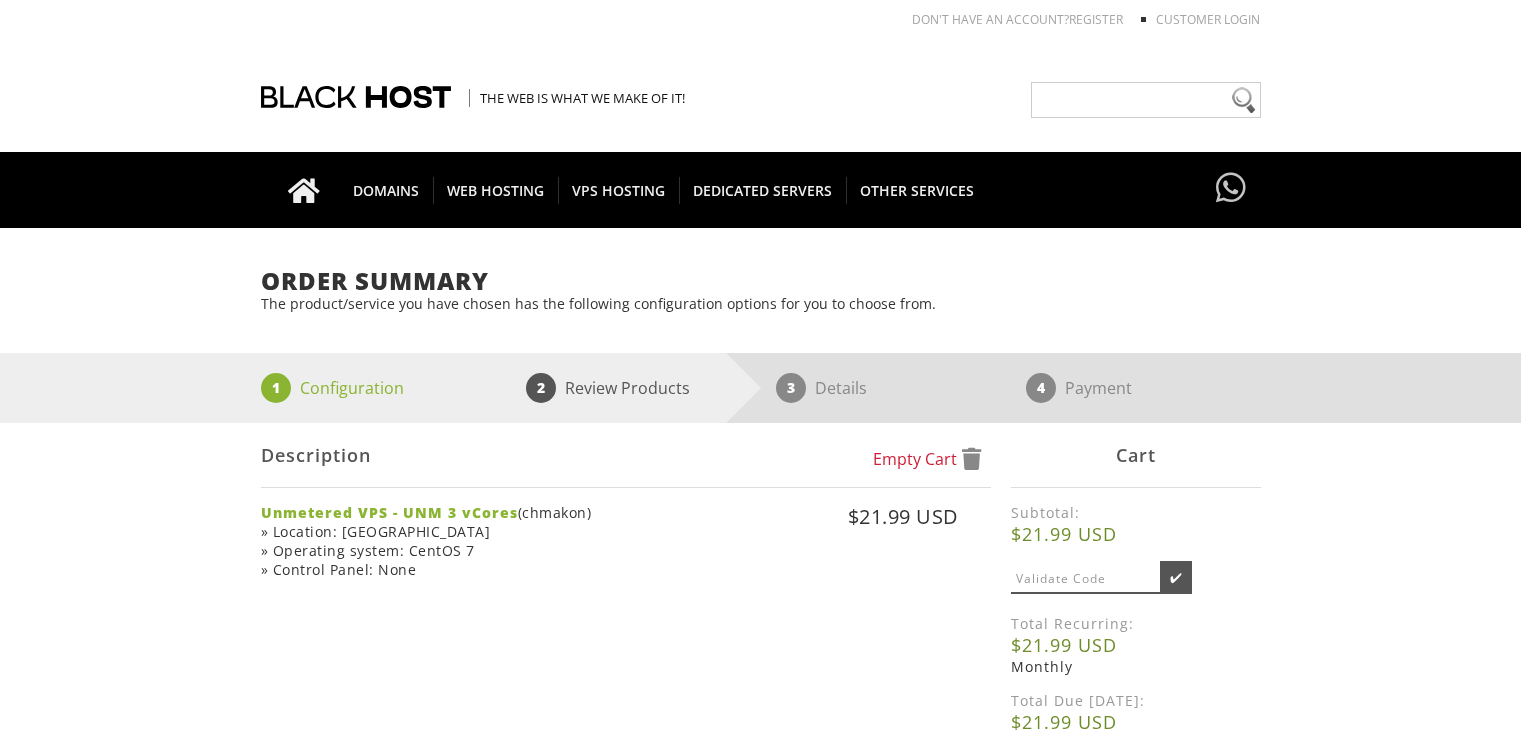 scroll, scrollTop: 0, scrollLeft: 0, axis: both 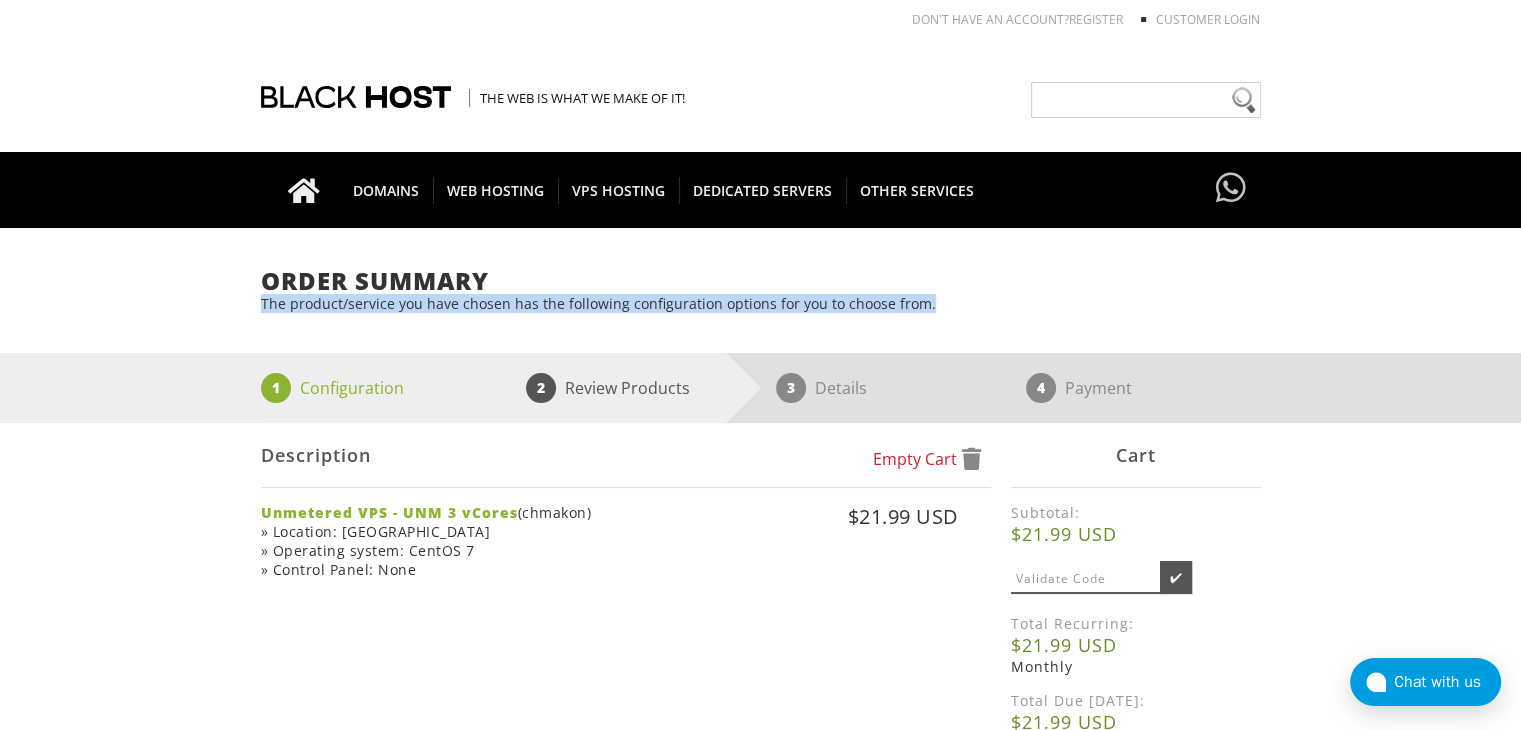 click on "CAD
CHF
EUR
GBP
JPY
MKD
RUB
USD
Don't have an account?   REGISTER
Customer Login
The Web is what we make of it!
DOMAINS
WWW
Domain Registration
Register your domain before someone else does!
Domain Transfer
Transfer your domain and enjoy our benefits
WEB HOSTING
UNMETERED HOSTING
No more low bandwidth limits and high overusage bills
WORDPRESS HOSTING" at bounding box center [760, 601] 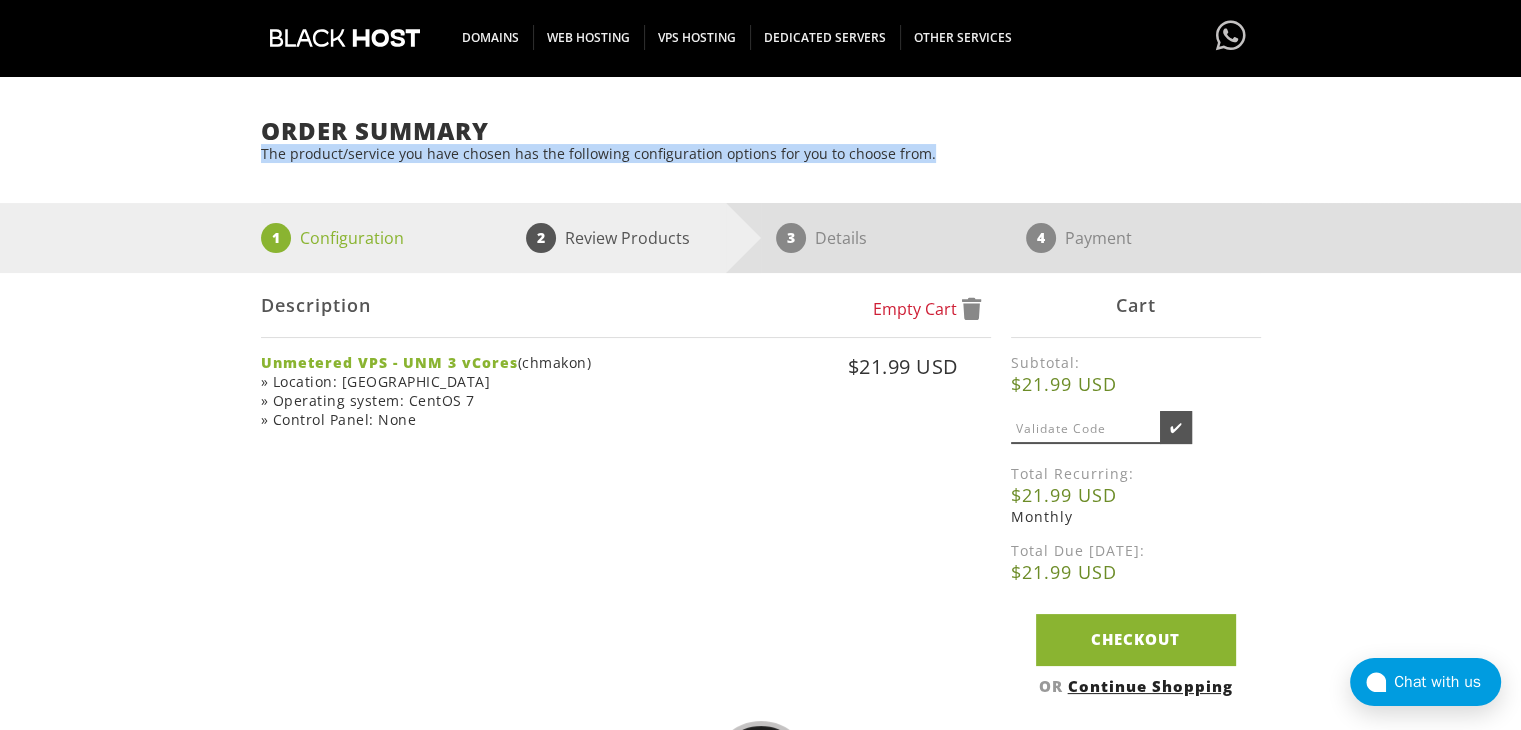 scroll, scrollTop: 162, scrollLeft: 0, axis: vertical 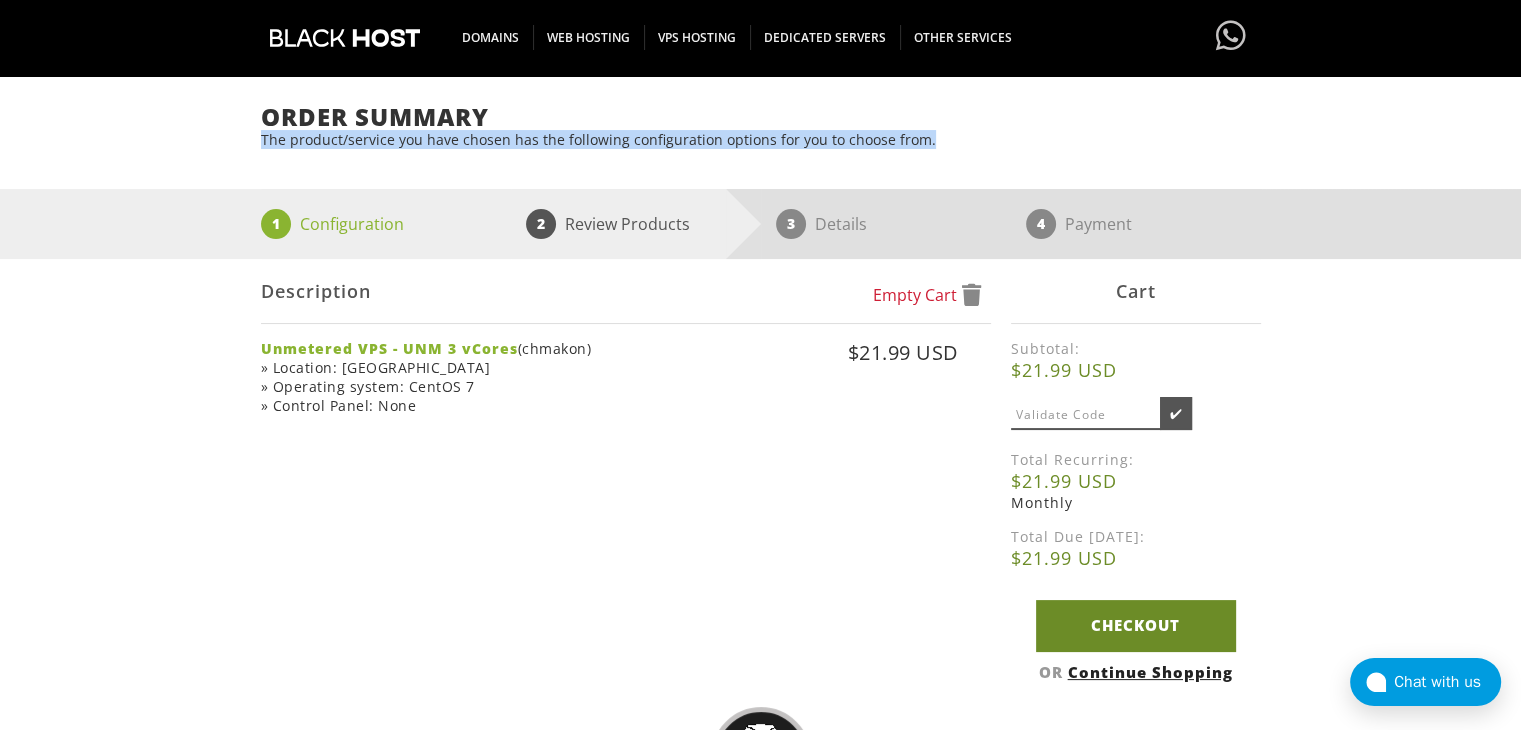 click on "Checkout" at bounding box center [1136, 625] 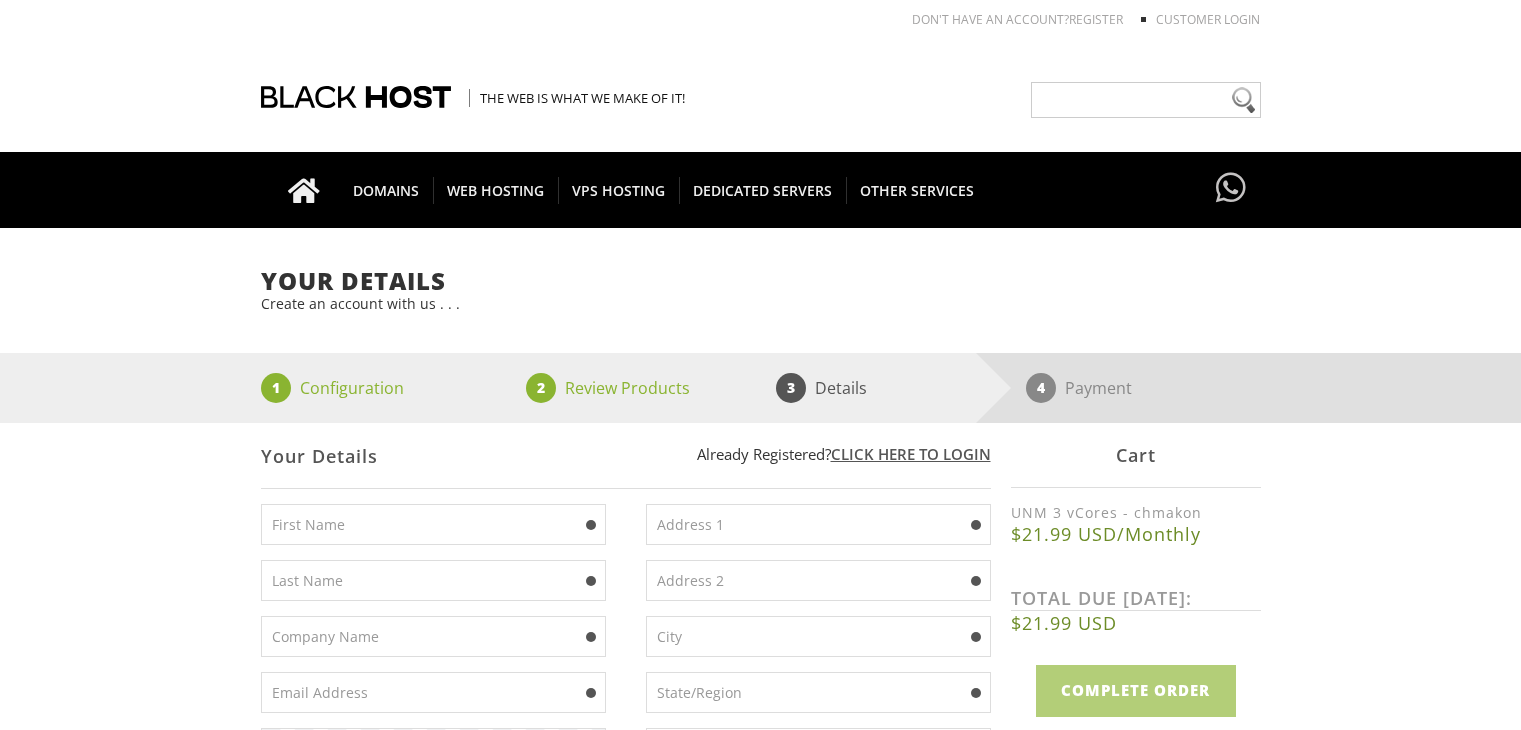 scroll, scrollTop: 0, scrollLeft: 0, axis: both 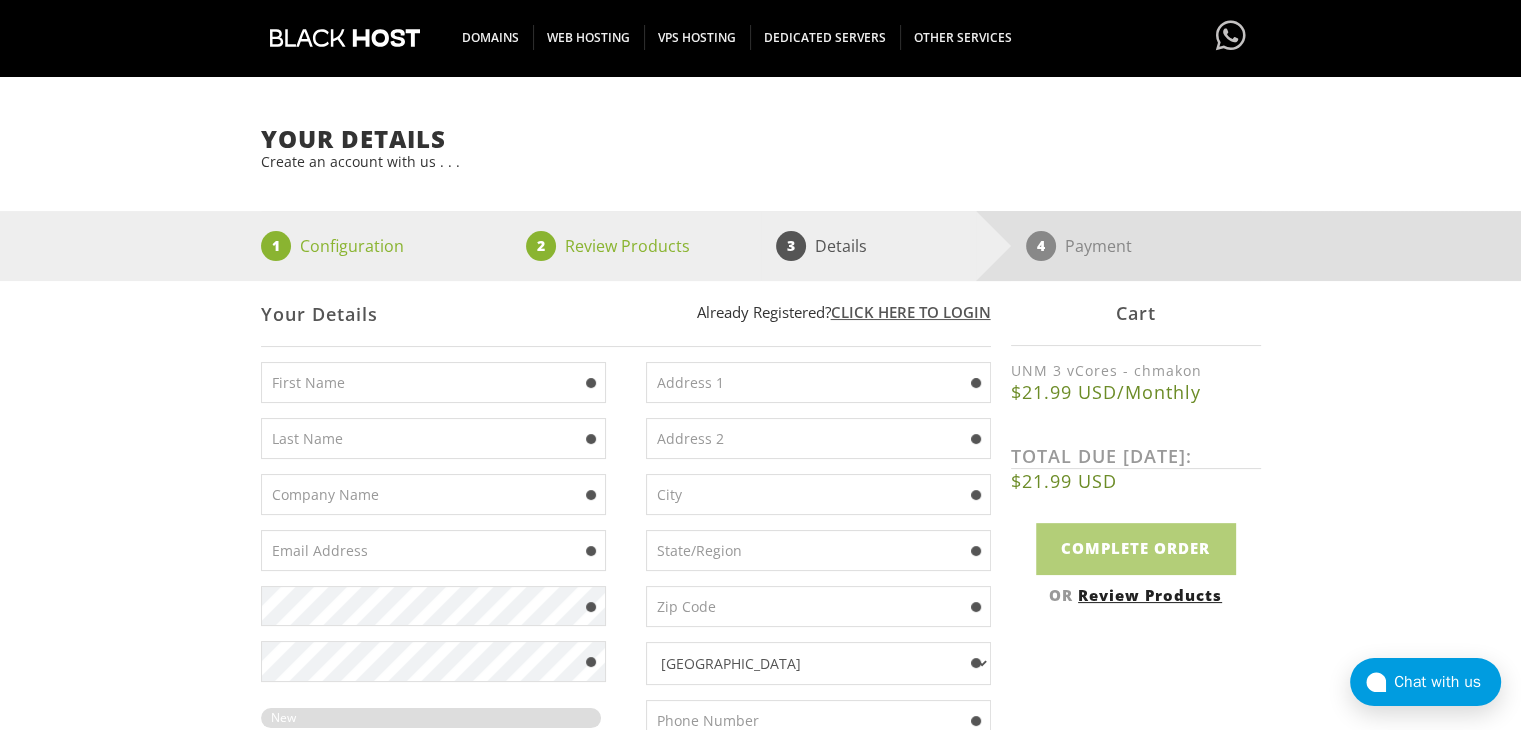 click at bounding box center [433, 382] 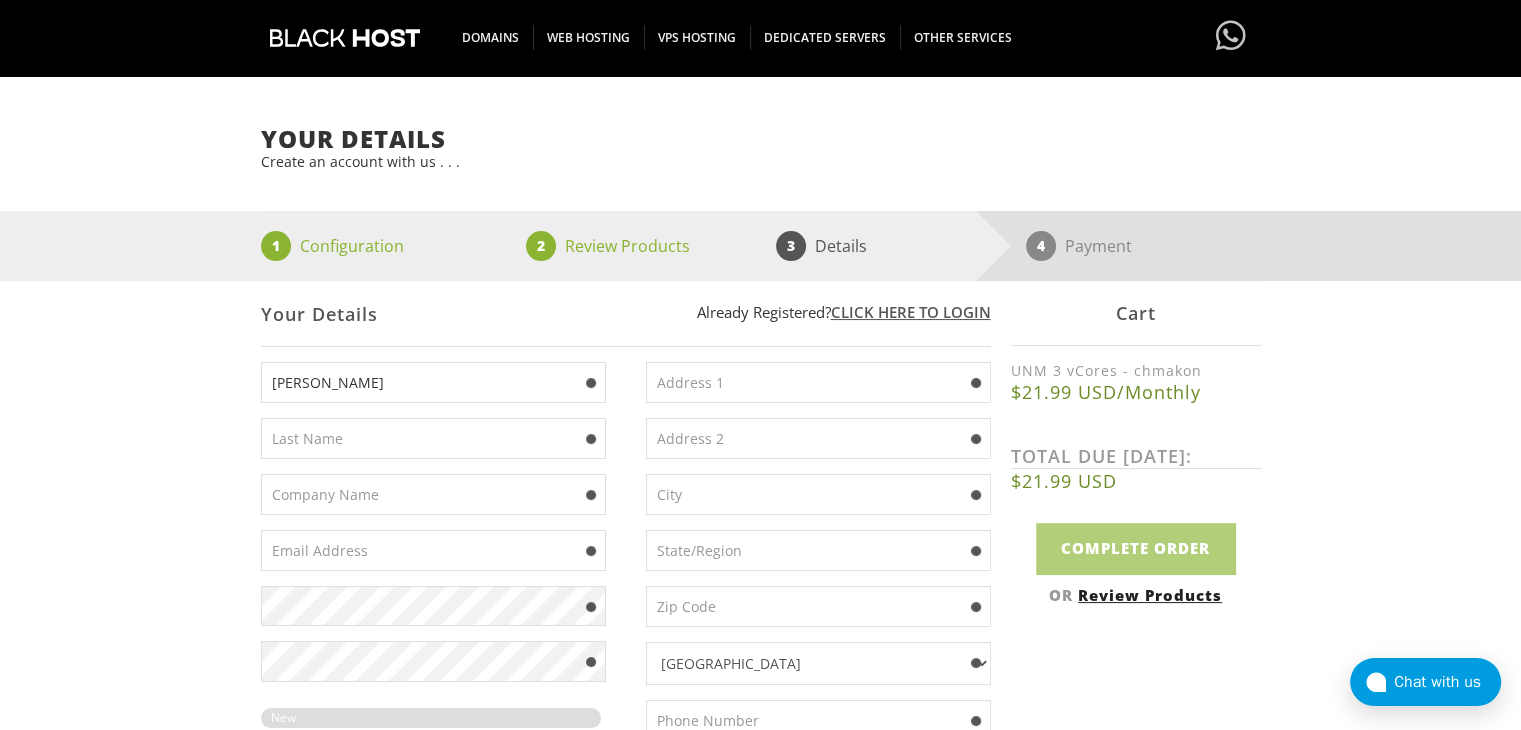 type on "google belloul" 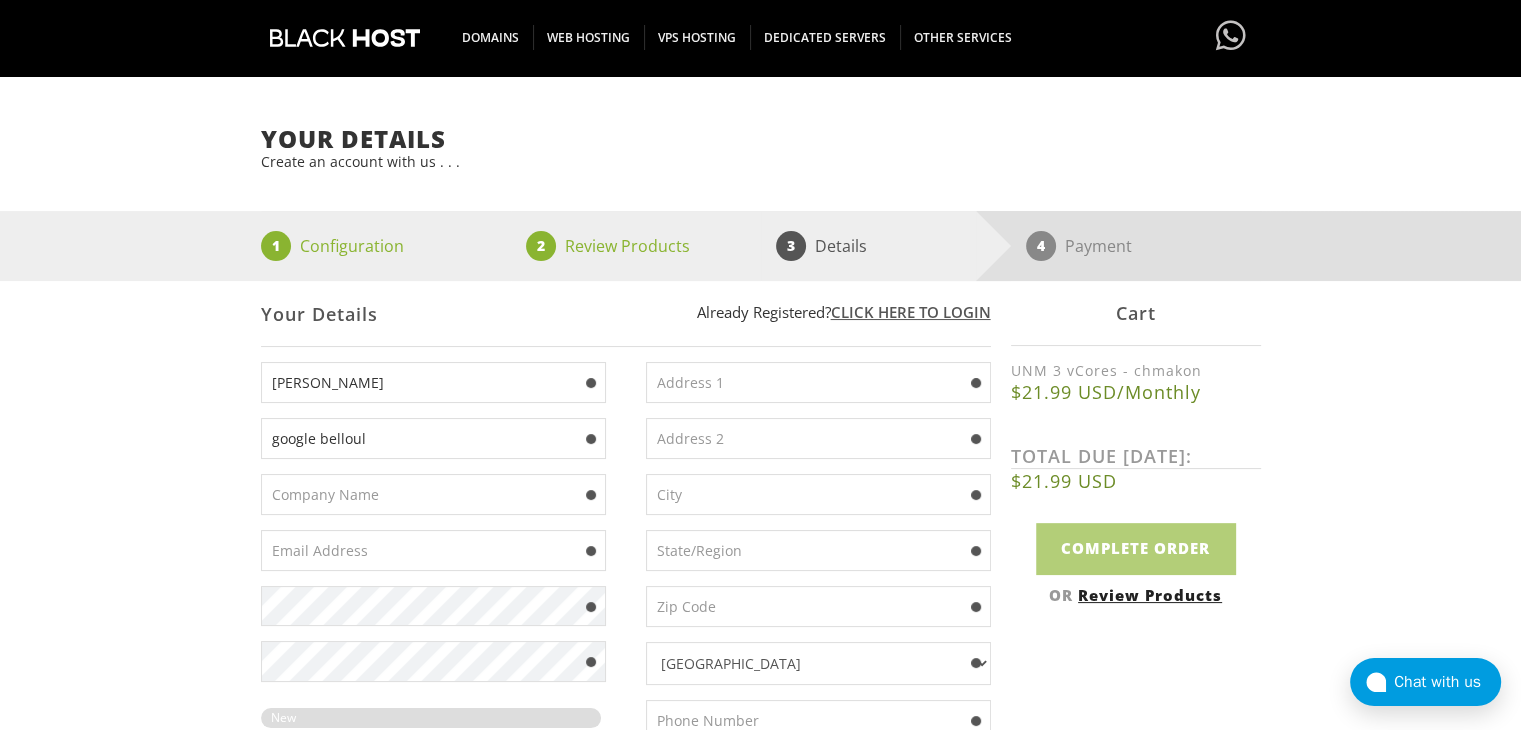 type on "[EMAIL_ADDRESS][DOMAIN_NAME]" 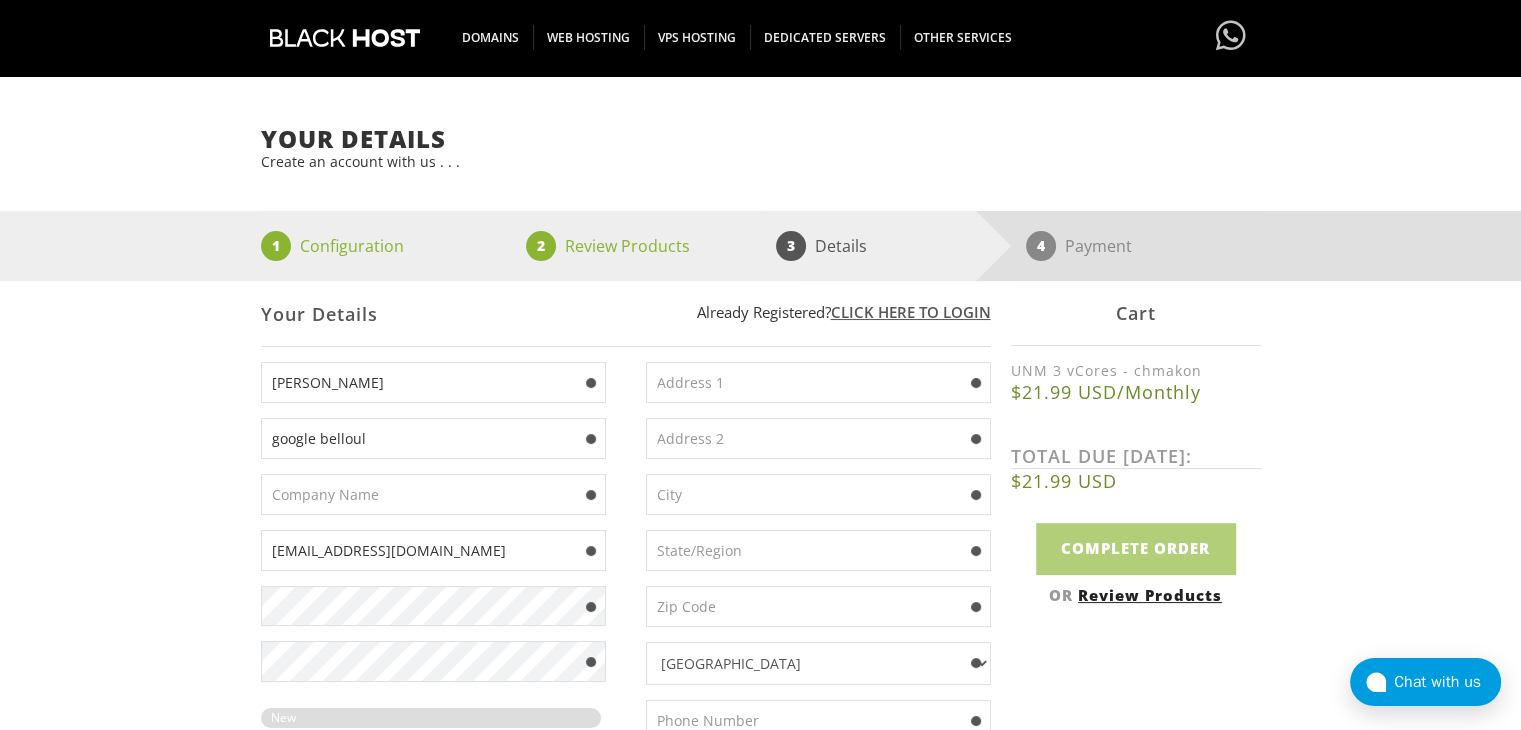 type on "[STREET_ADDRESS]" 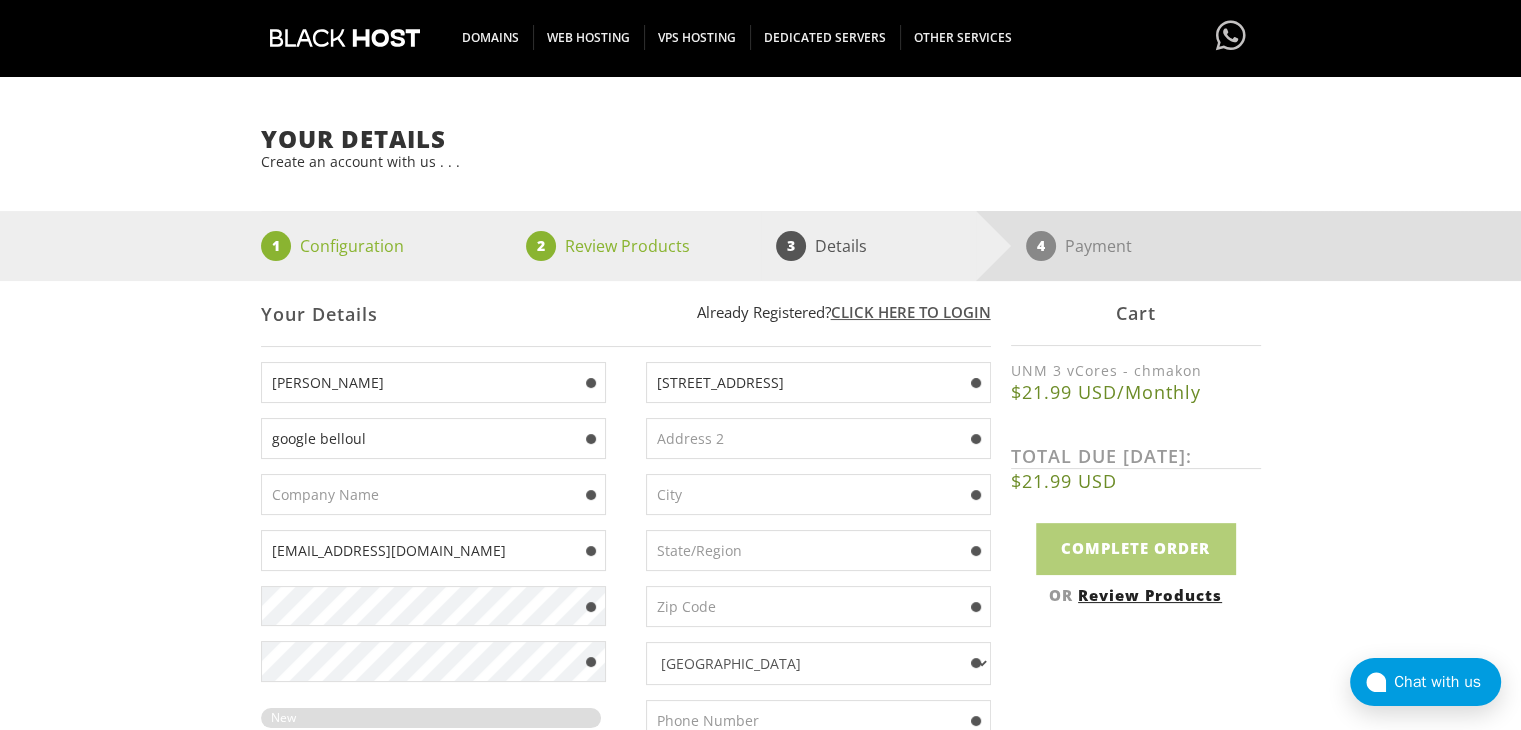 type on "[GEOGRAPHIC_DATA]" 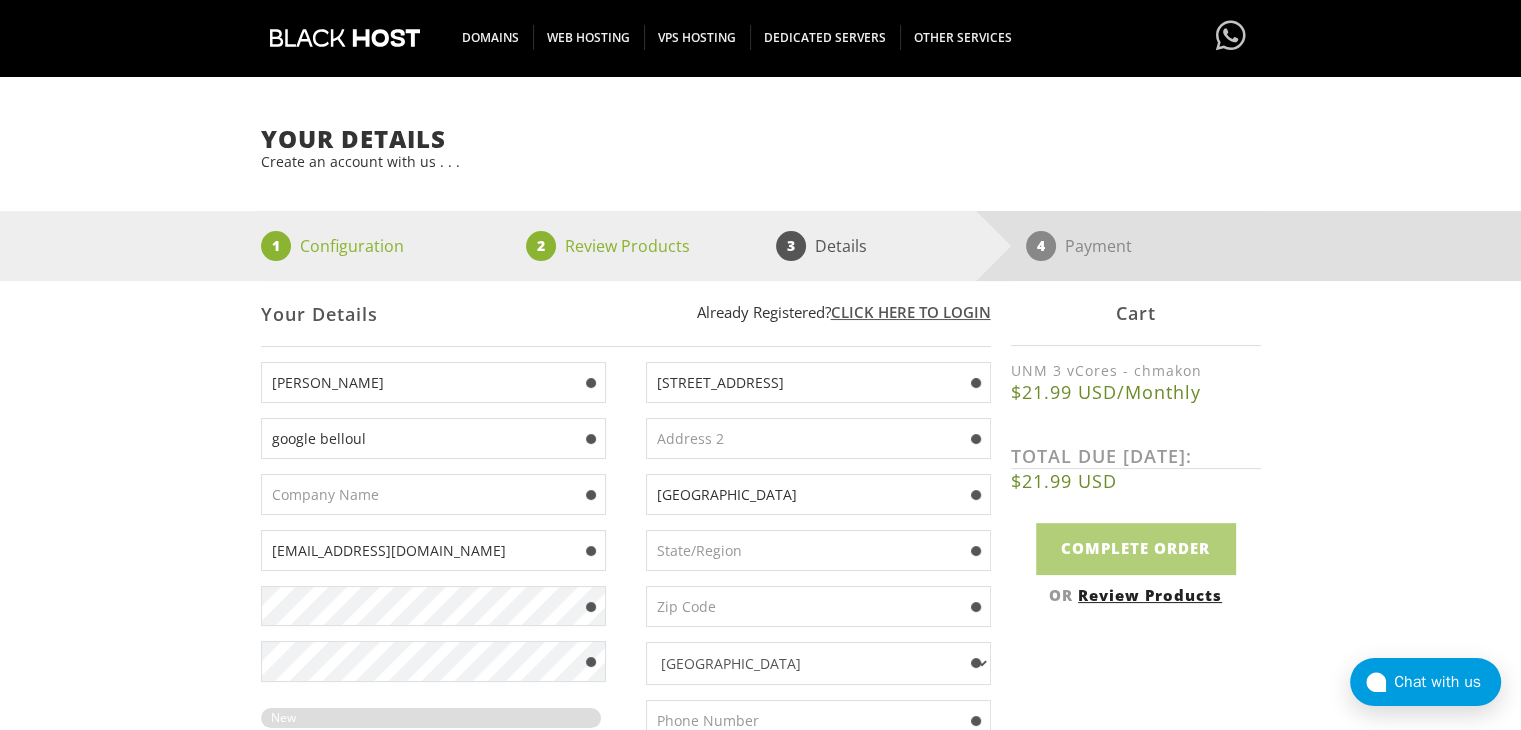 type on "[US_STATE]" 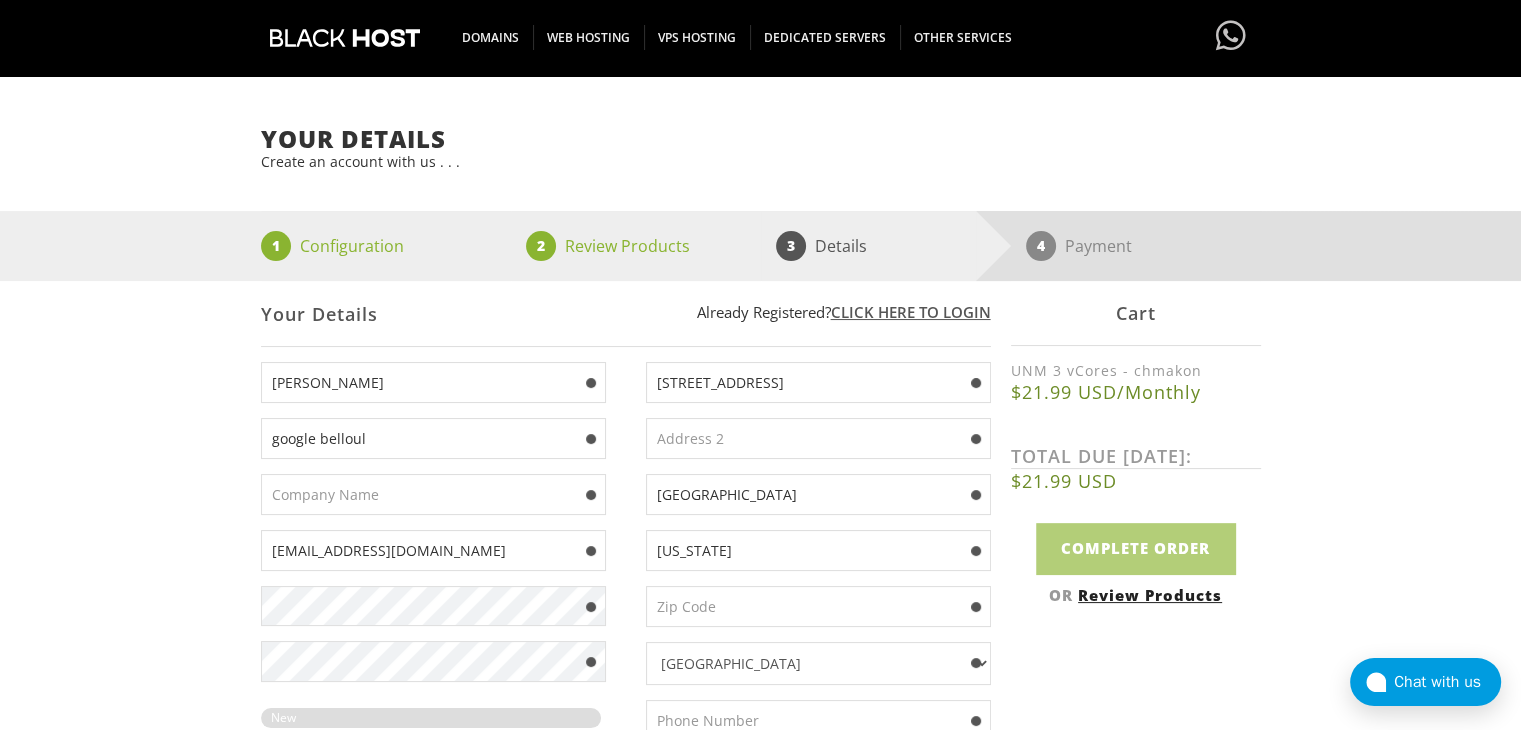 type on "38652" 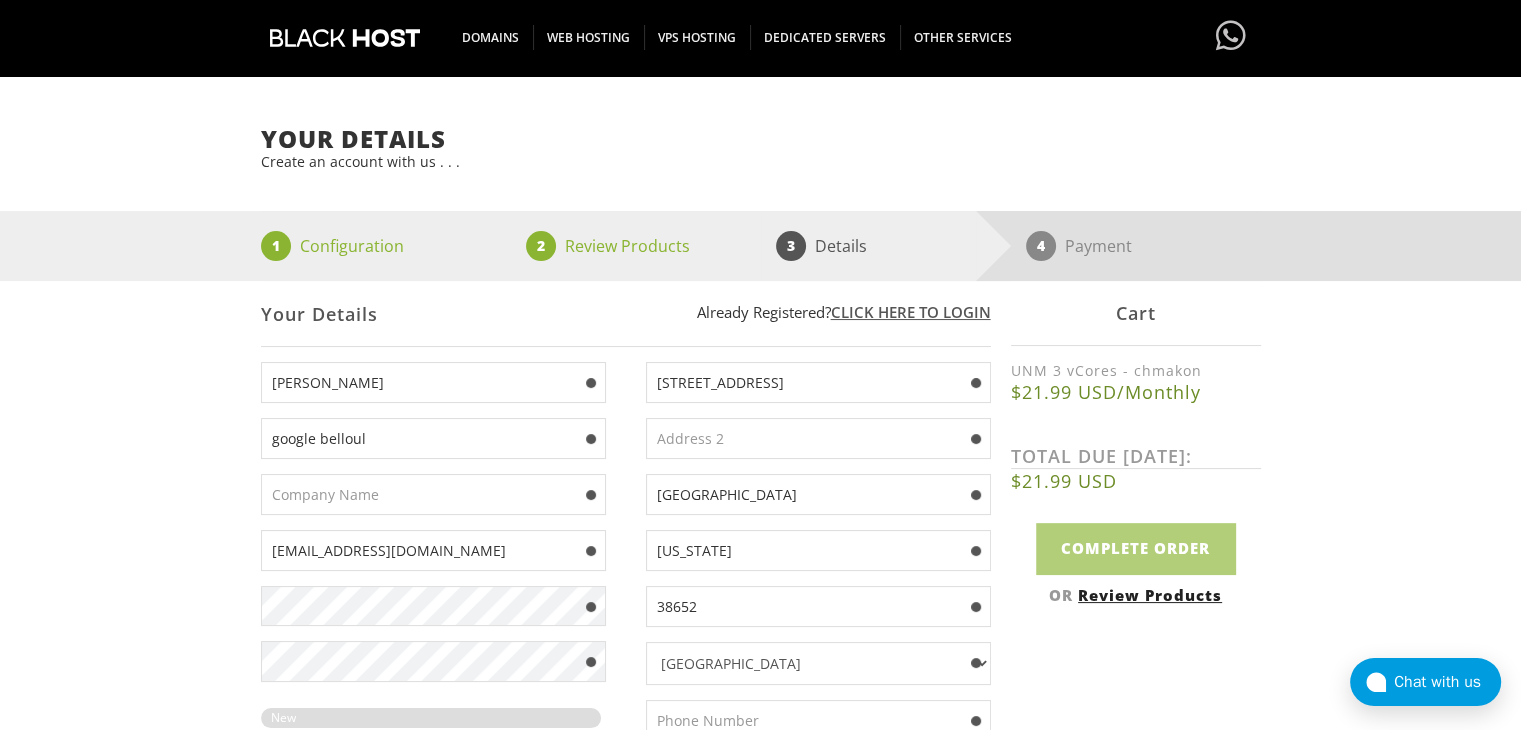 type on "6625389112" 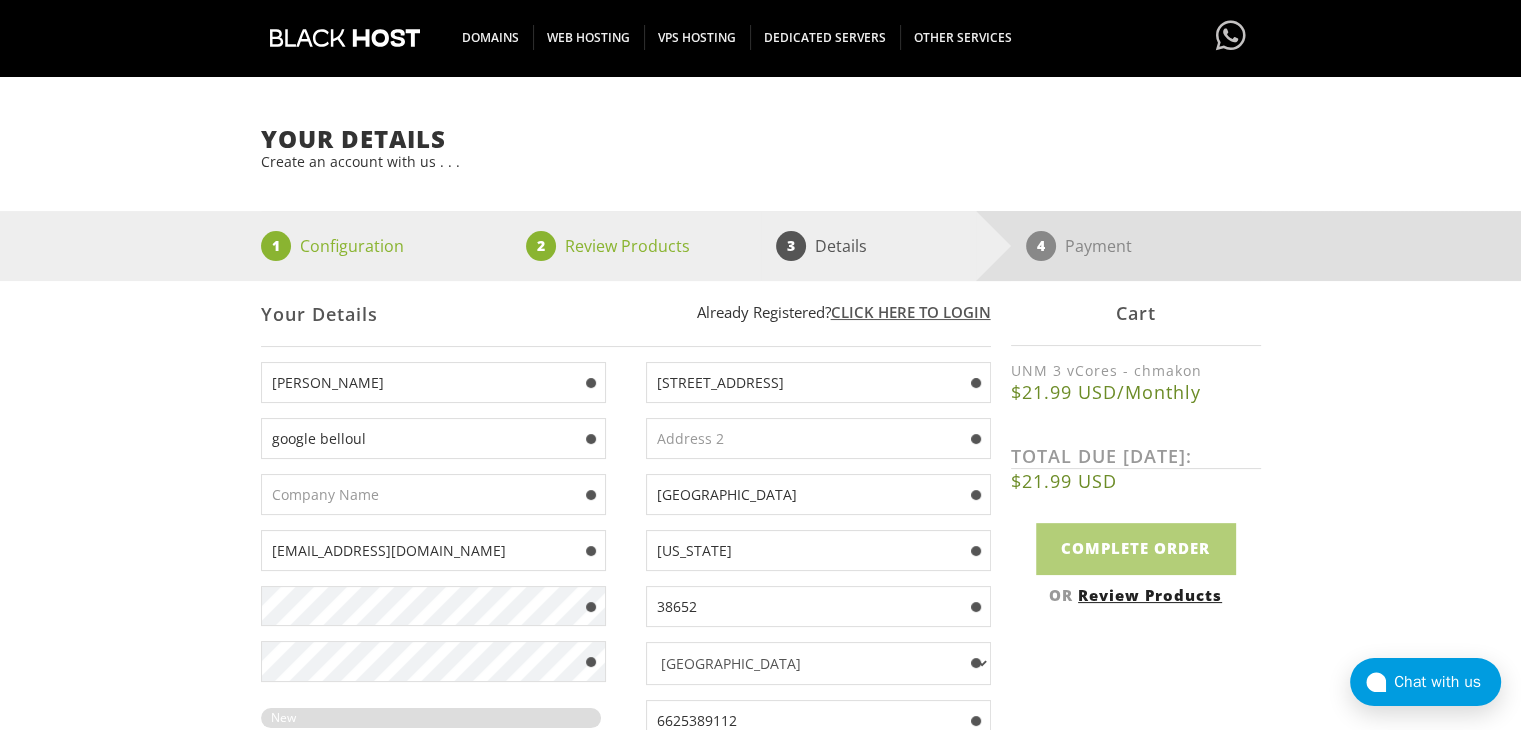 click on "[PERSON_NAME]
google belloul
[EMAIL_ADDRESS][DOMAIN_NAME]" at bounding box center [443, 587] 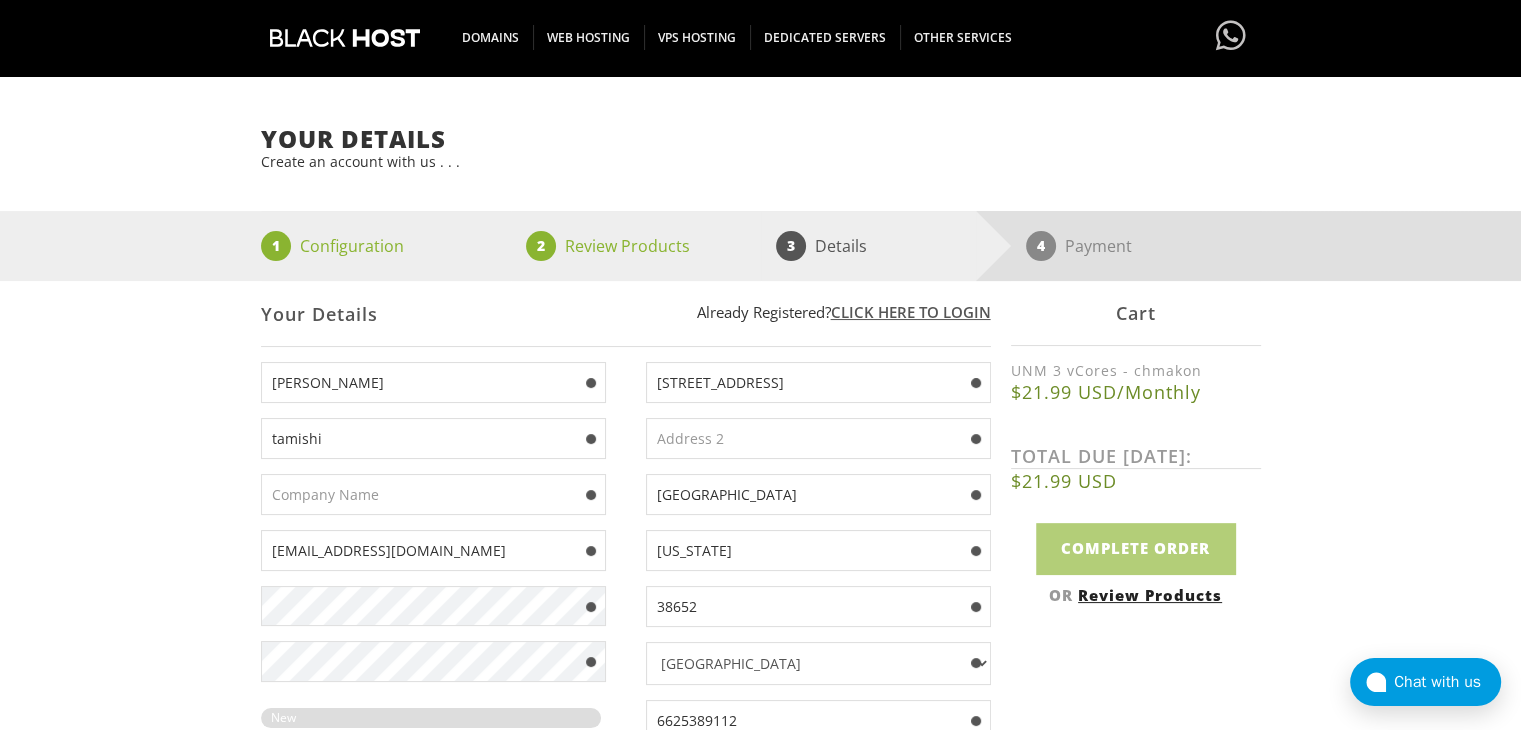 click on "[PERSON_NAME]" at bounding box center [433, 382] 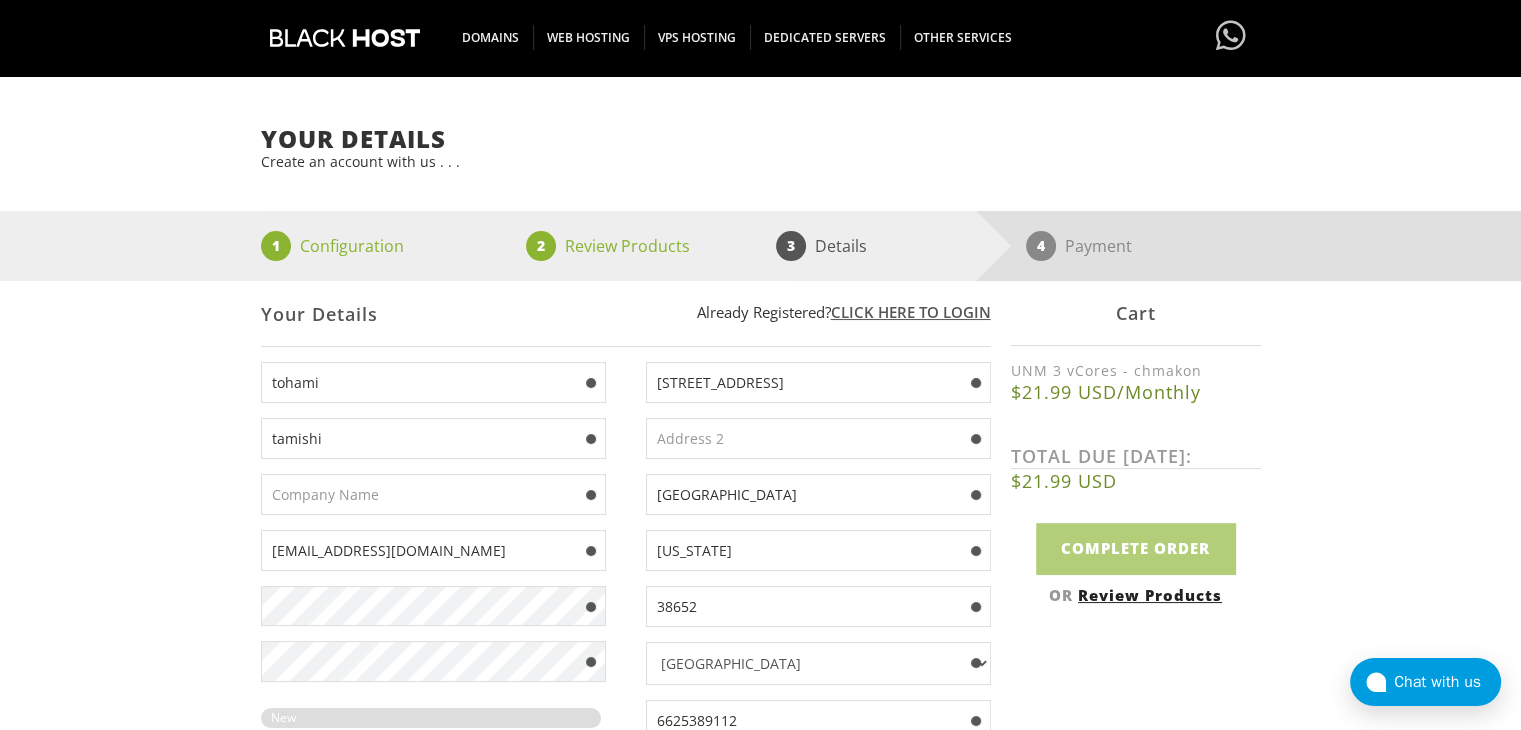click at bounding box center (433, 494) 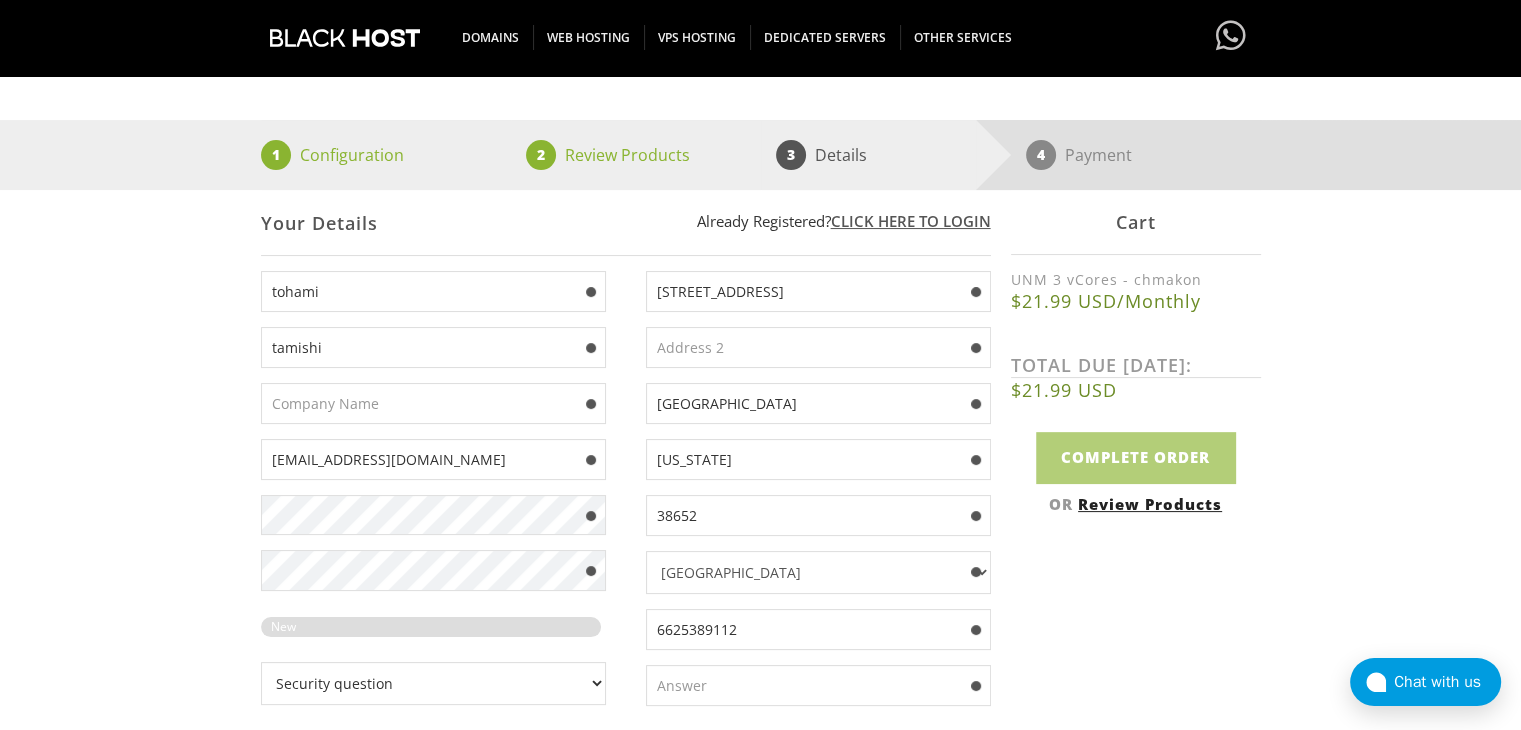 scroll, scrollTop: 232, scrollLeft: 0, axis: vertical 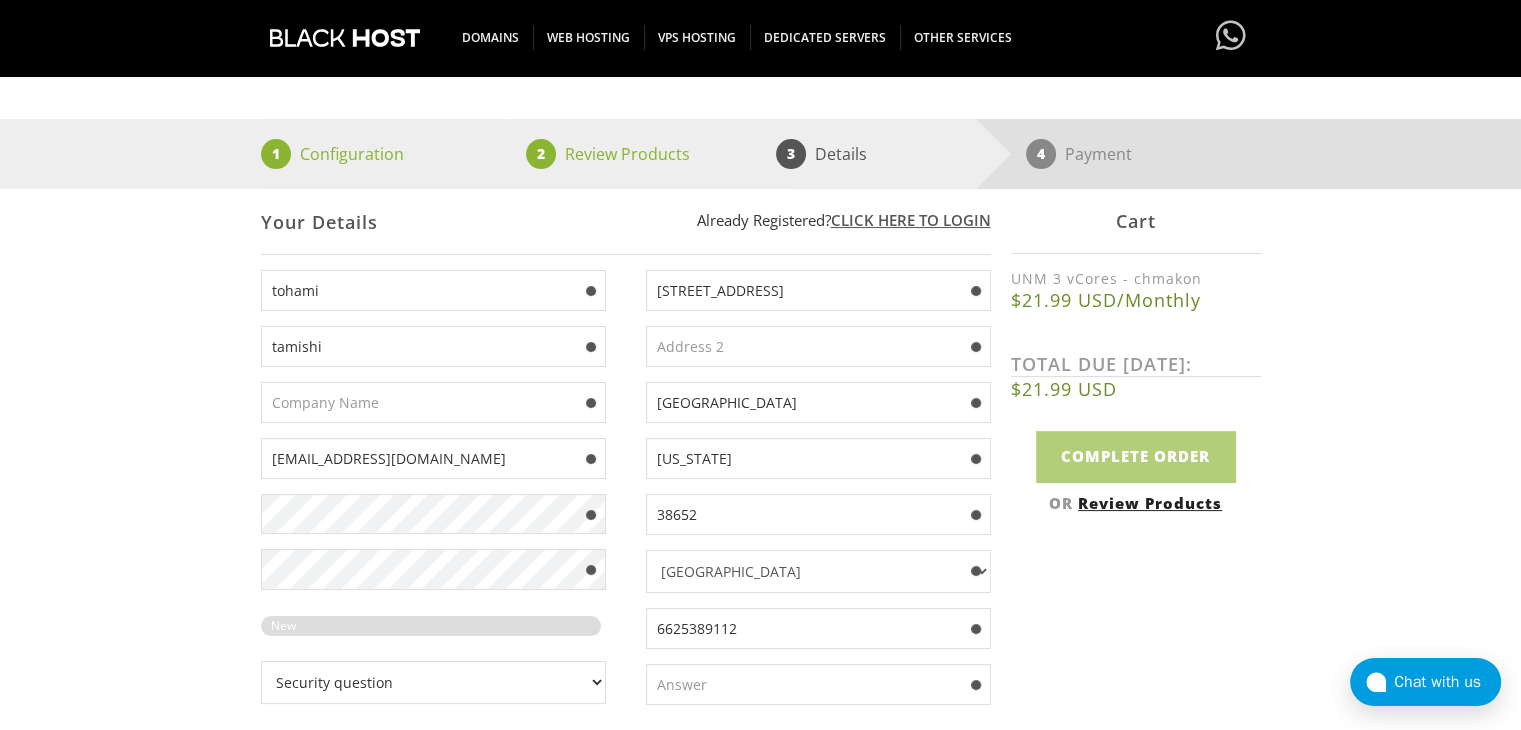 type on "[EMAIL_ADDRESS][DOMAIN_NAME]" 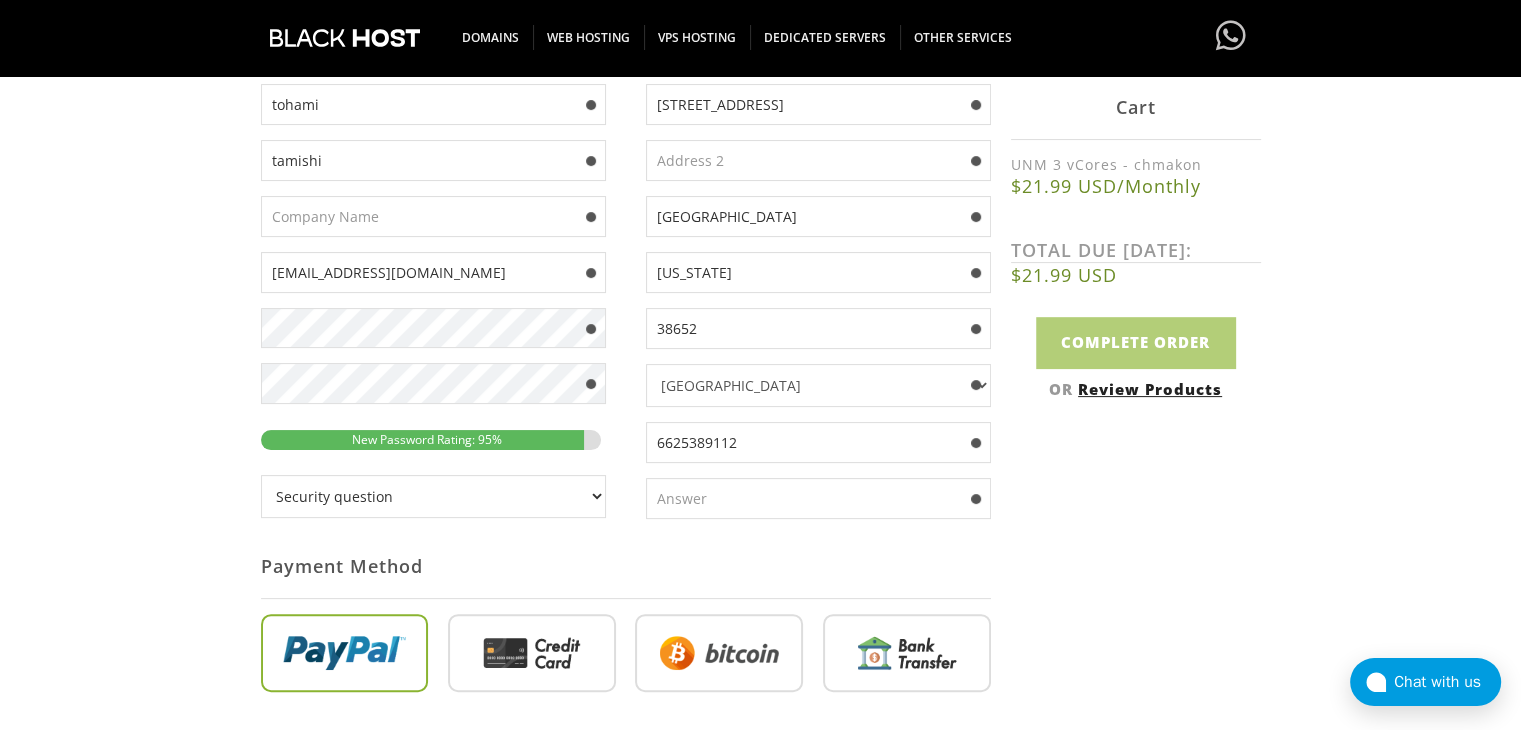 scroll, scrollTop: 419, scrollLeft: 0, axis: vertical 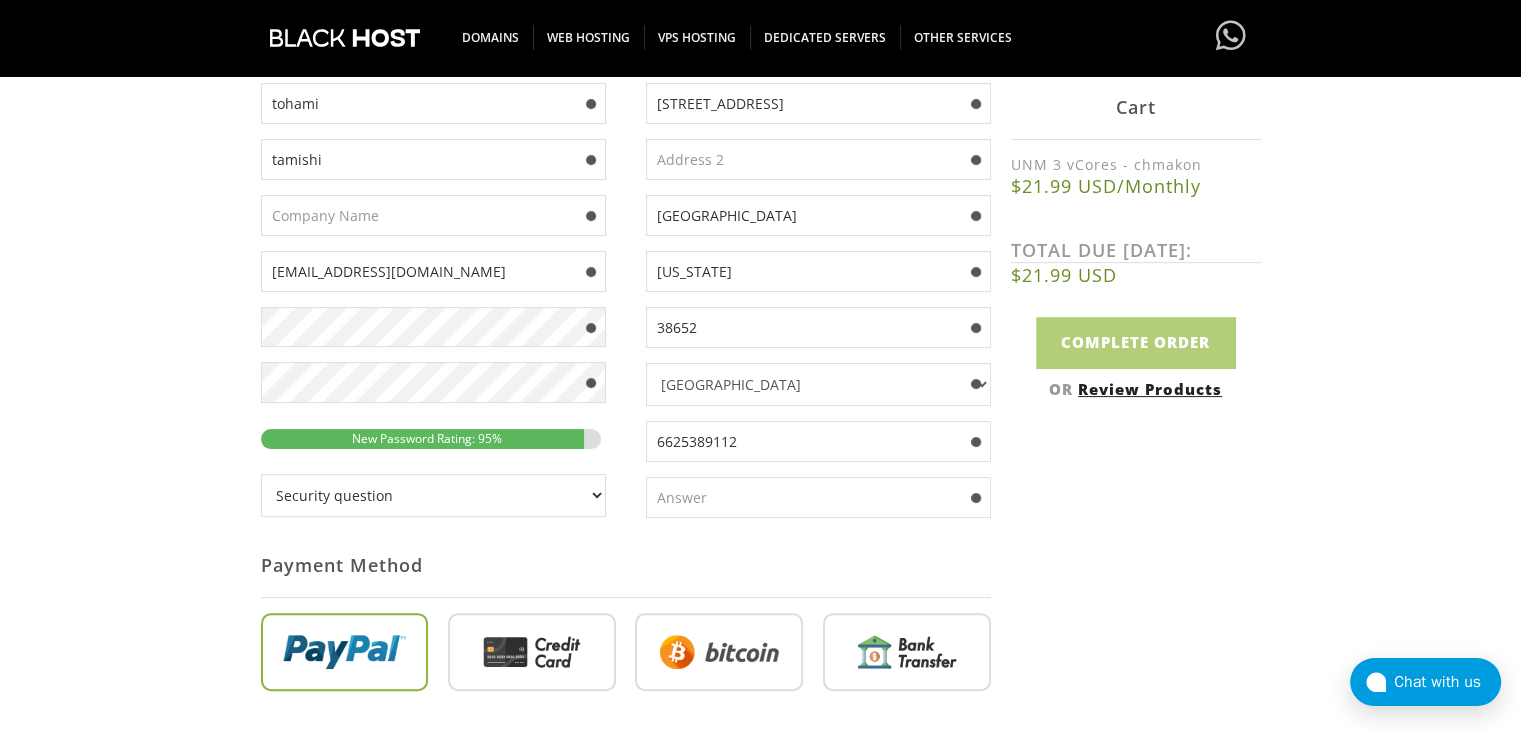 click on "Security question
What's your favorite color?
What is the first name of the person you first kissed?
[PERSON_NAME] would you like to play chess?
Hash, hash baby?
Where am I?
Who are you?
What is your Secret Question Answer?" at bounding box center [433, 495] 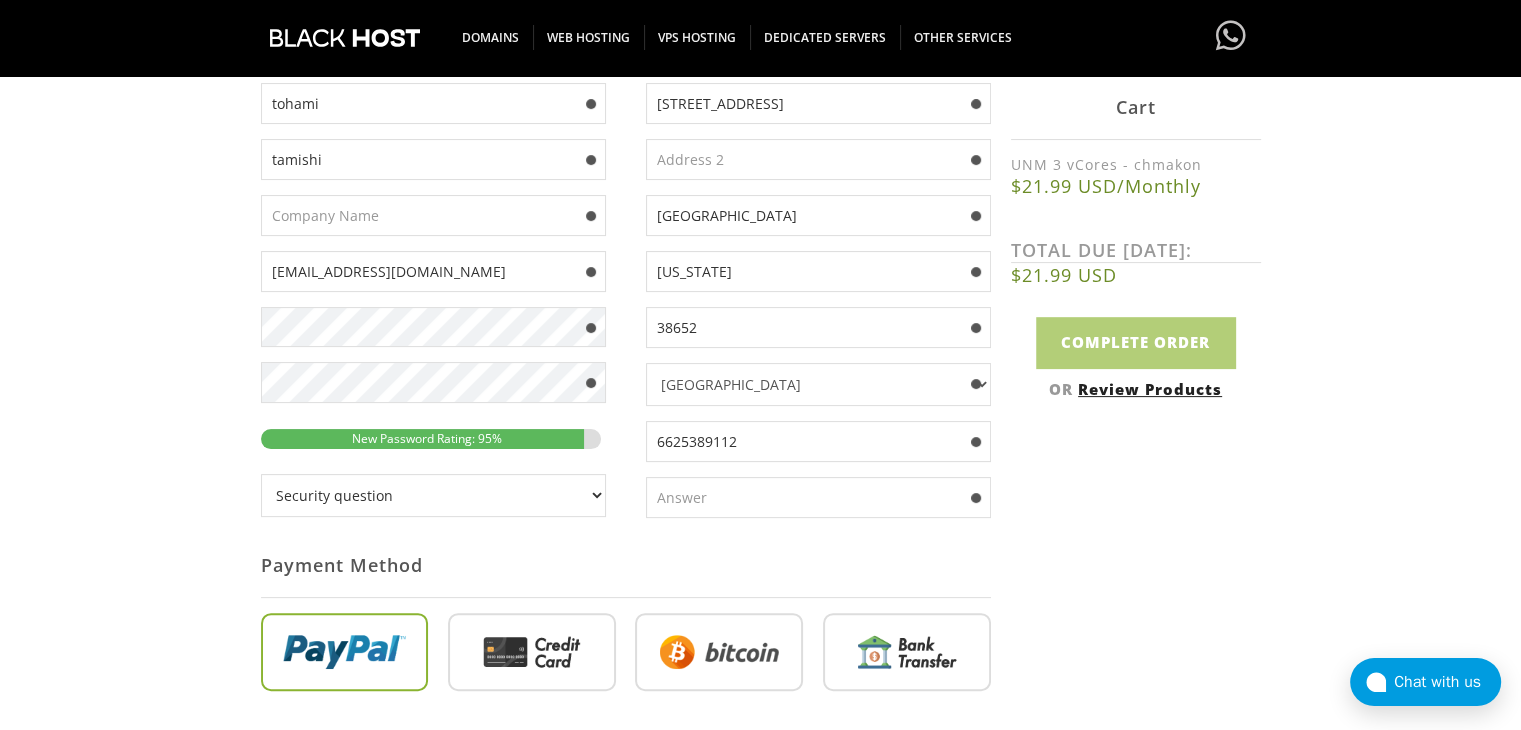 select on "1" 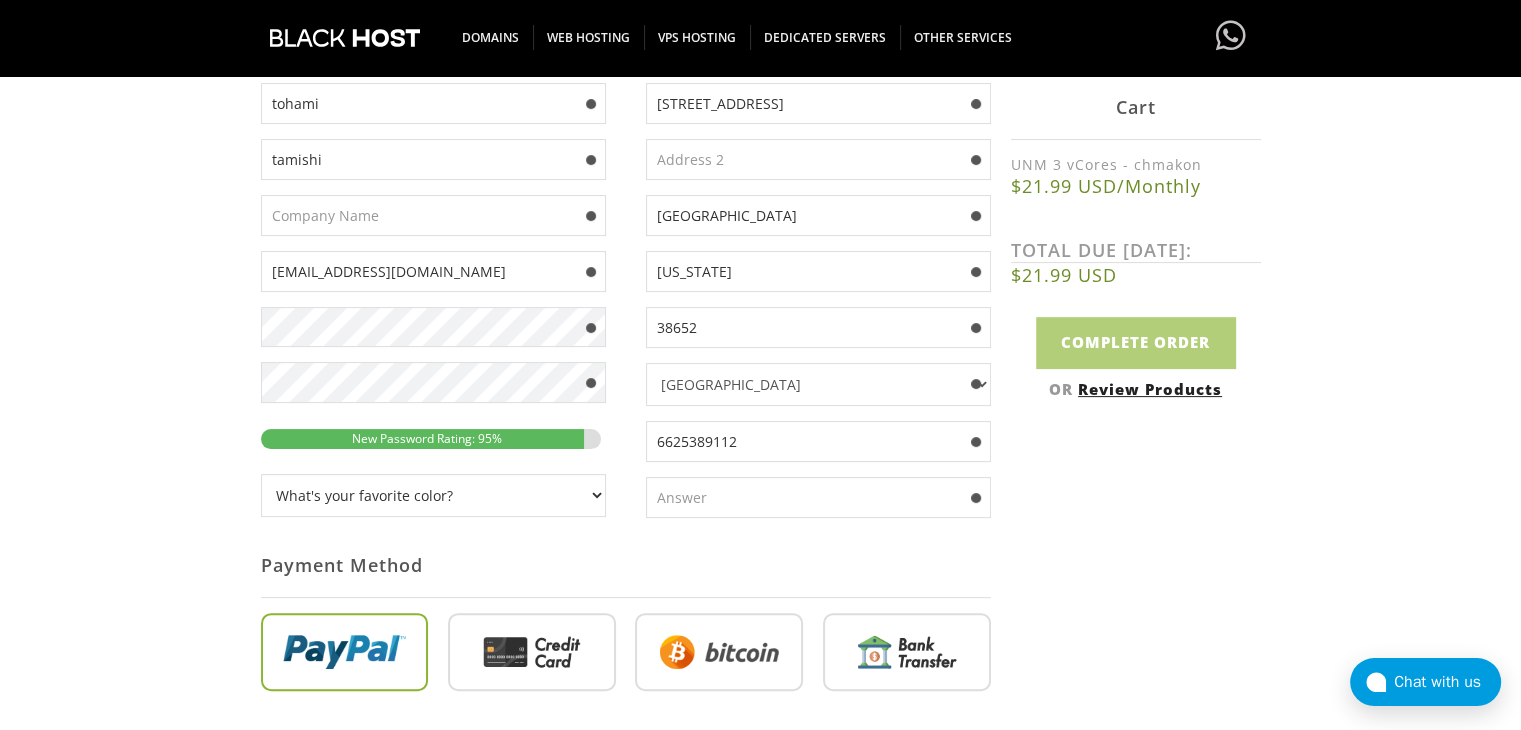 click on "Security question
What's your favorite color?
What is the first name of the person you first kissed?
[PERSON_NAME] would you like to play chess?
Hash, hash baby?
Where am I?
Who are you?
What is your Secret Question Answer?" at bounding box center (433, 495) 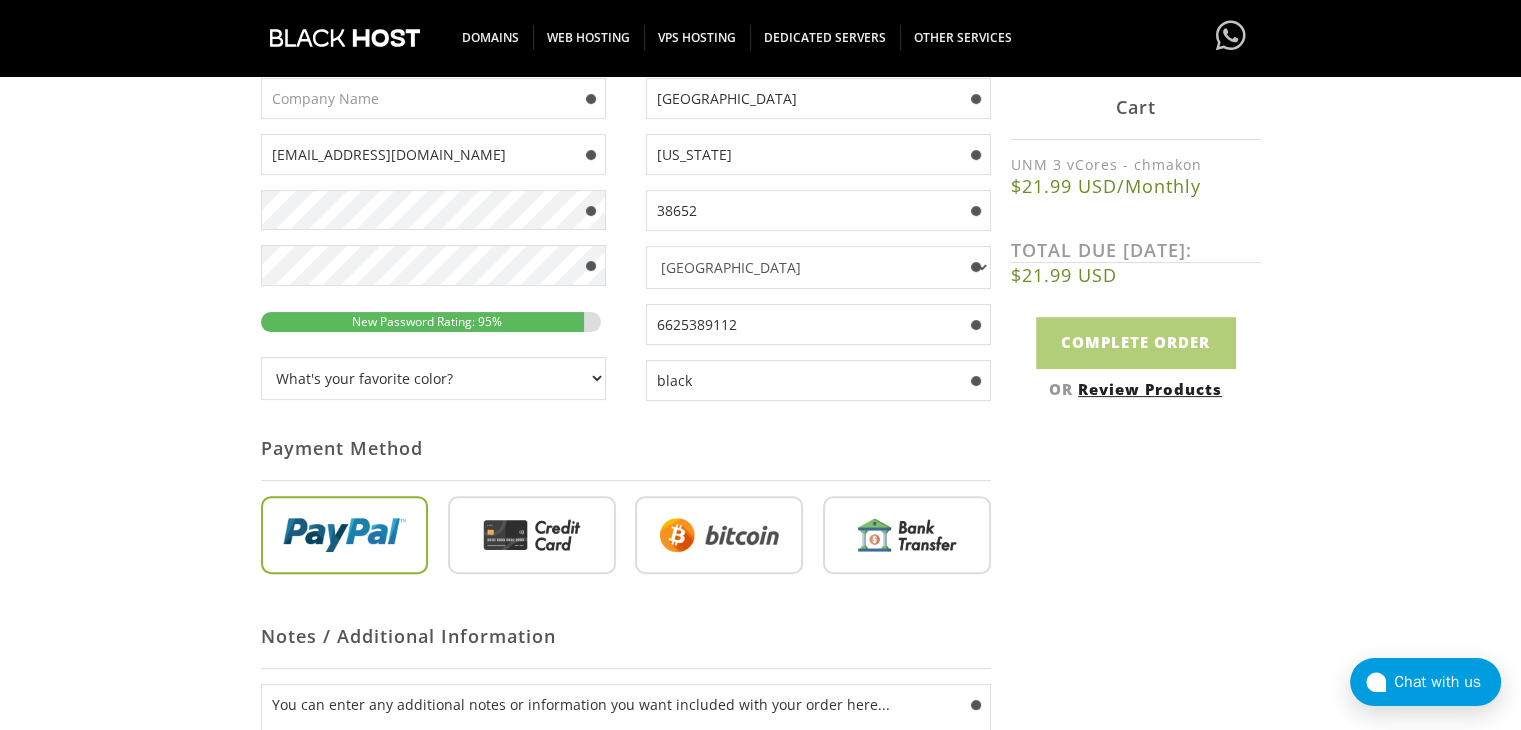 scroll, scrollTop: 538, scrollLeft: 0, axis: vertical 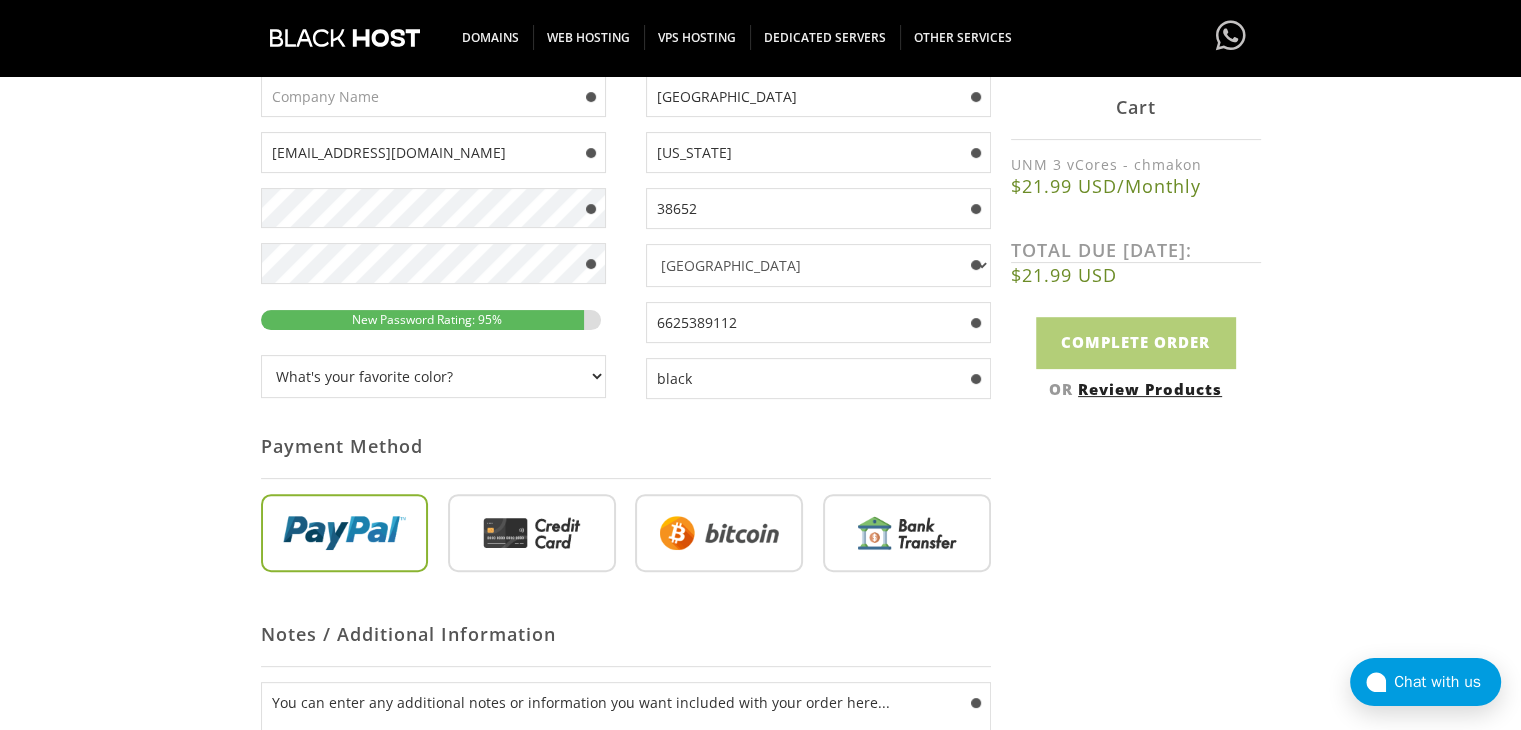 click at bounding box center (532, 537) 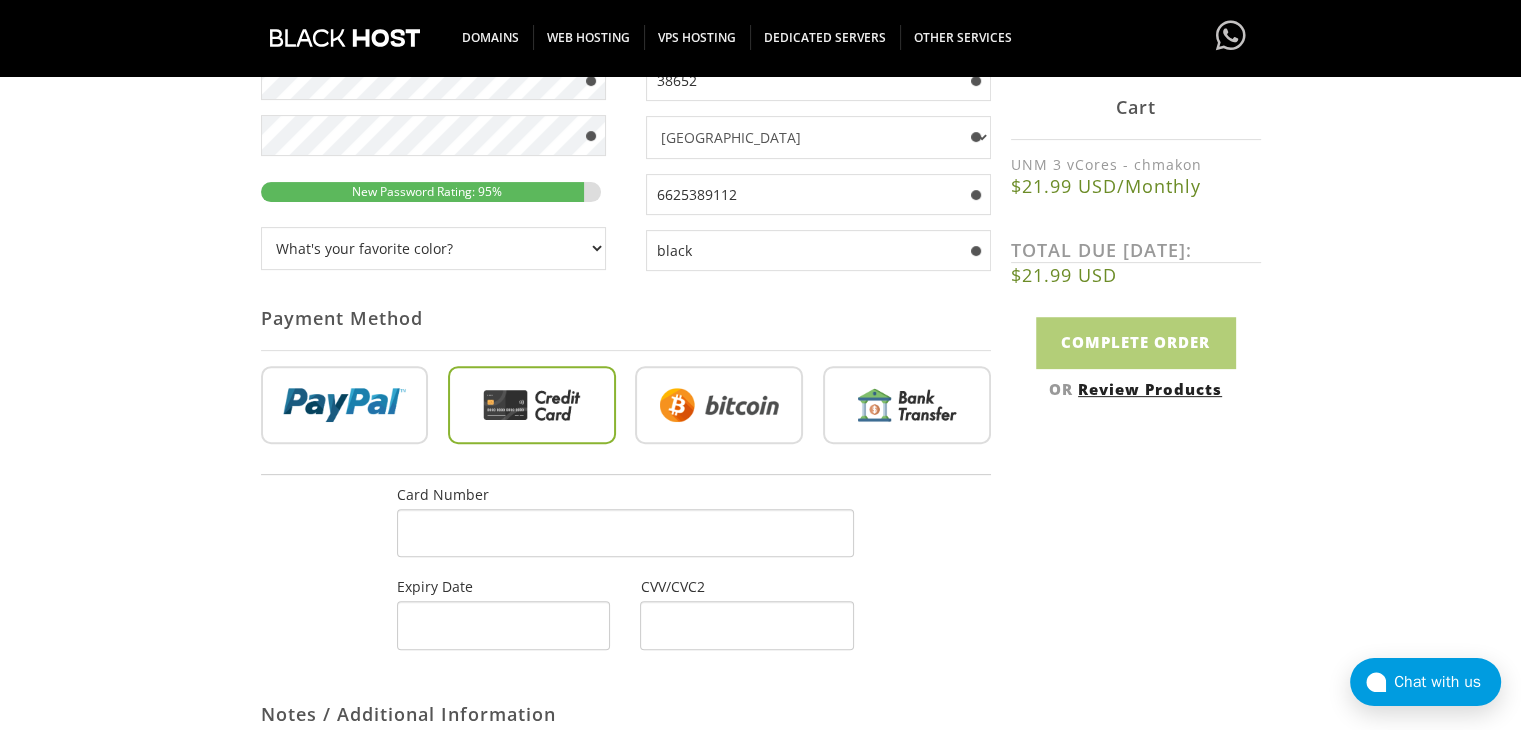 scroll, scrollTop: 667, scrollLeft: 0, axis: vertical 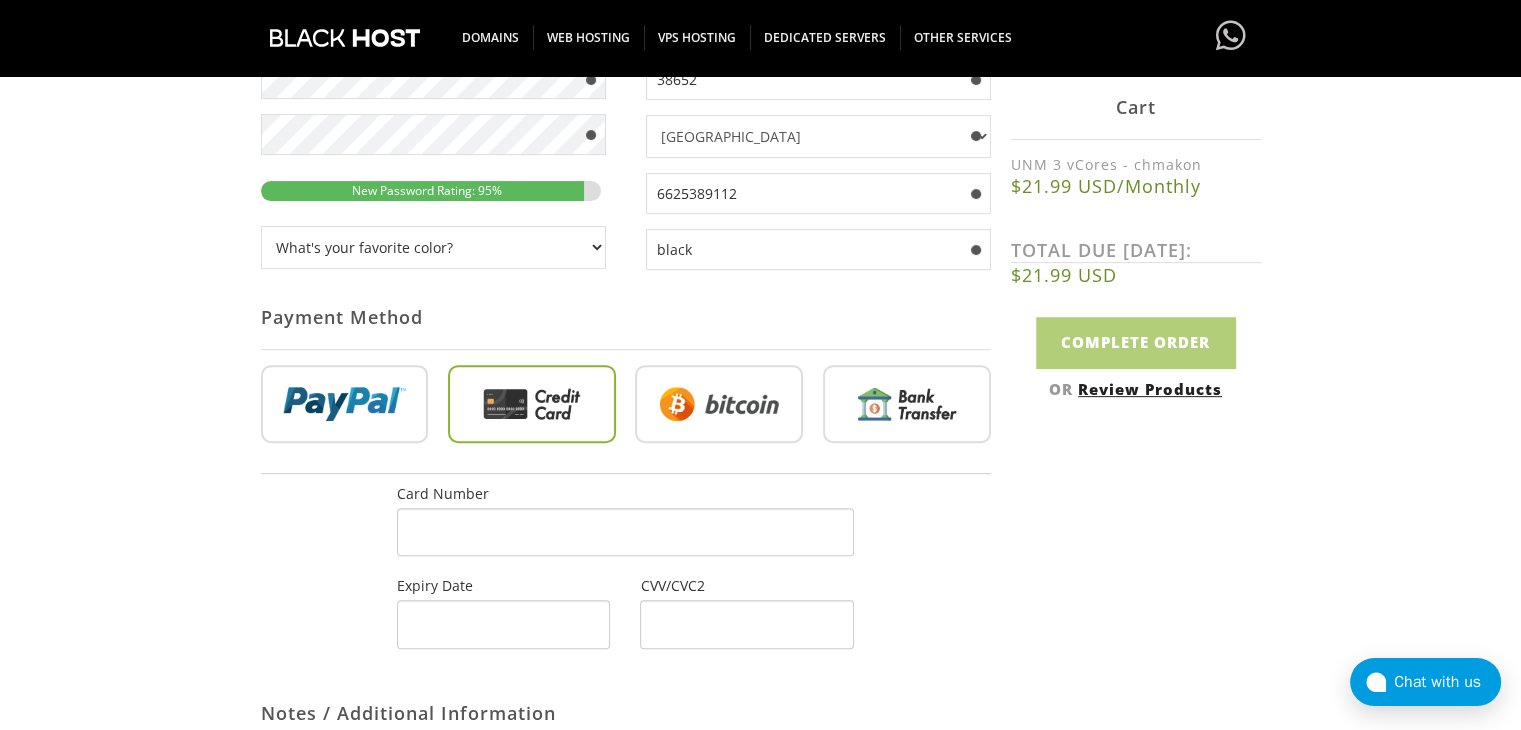 click at bounding box center (625, 532) 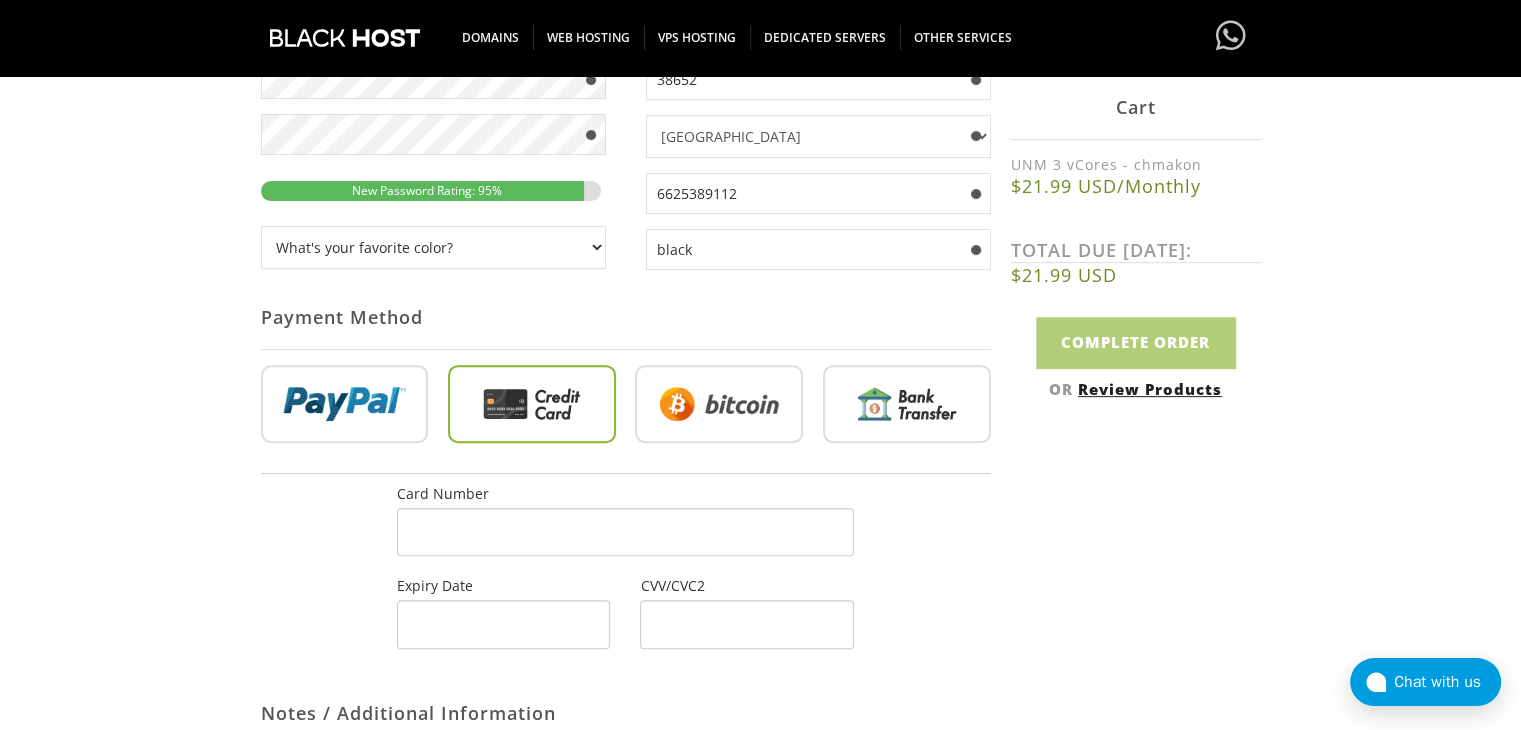 click at bounding box center [746, 624] 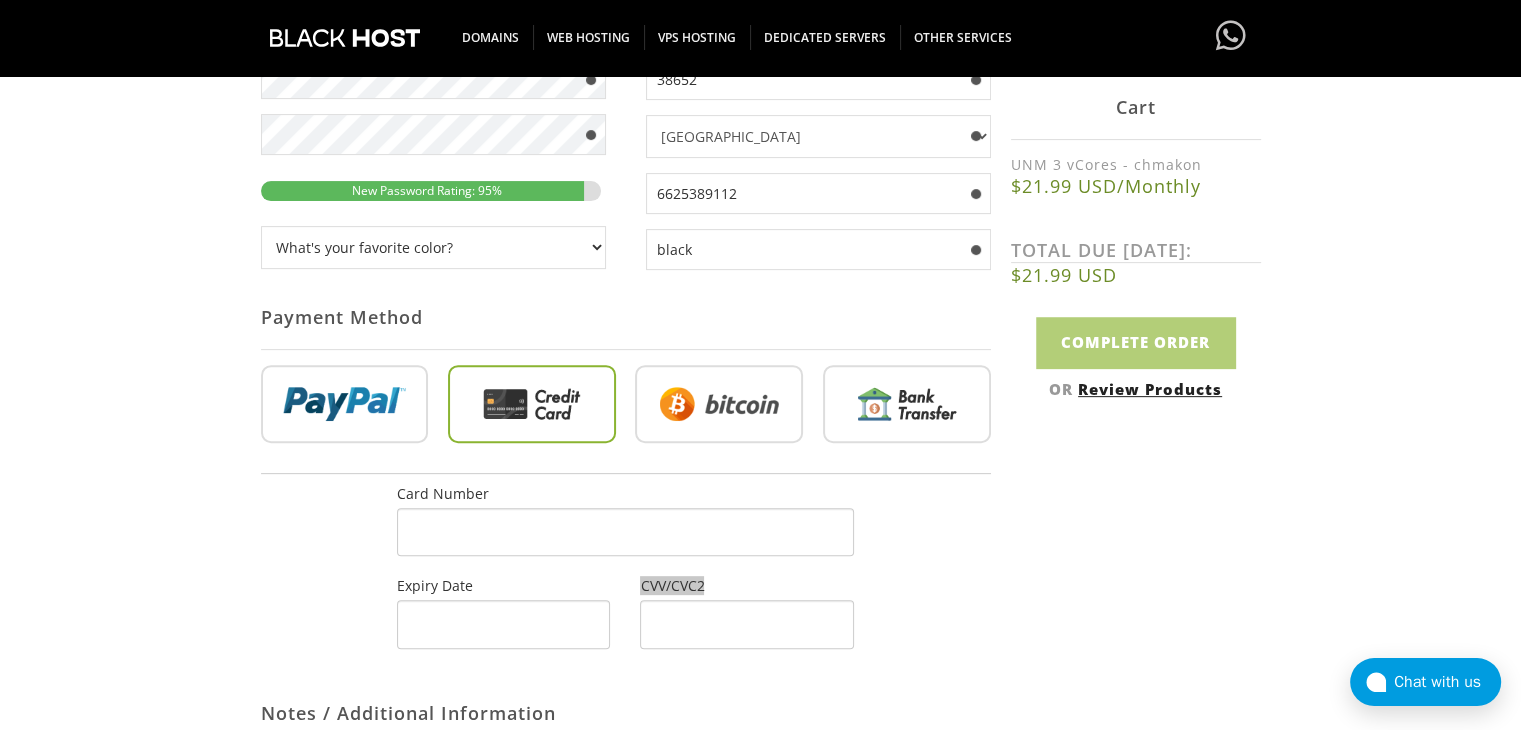drag, startPoint x: 665, startPoint y: 636, endPoint x: 506, endPoint y: 634, distance: 159.01257 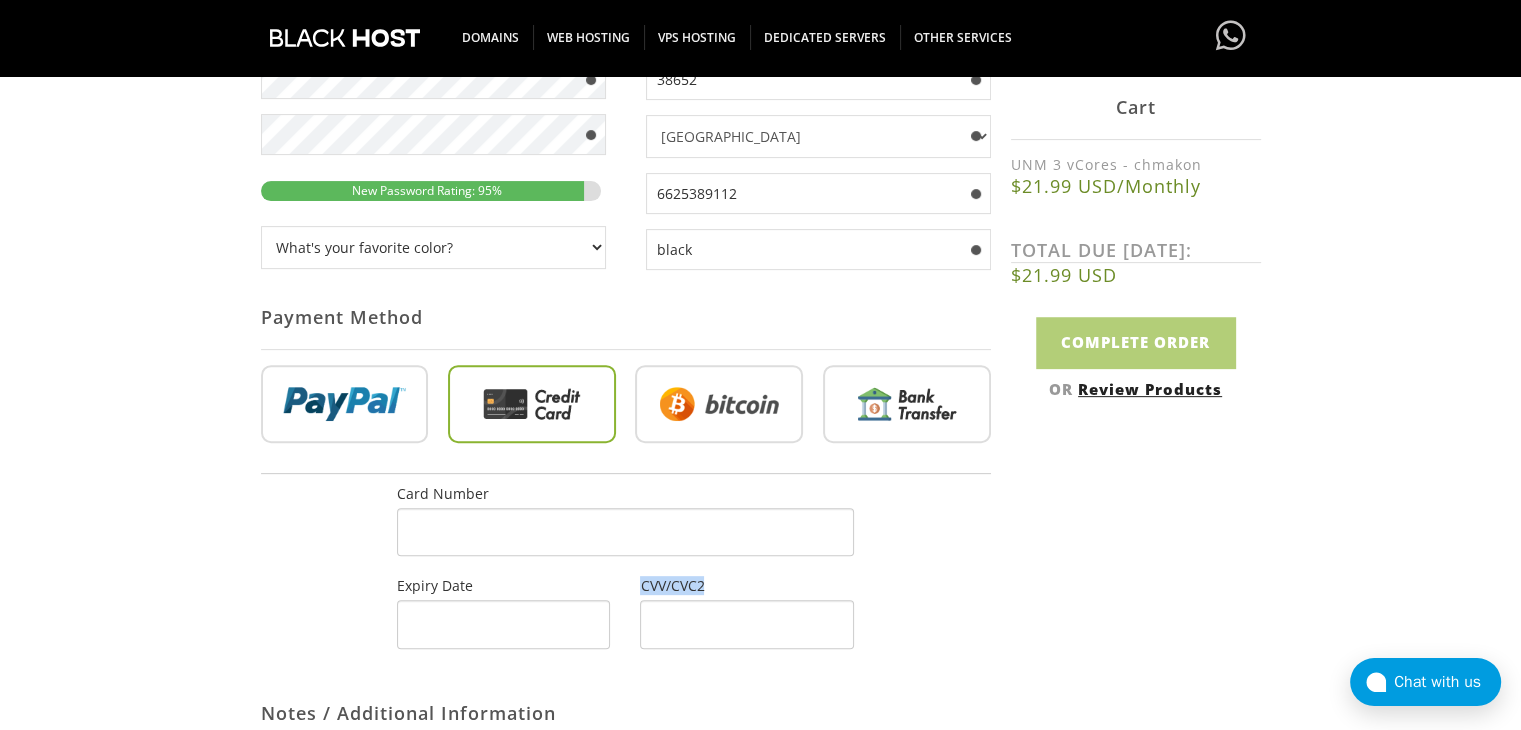 click at bounding box center (503, 624) 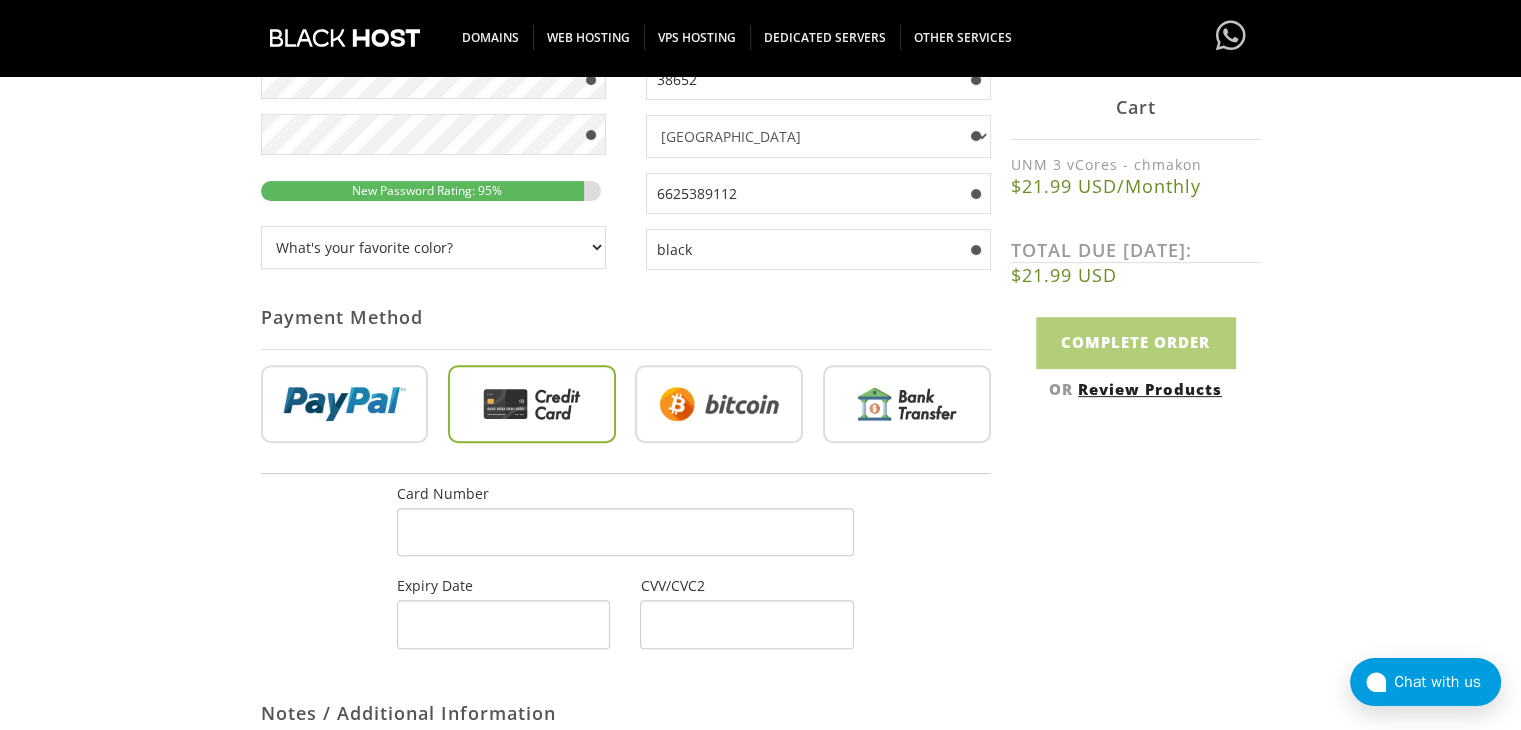 click at bounding box center [503, 624] 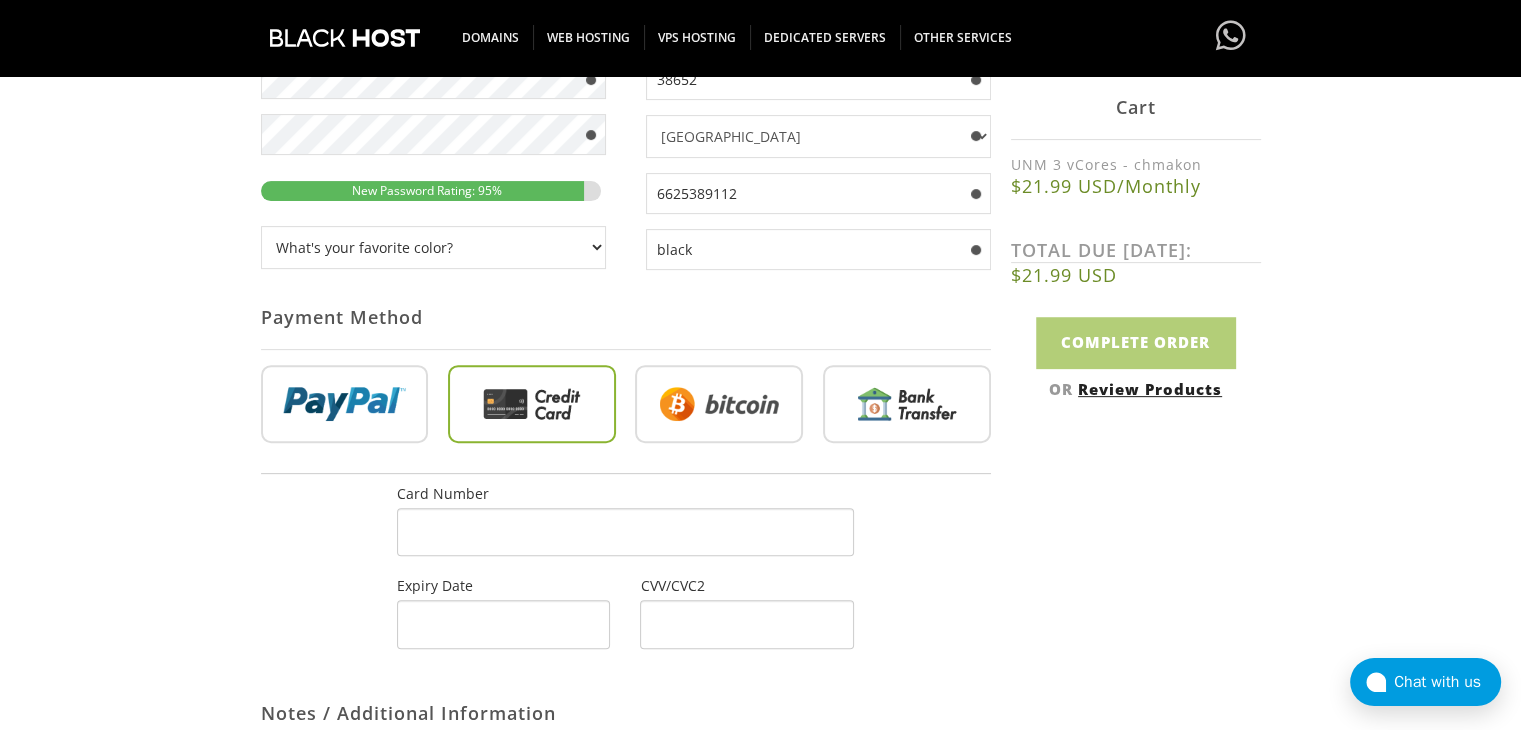 drag, startPoint x: 740, startPoint y: 633, endPoint x: 702, endPoint y: 632, distance: 38.013157 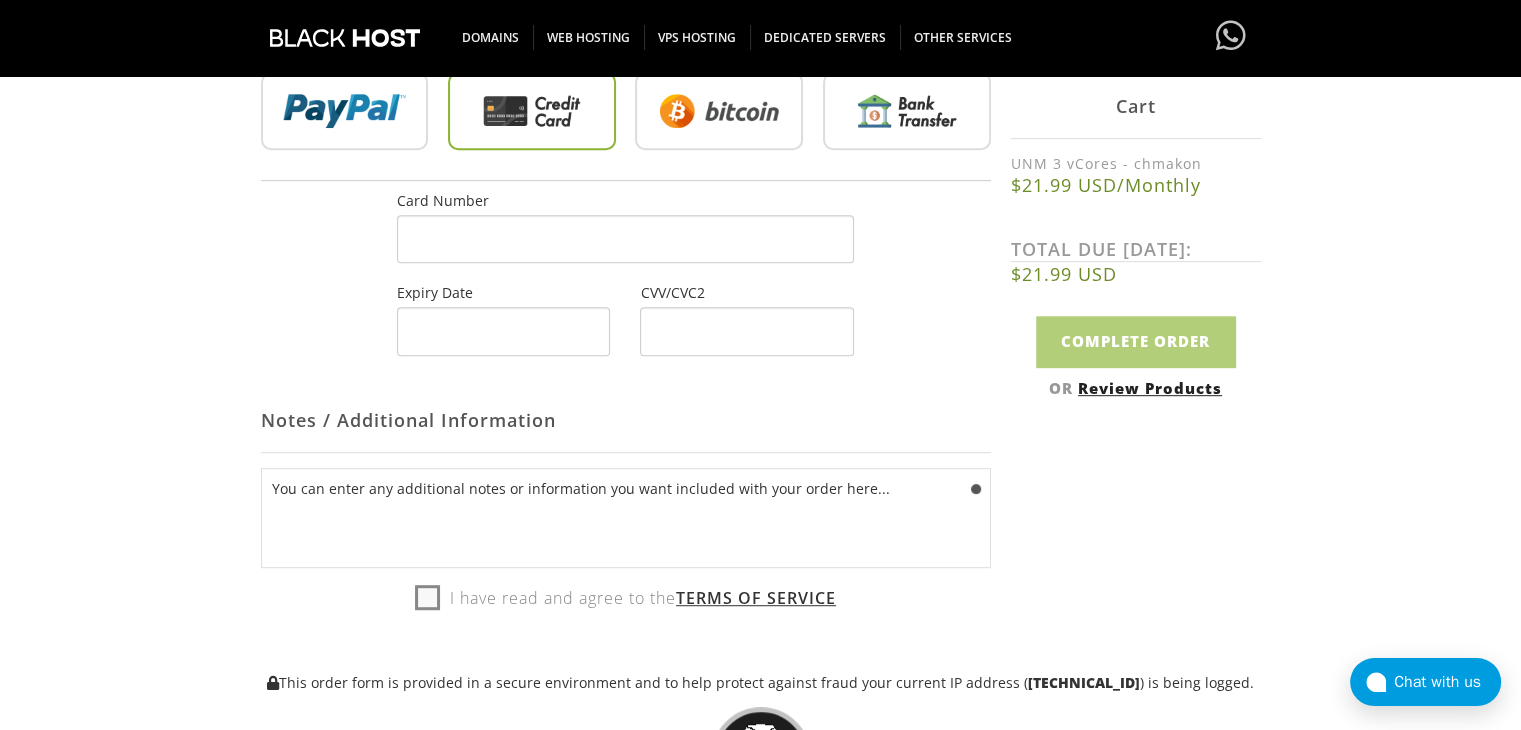 scroll, scrollTop: 964, scrollLeft: 0, axis: vertical 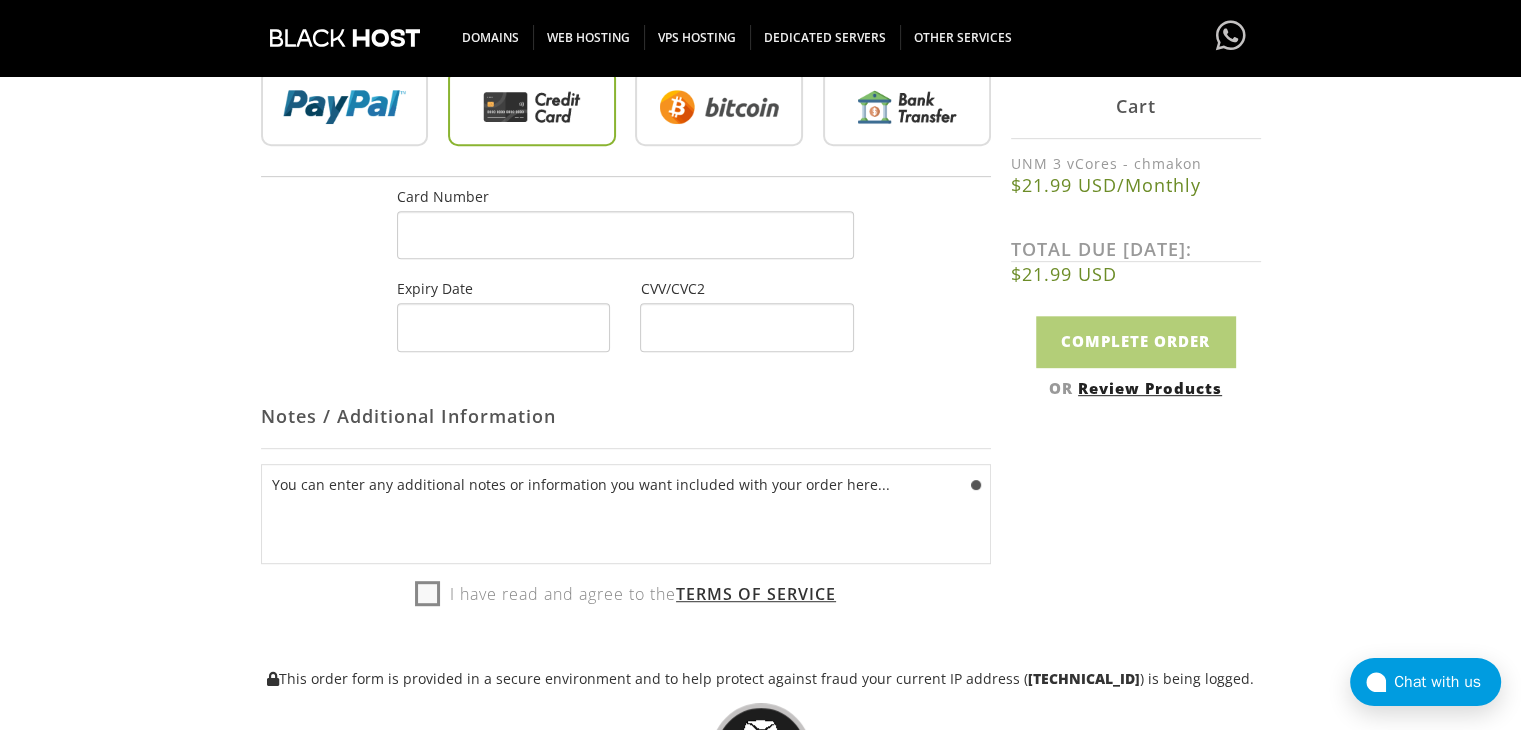 click on "I have read and agree to the  Terms of Service" at bounding box center [625, 594] 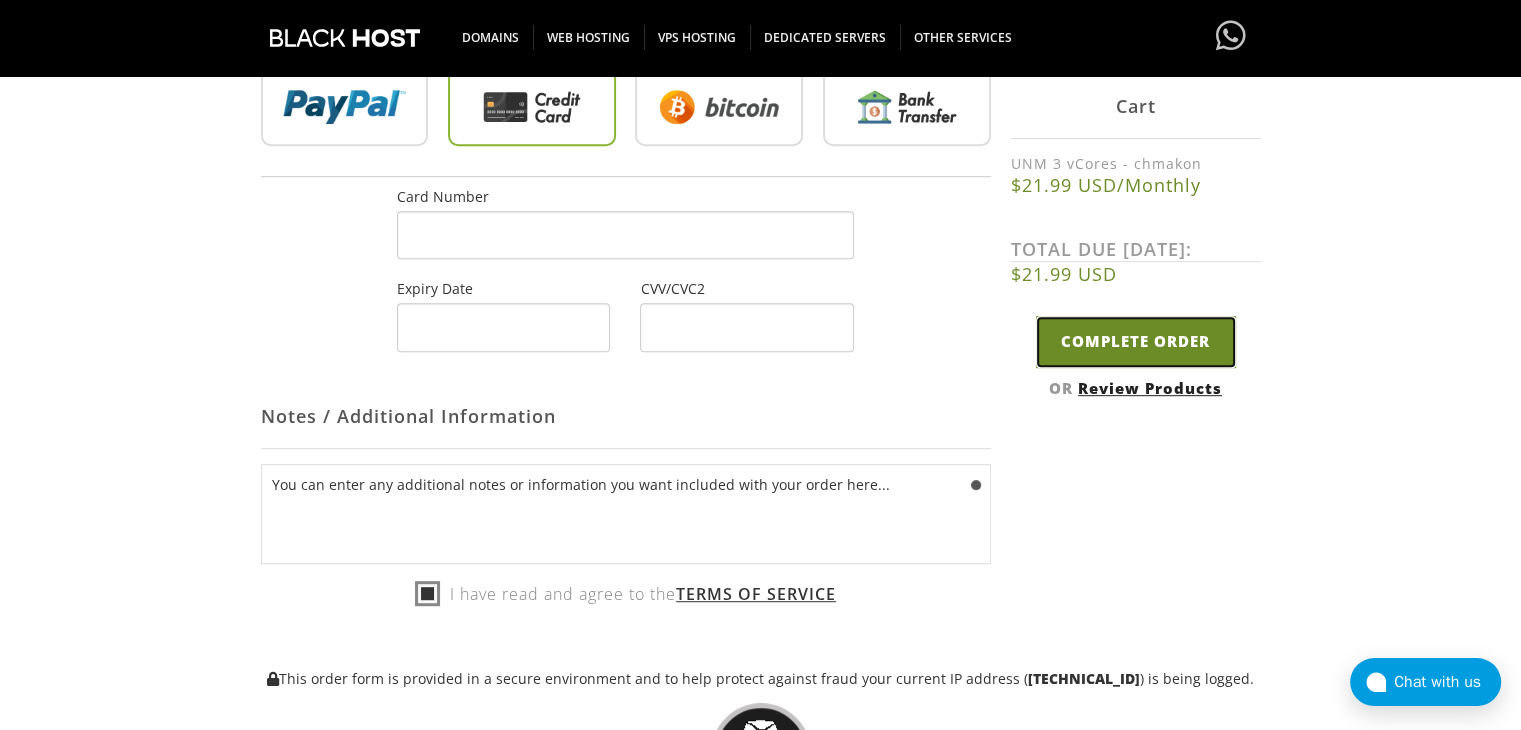 click on "Complete Order" at bounding box center (1136, 342) 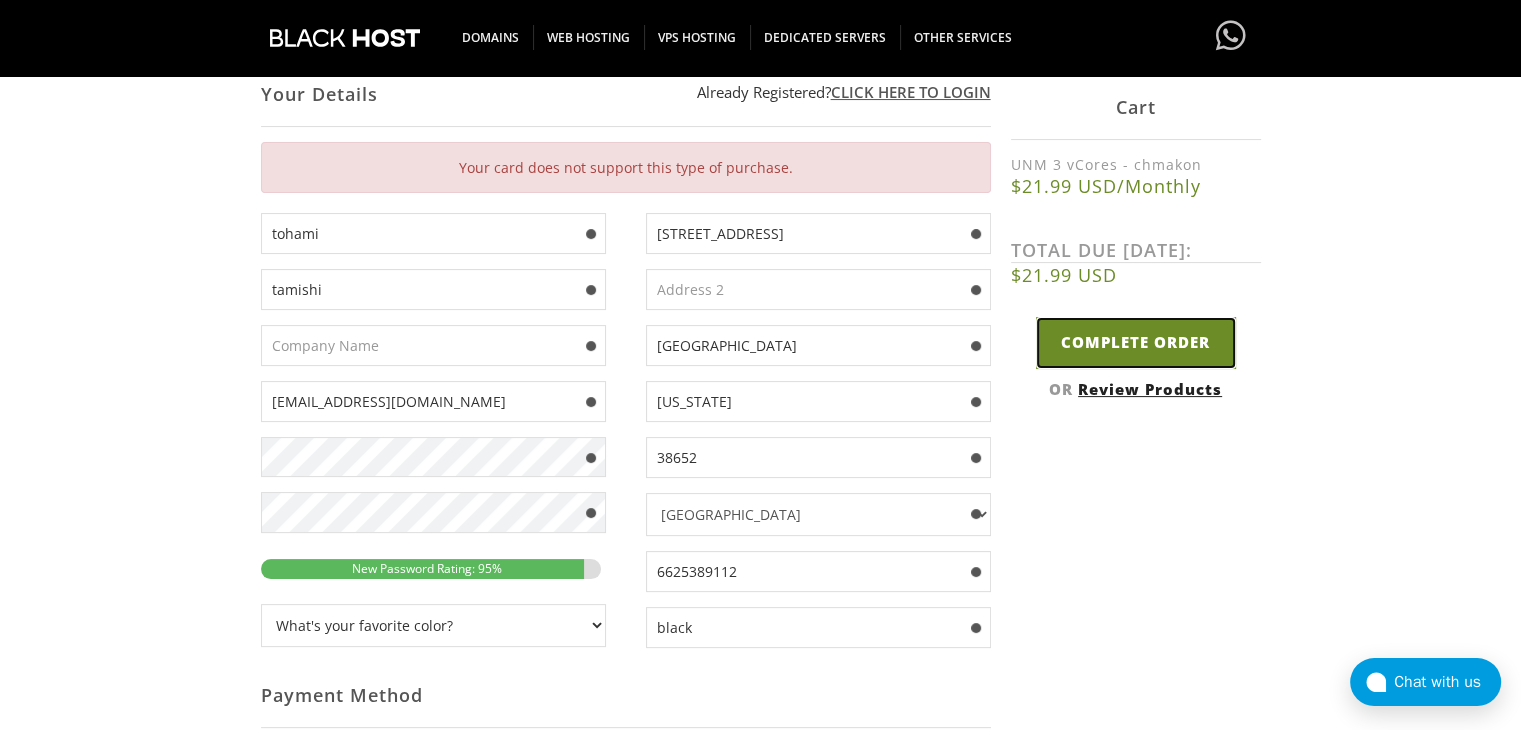 scroll, scrollTop: 356, scrollLeft: 0, axis: vertical 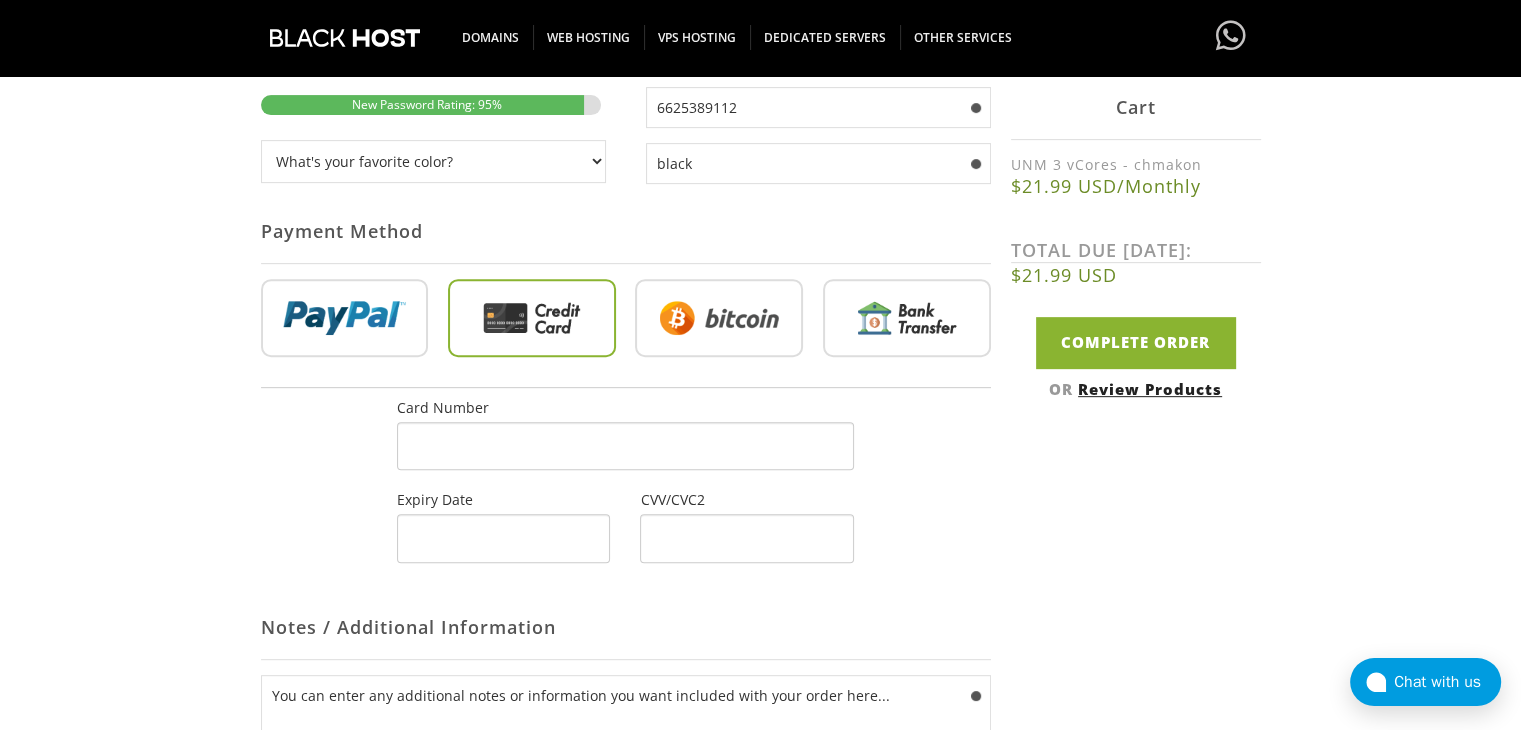 click at bounding box center [625, 446] 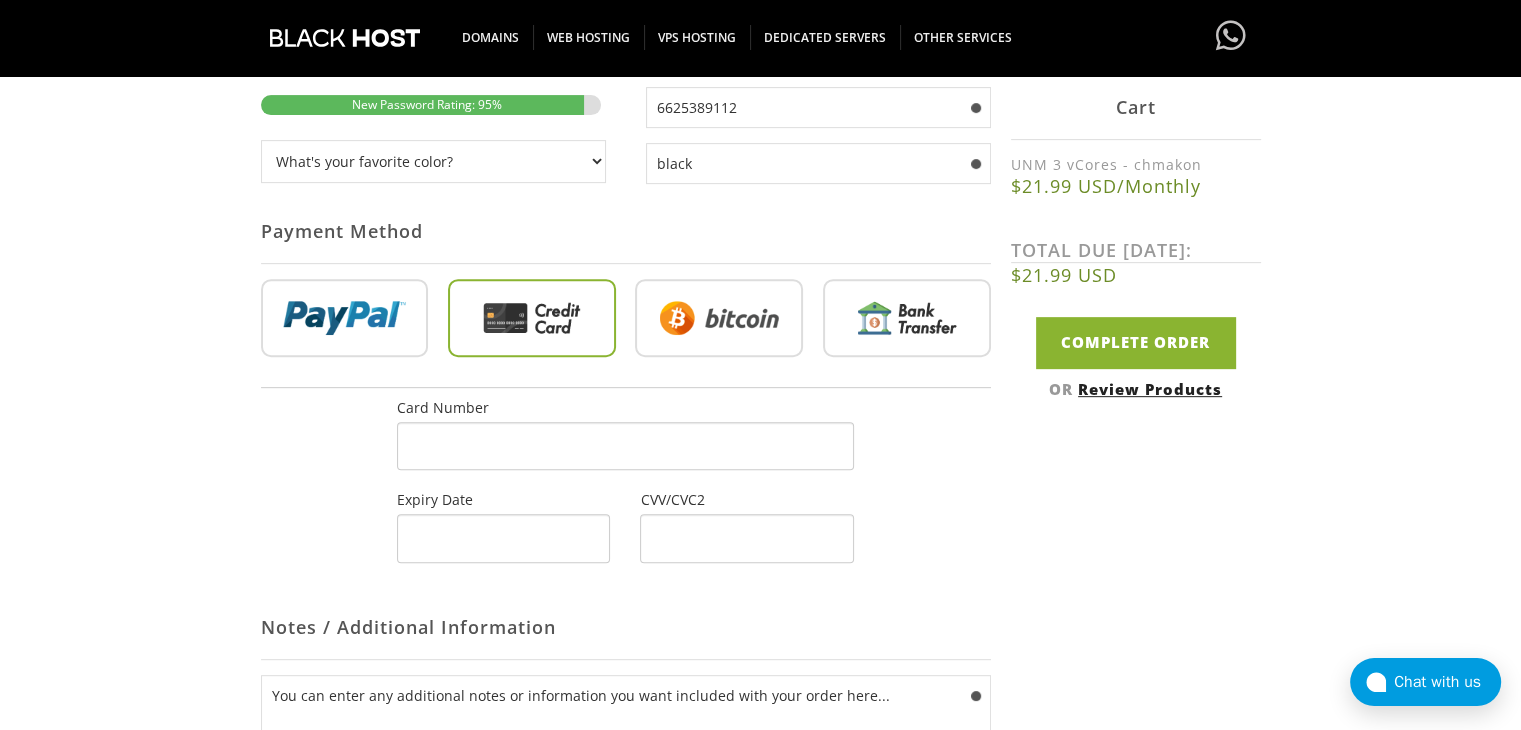 click at bounding box center [625, 446] 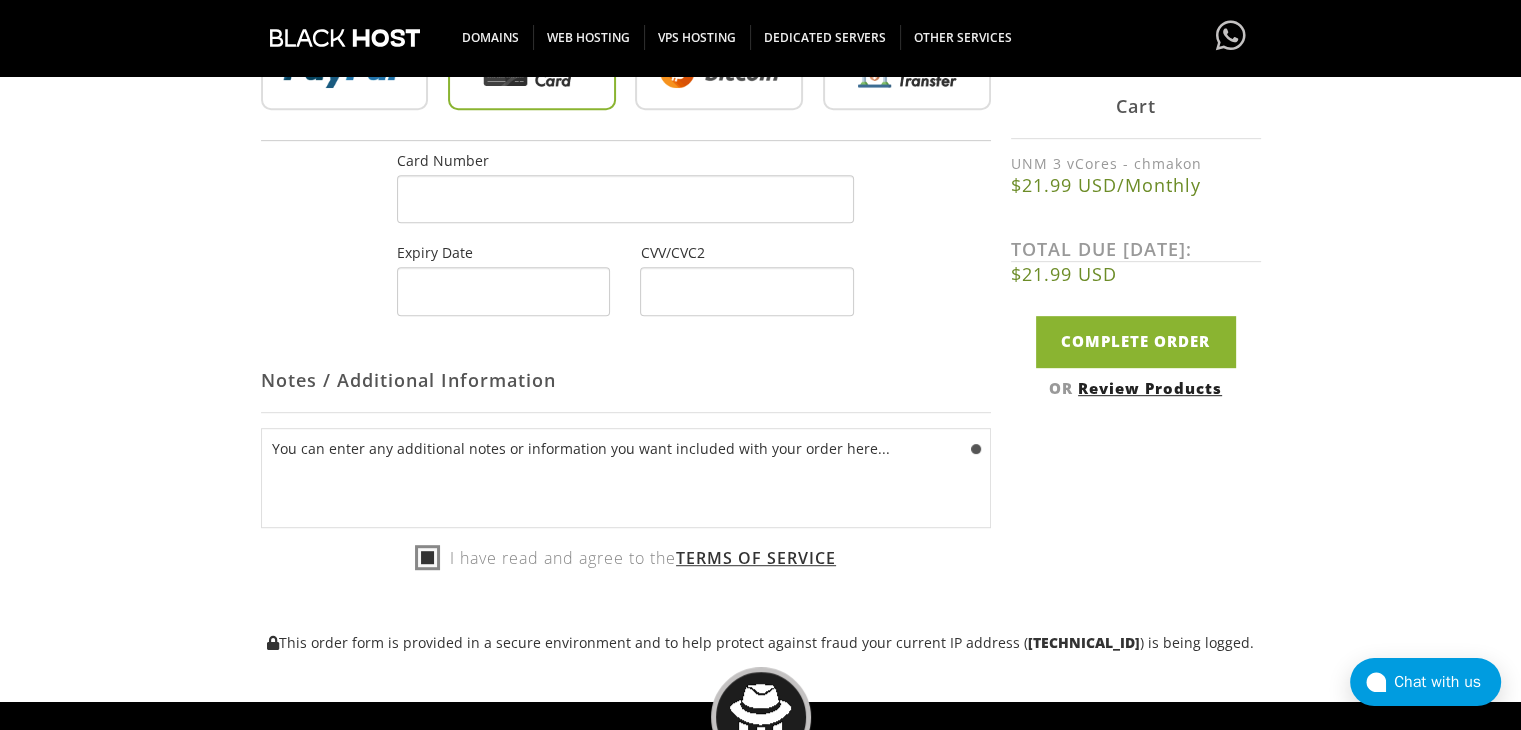 scroll, scrollTop: 1079, scrollLeft: 0, axis: vertical 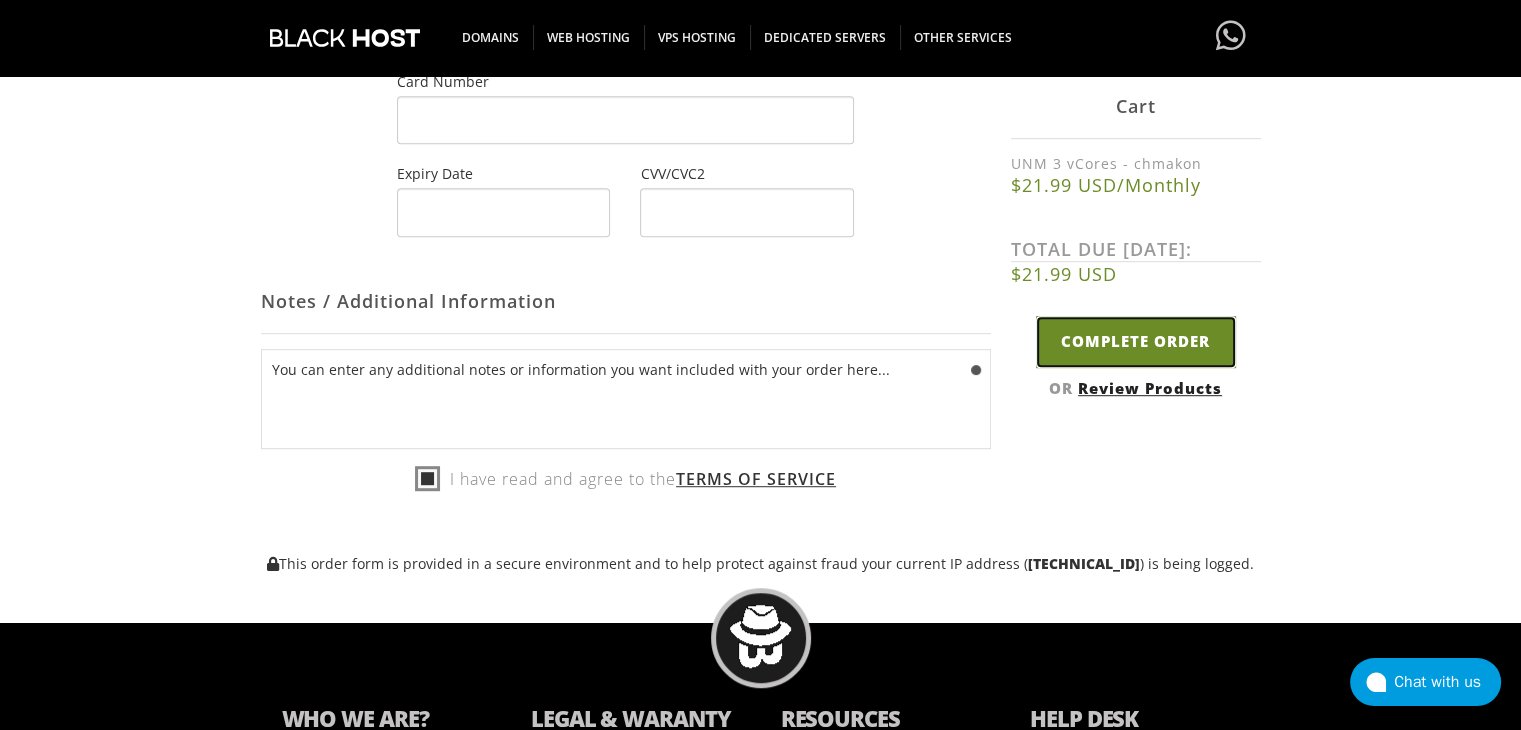 click on "Complete Order" at bounding box center [1136, 342] 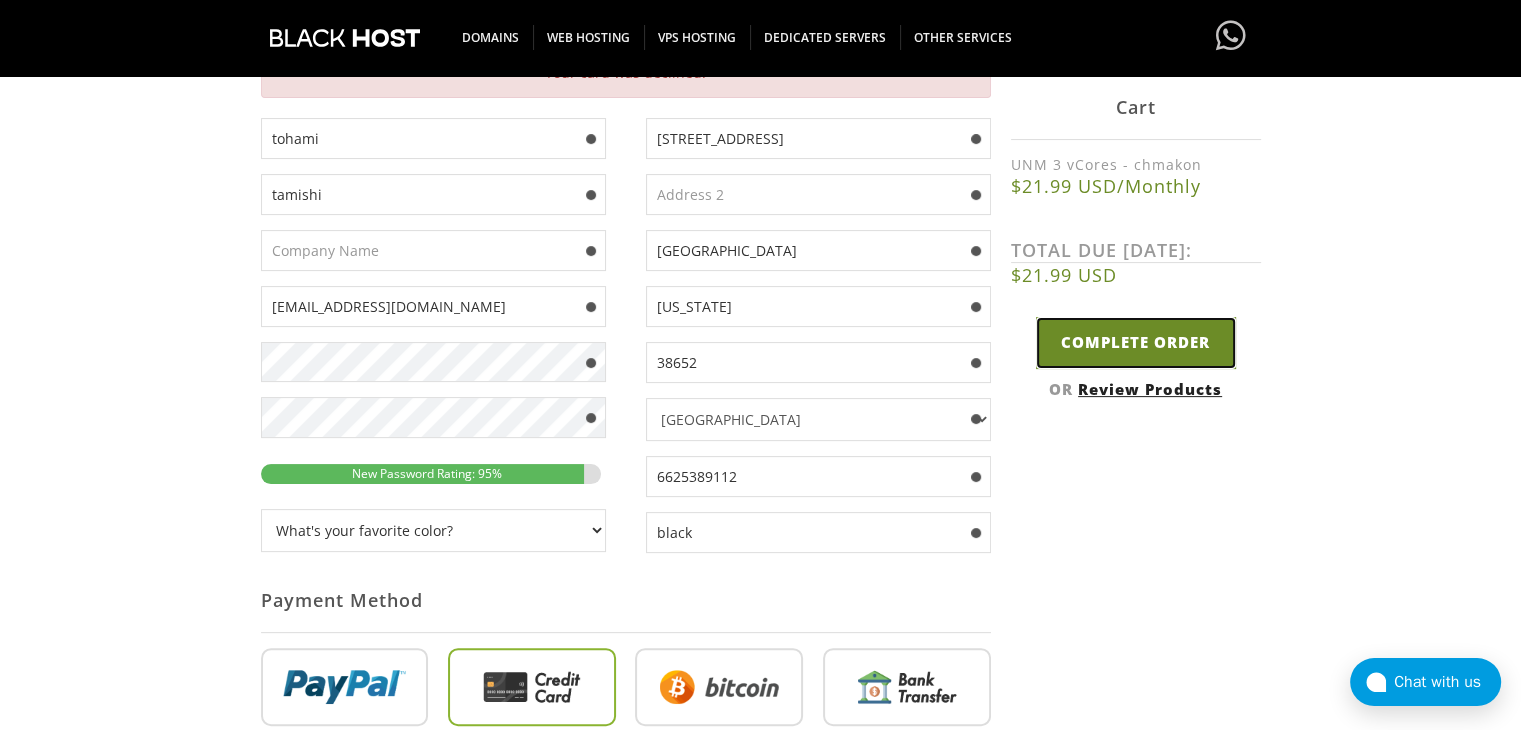 scroll, scrollTop: 452, scrollLeft: 0, axis: vertical 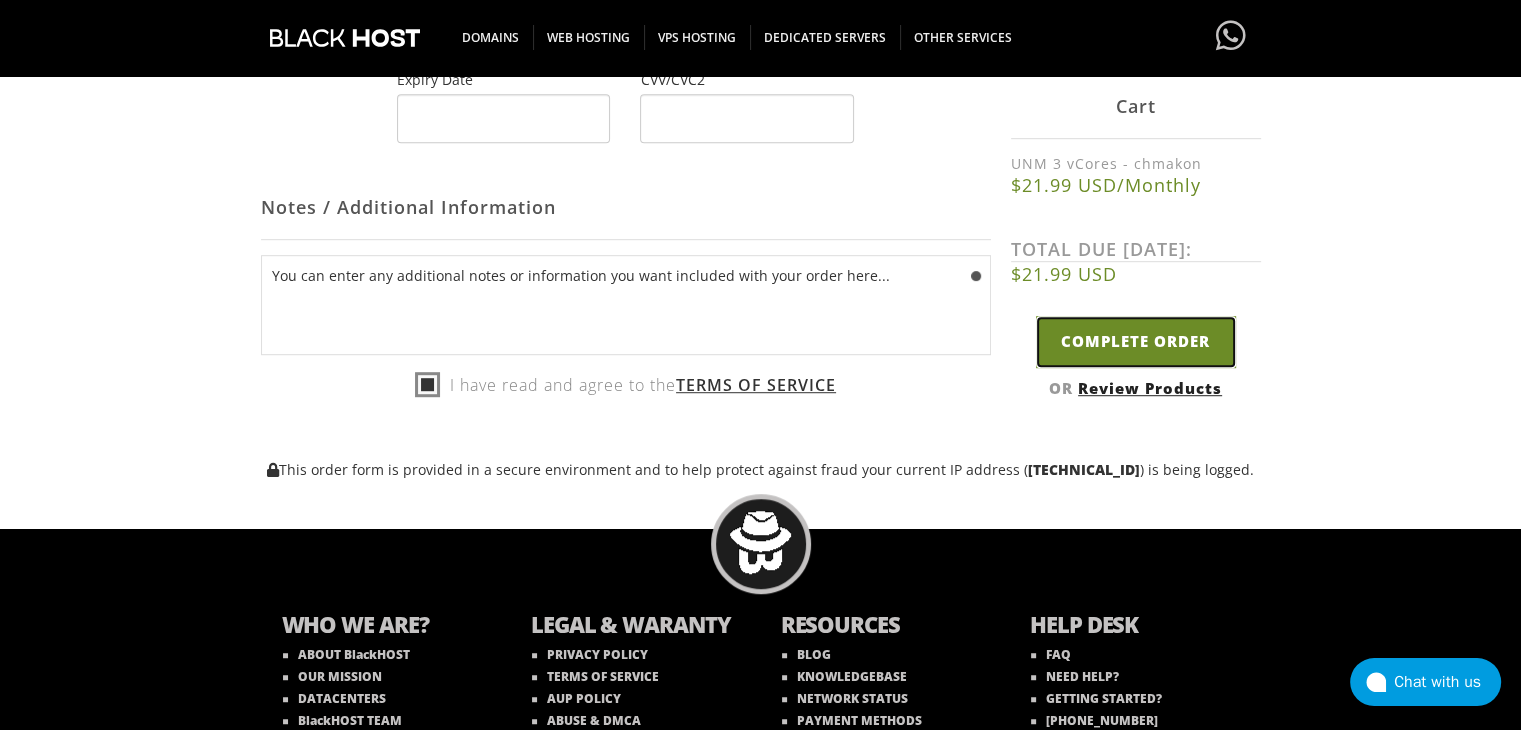 click on "Complete Order" at bounding box center [1136, 342] 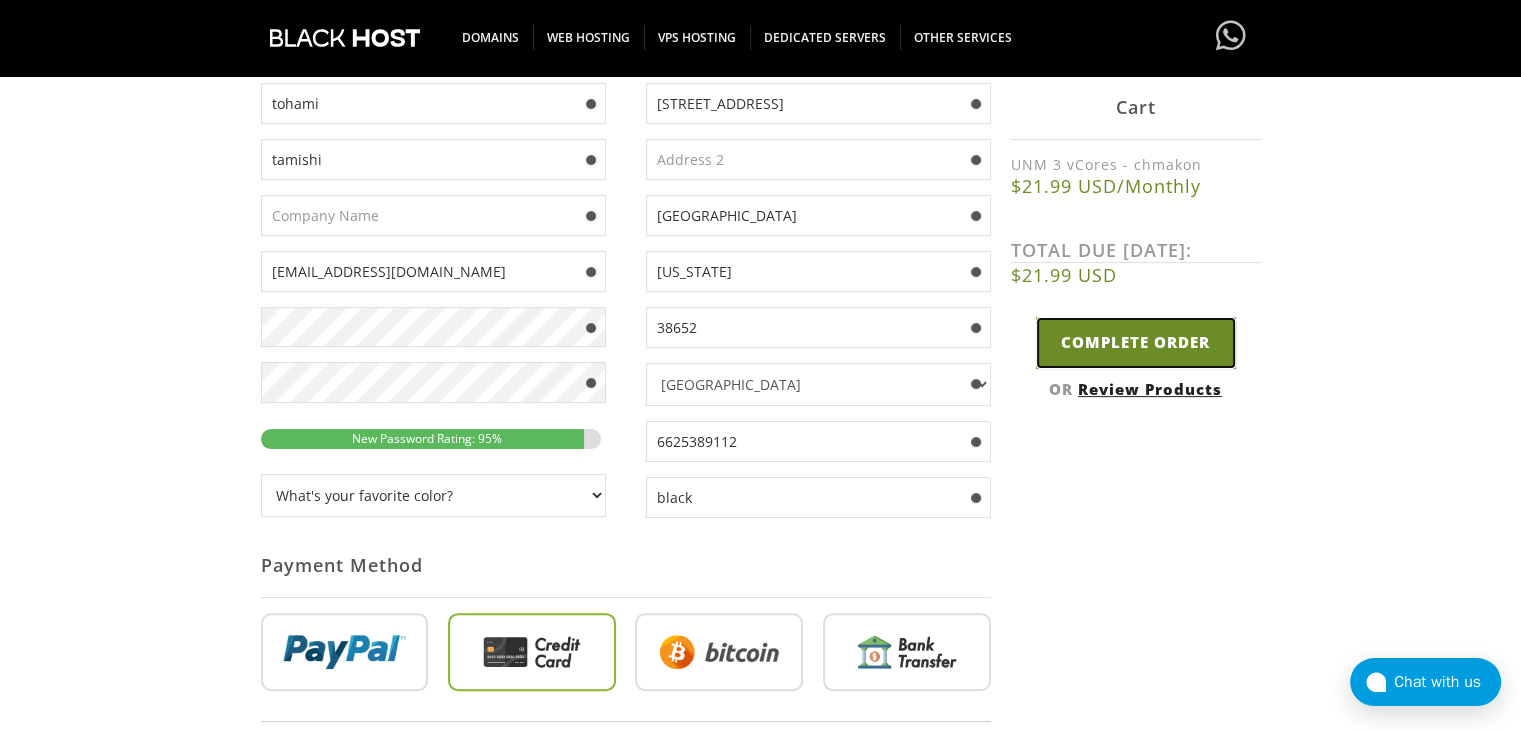 scroll, scrollTop: 452, scrollLeft: 0, axis: vertical 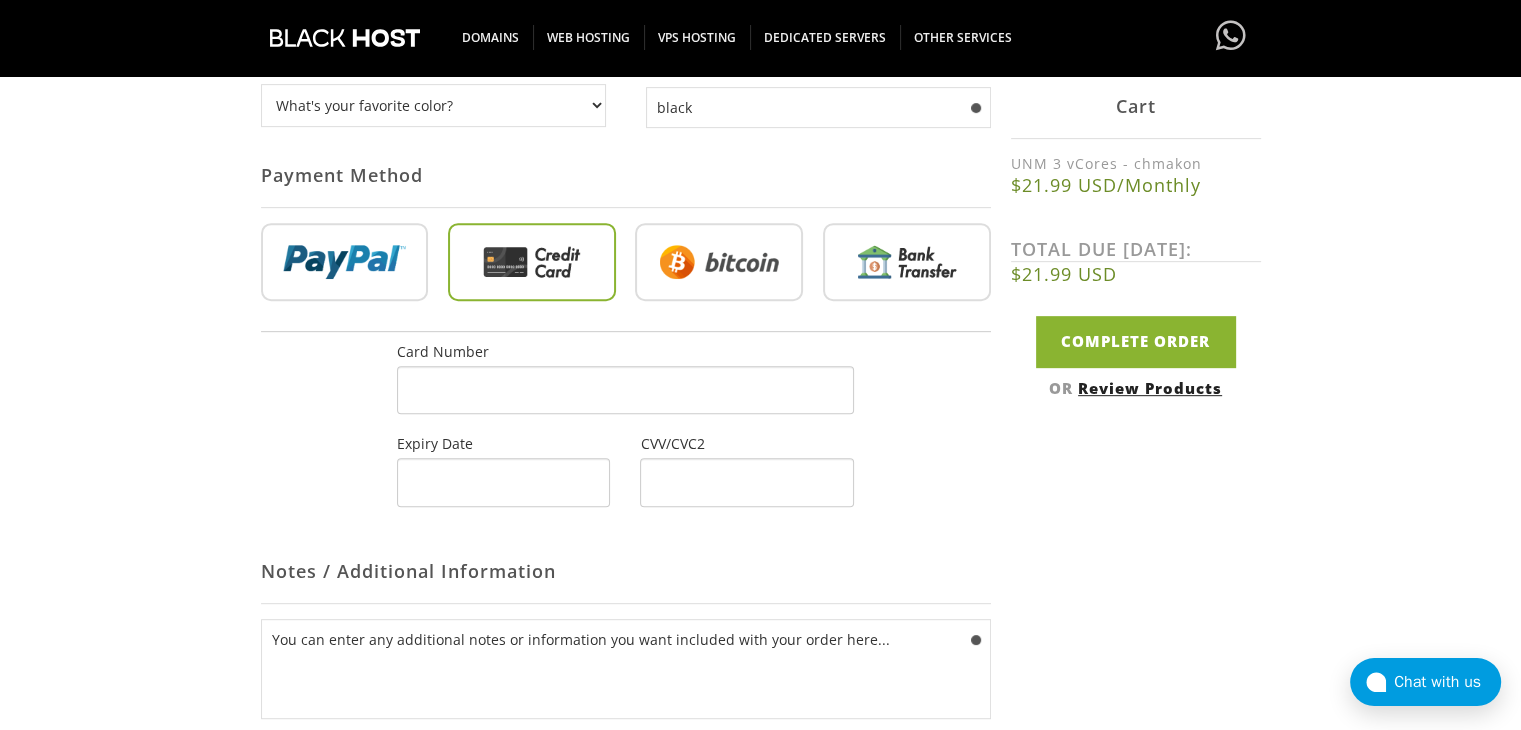 click at bounding box center [625, 390] 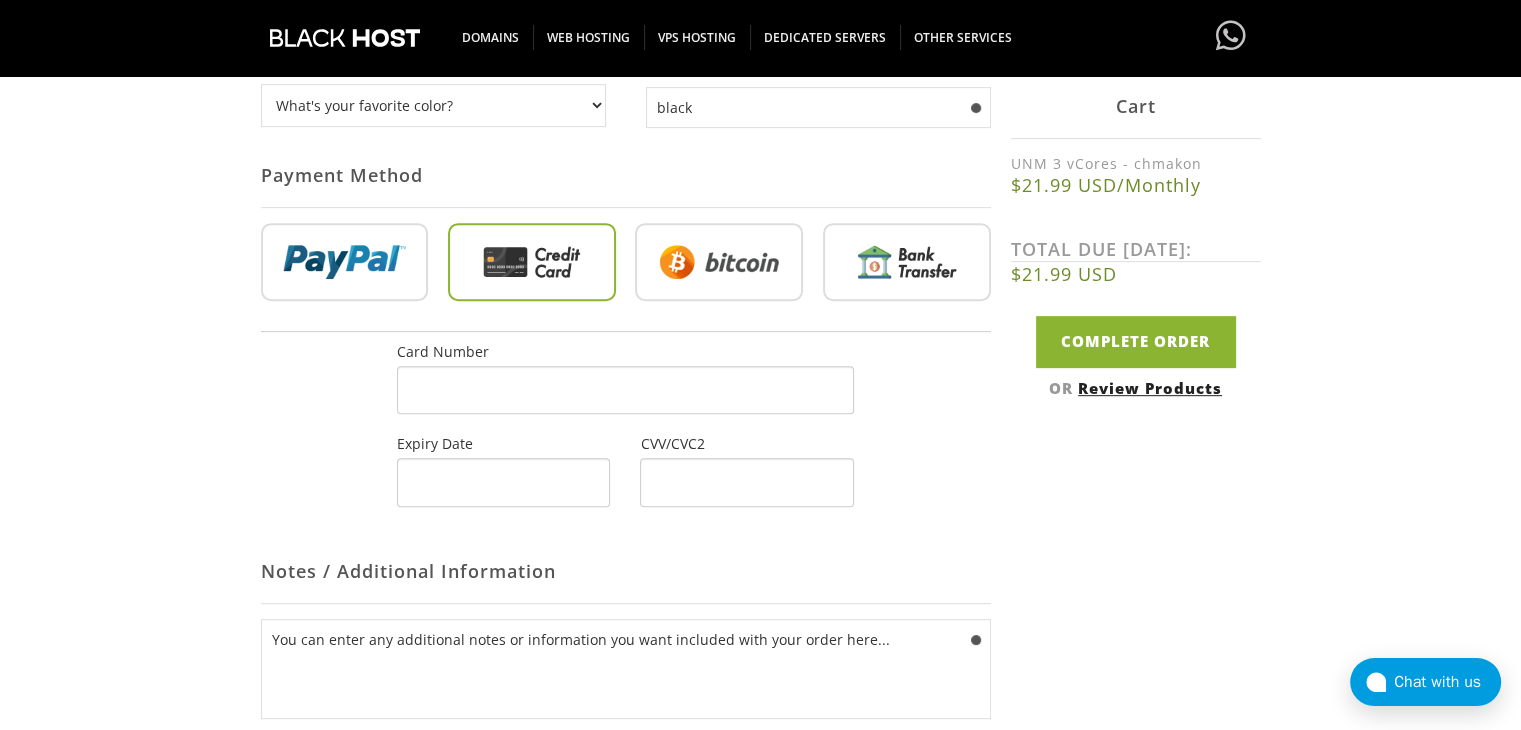 drag, startPoint x: 608, startPoint y: 403, endPoint x: 594, endPoint y: 396, distance: 15.652476 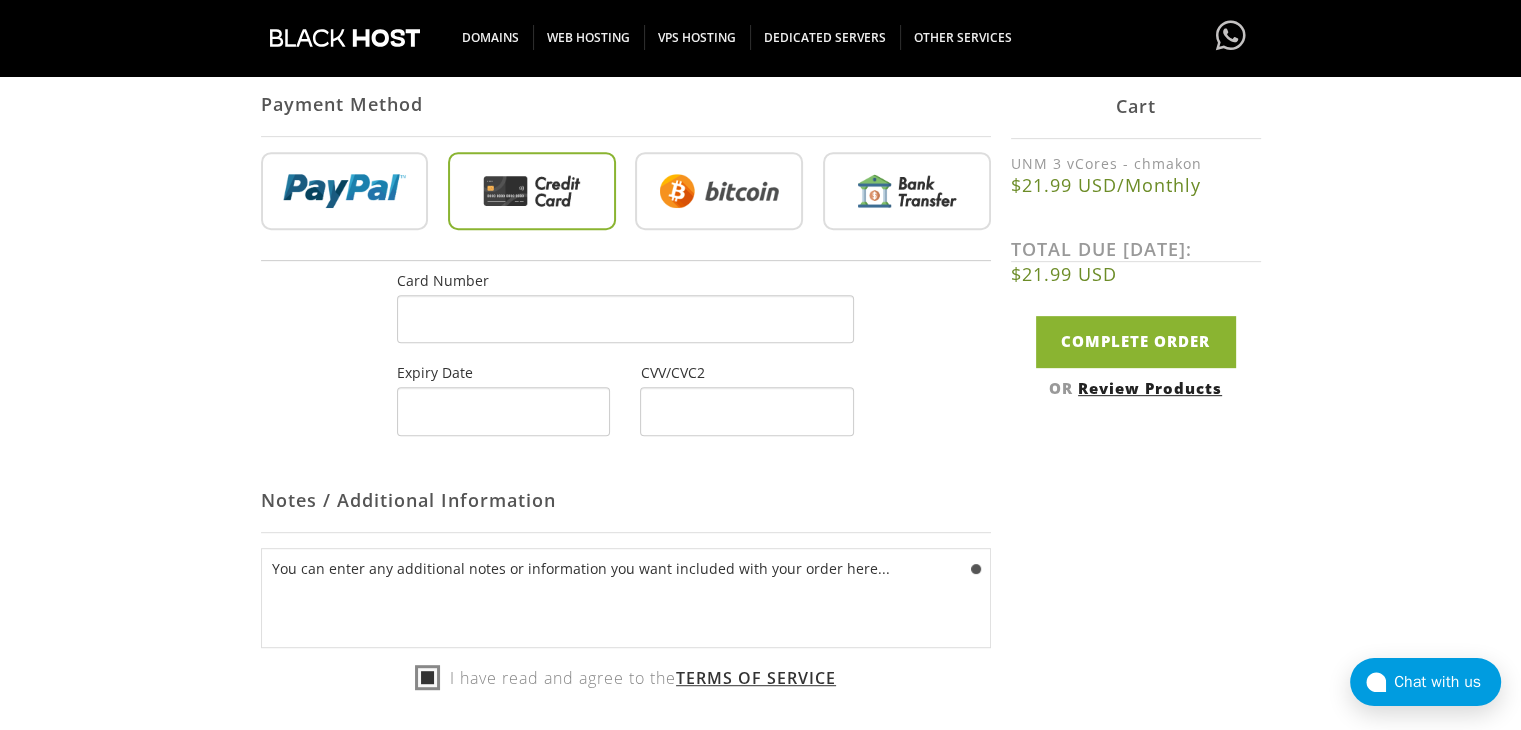 scroll, scrollTop: 809, scrollLeft: 0, axis: vertical 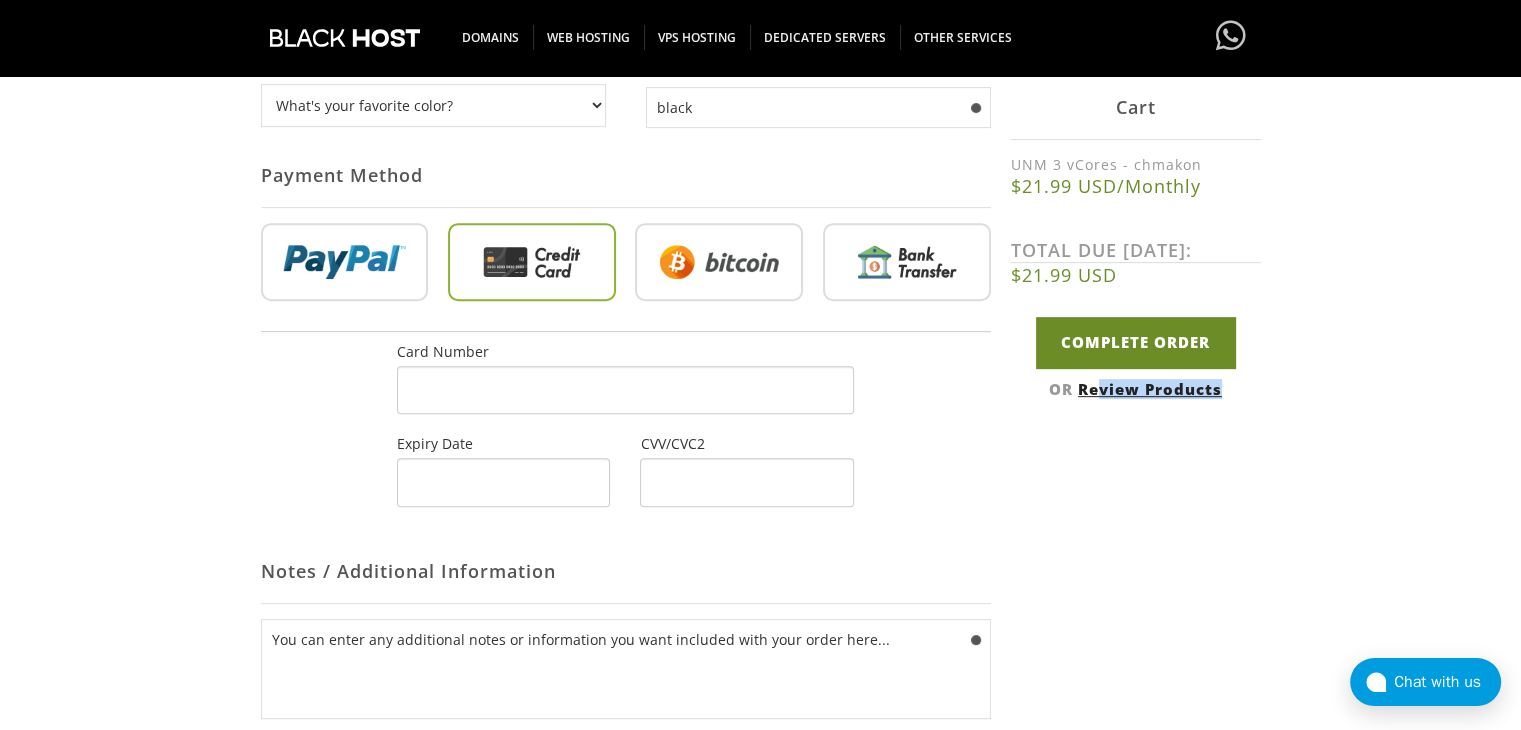 drag, startPoint x: 1108, startPoint y: 509, endPoint x: 1100, endPoint y: 356, distance: 153.20901 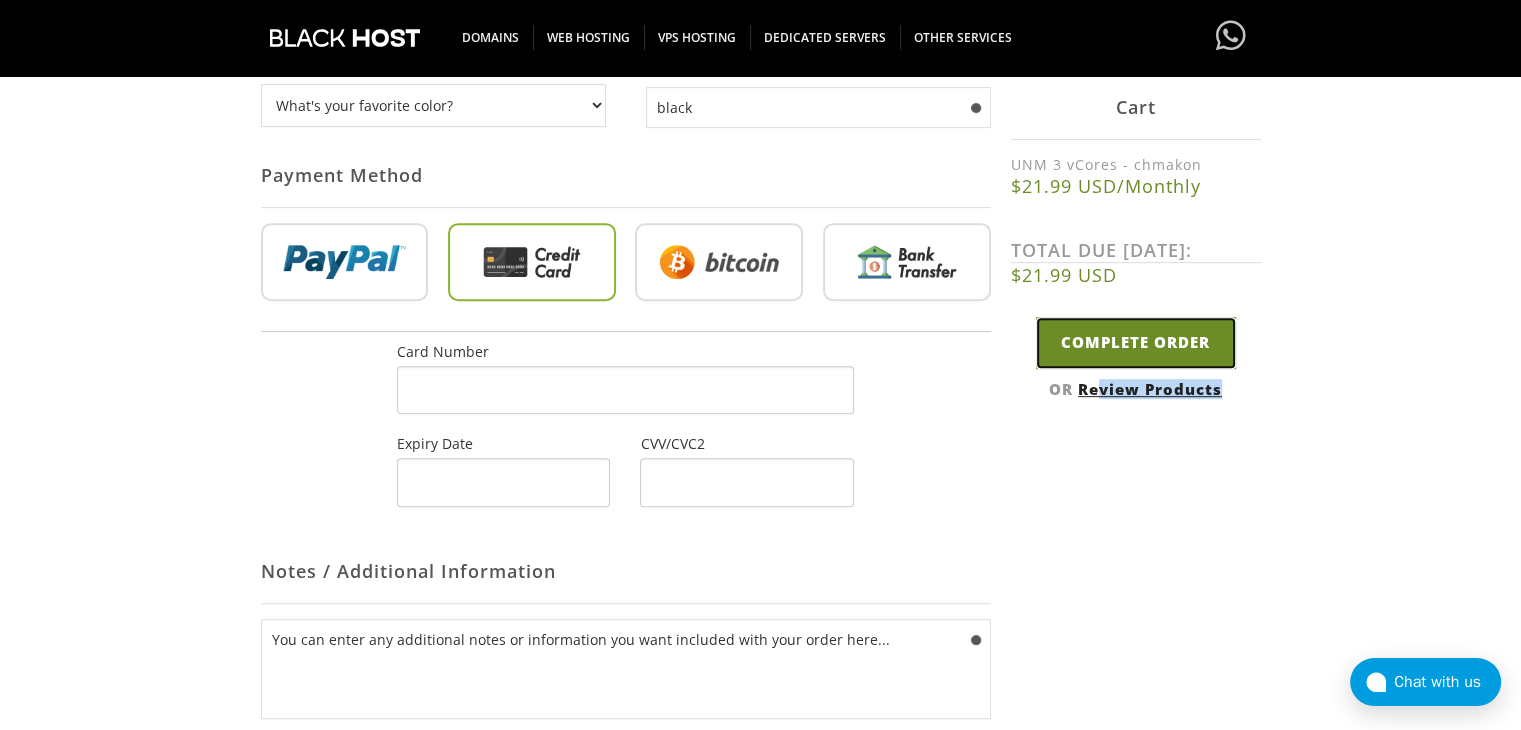 click on "Complete Order" at bounding box center [1136, 342] 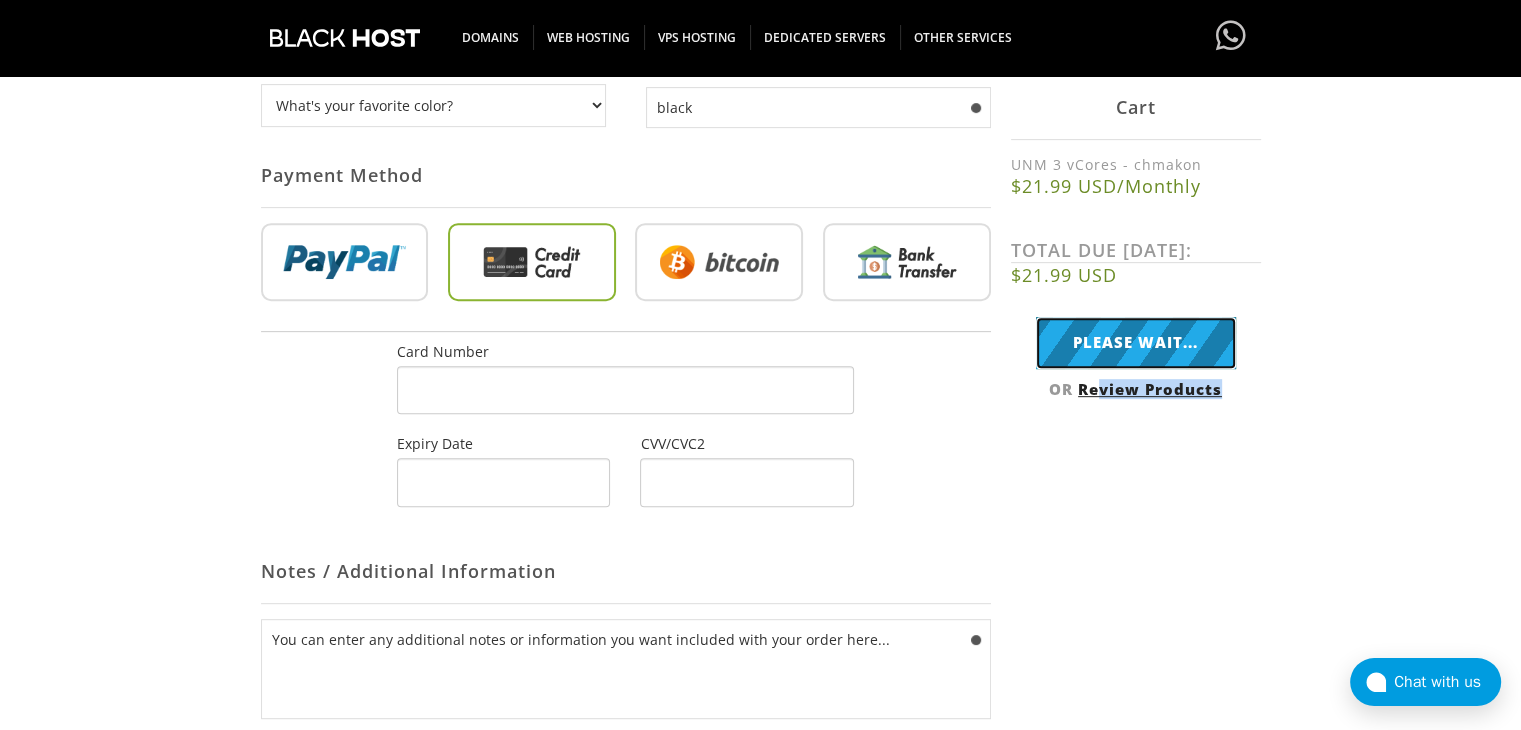 type on "Complete Order" 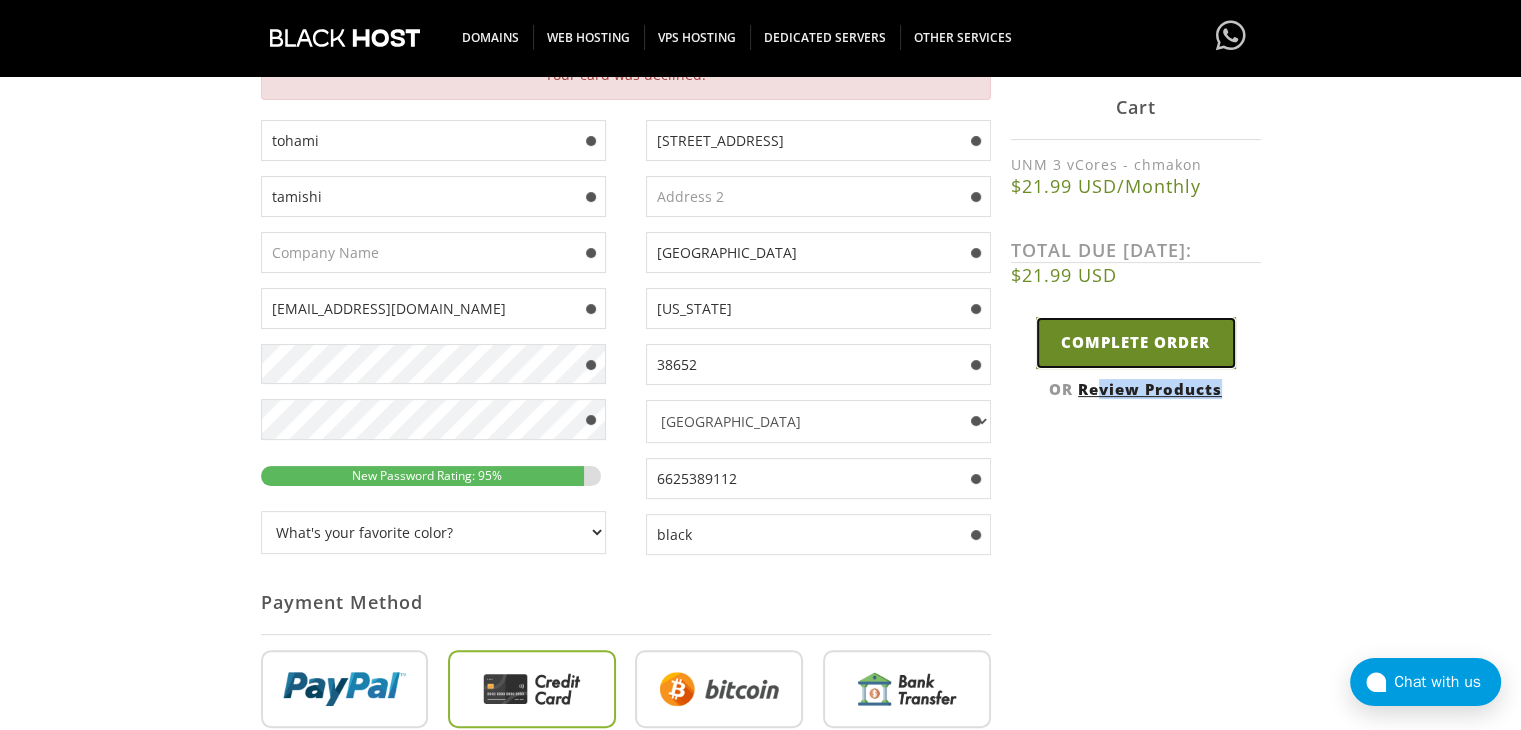 scroll, scrollTop: 452, scrollLeft: 0, axis: vertical 